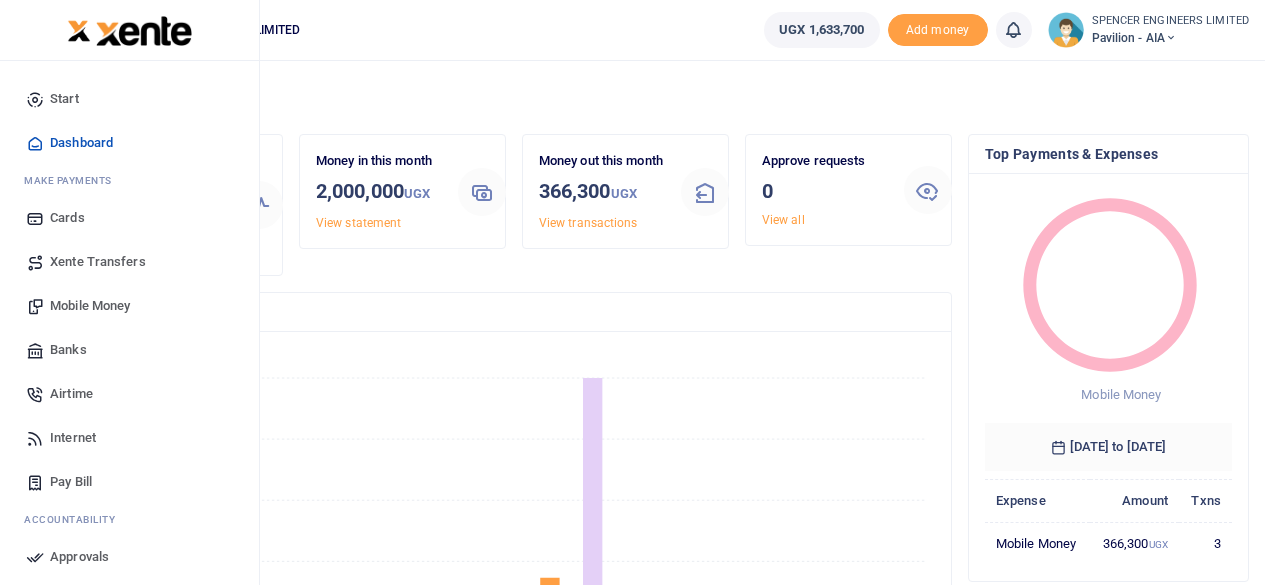 scroll, scrollTop: 0, scrollLeft: 0, axis: both 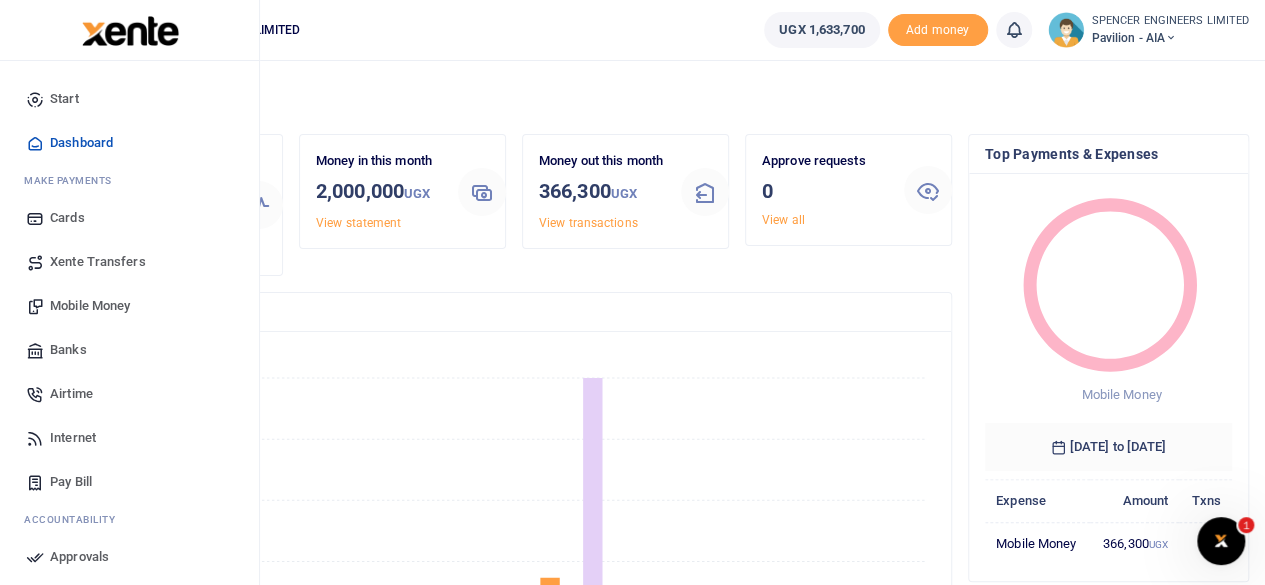 click on "Mobile Money" at bounding box center (90, 306) 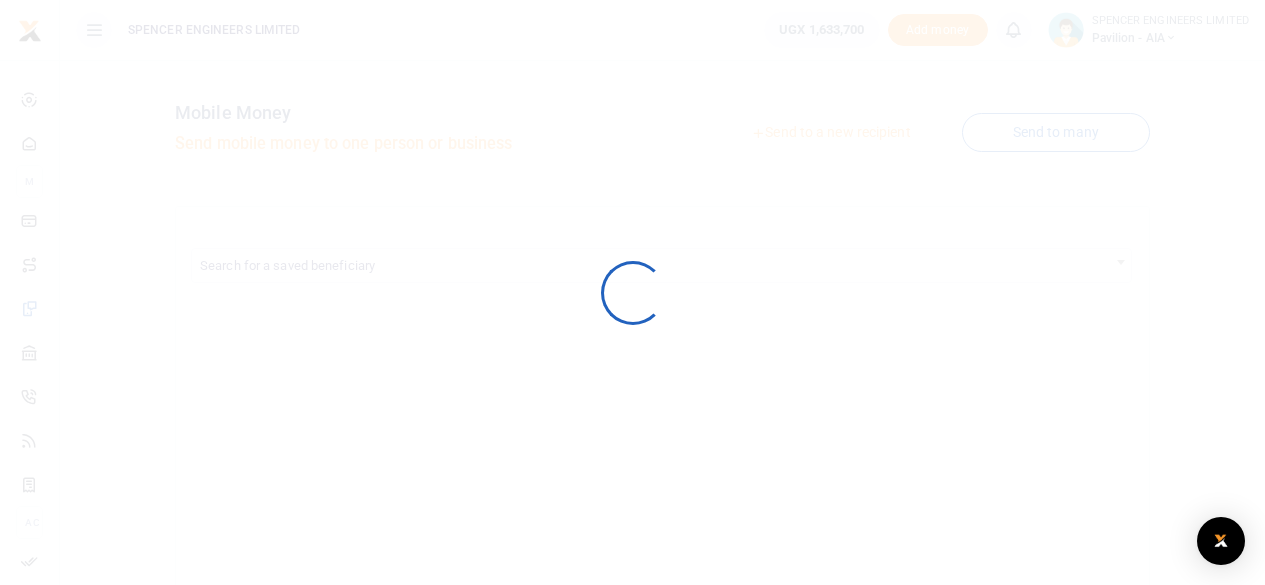 scroll, scrollTop: 0, scrollLeft: 0, axis: both 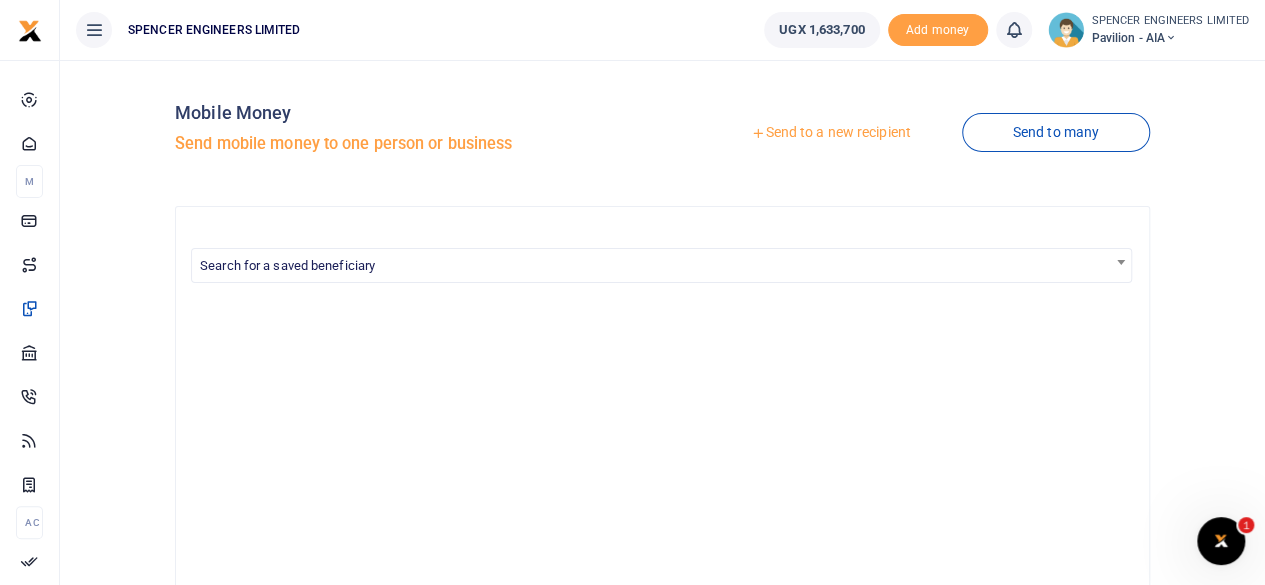 click on "Send to a new recipient" at bounding box center [830, 133] 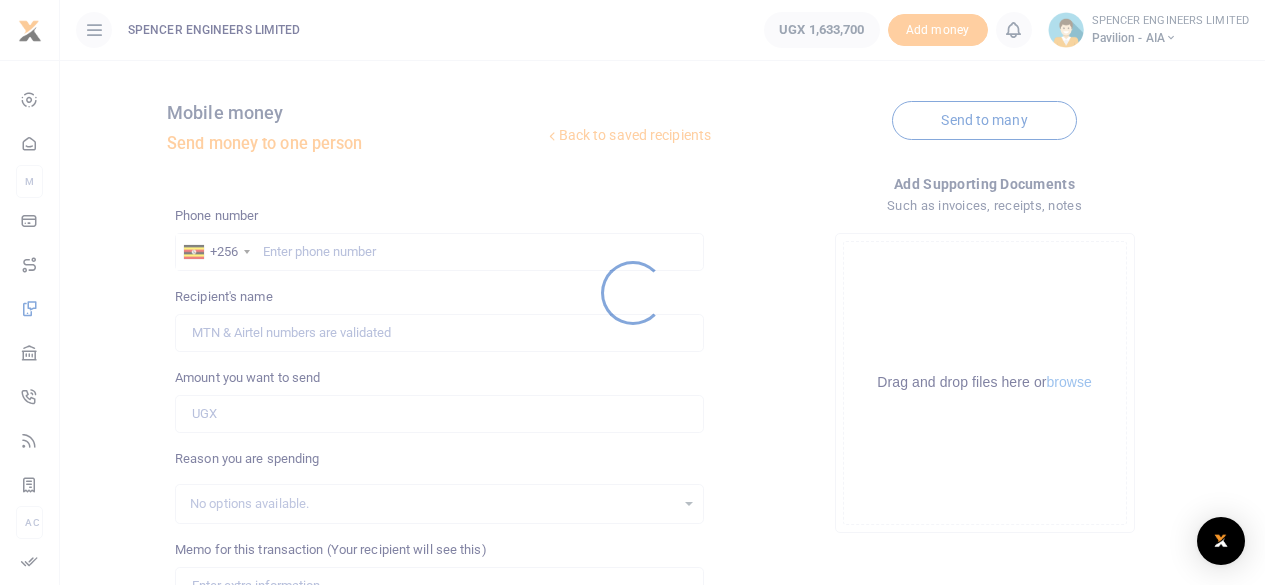 scroll, scrollTop: 0, scrollLeft: 0, axis: both 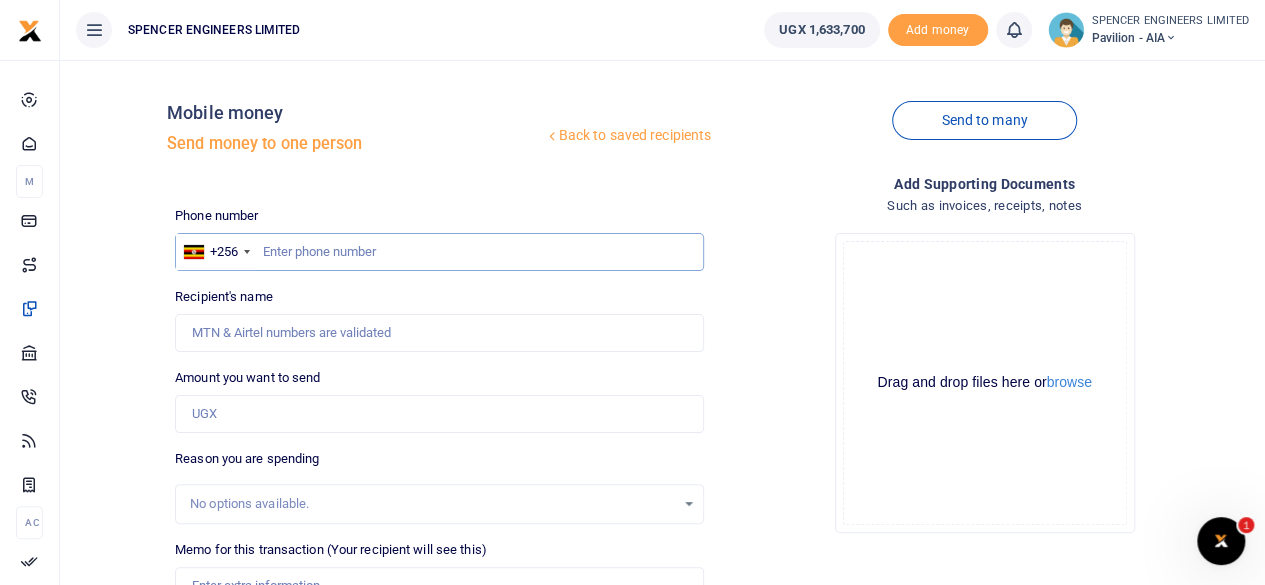 click at bounding box center (439, 252) 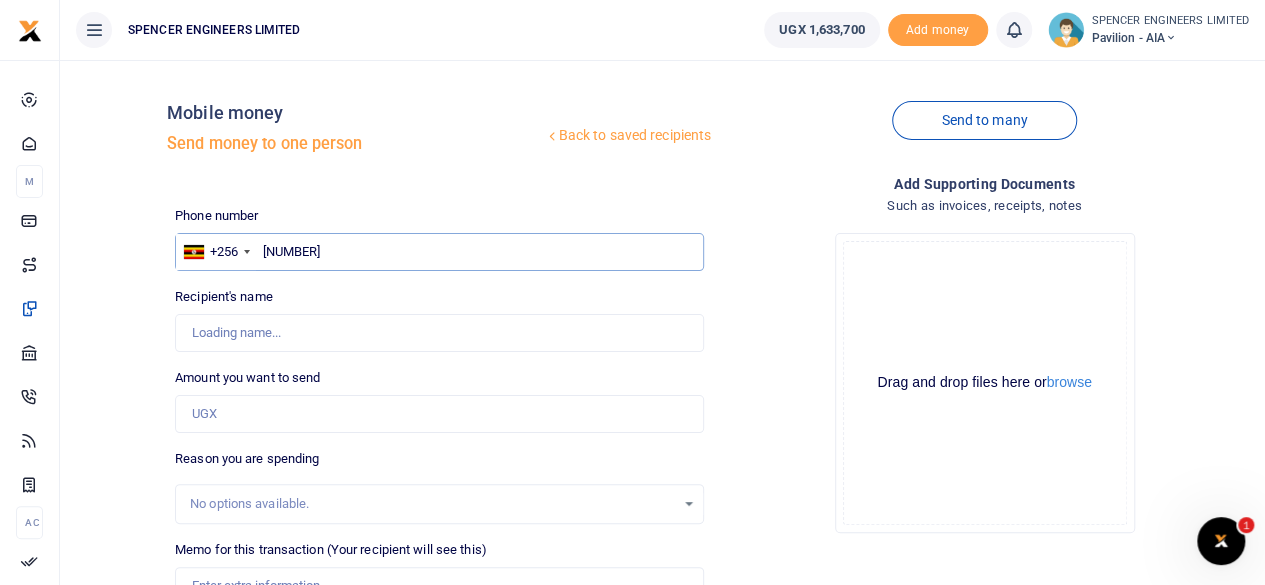 type on "752280614" 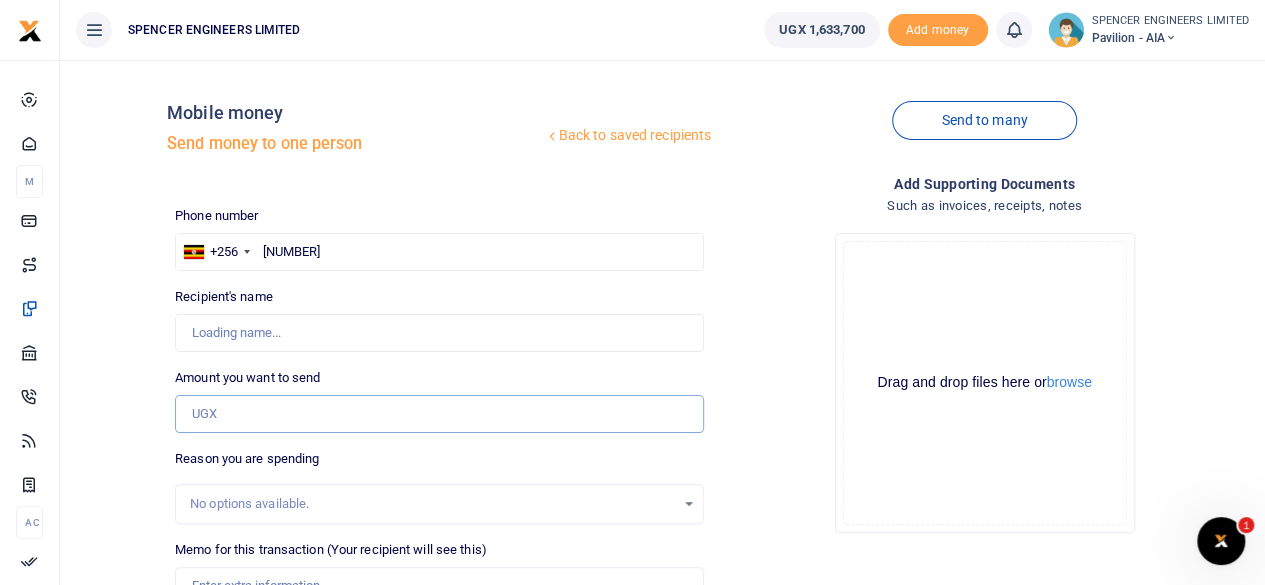 click on "Amount you want to send" at bounding box center (439, 414) 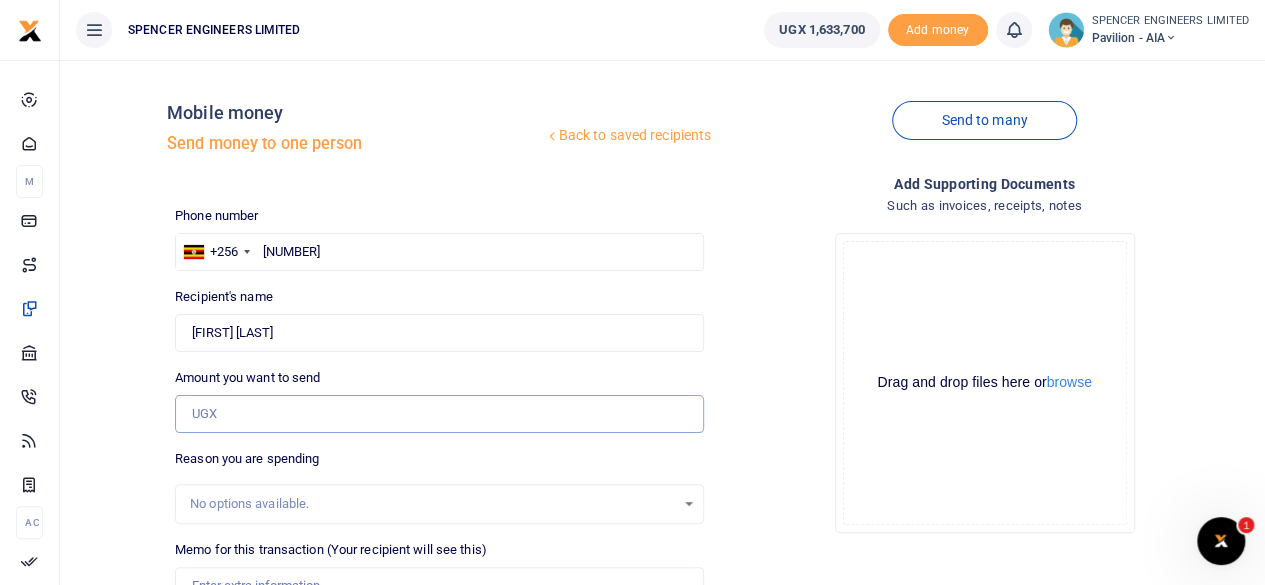 click on "Amount you want to send" at bounding box center [439, 414] 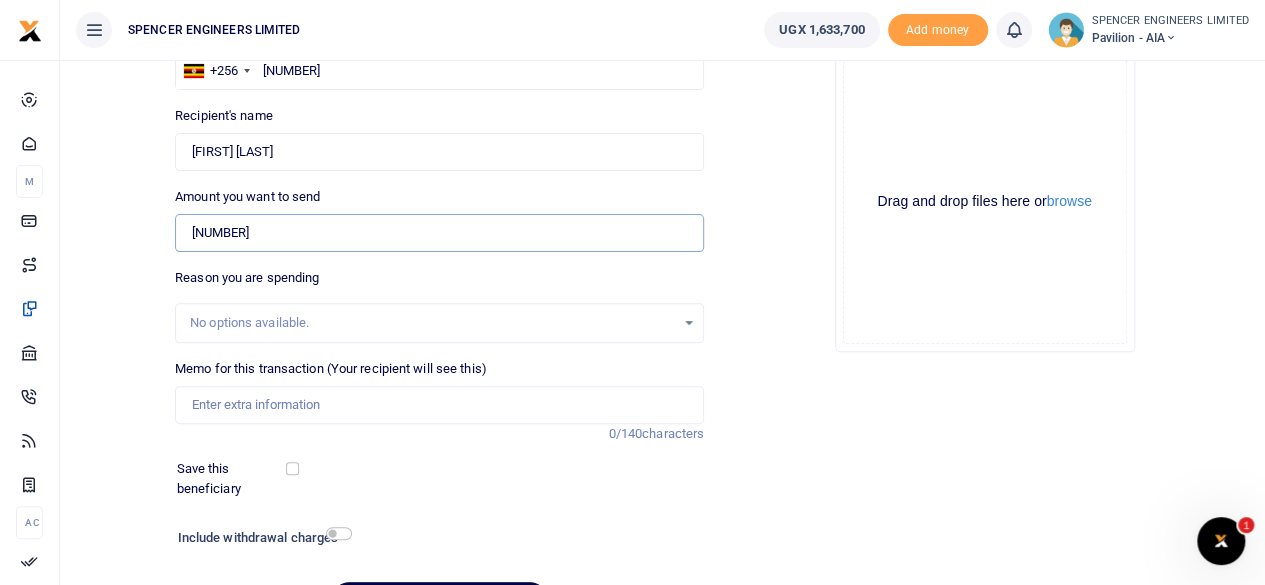 scroll, scrollTop: 200, scrollLeft: 0, axis: vertical 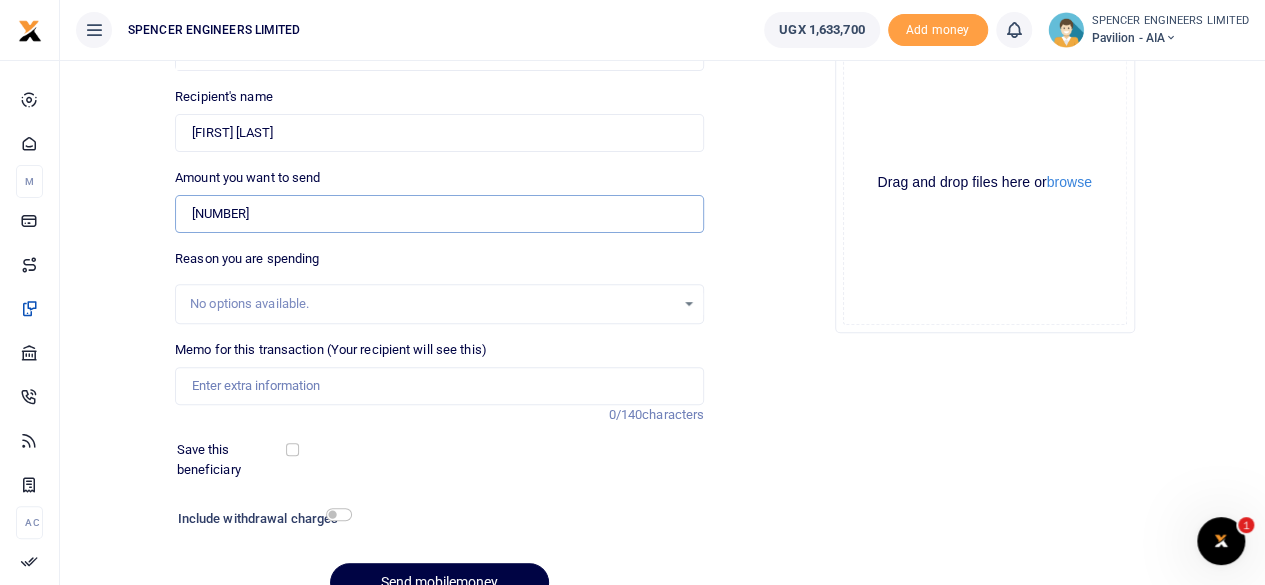 type on "1,190,000" 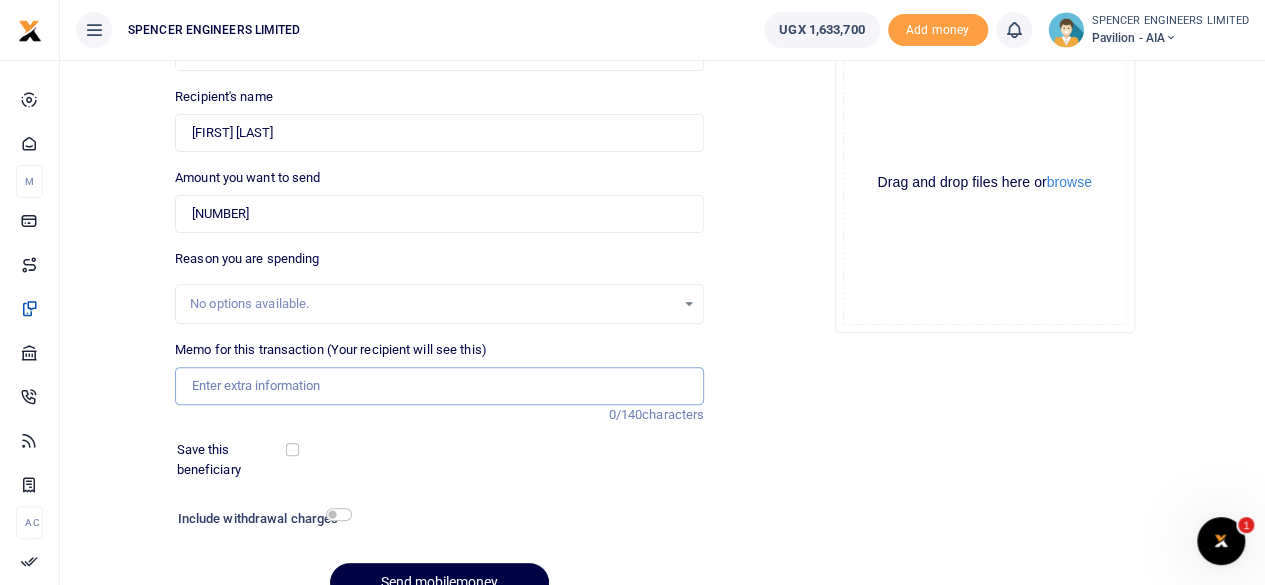 click on "Memo for this transaction (Your recipient will see this)" at bounding box center (439, 386) 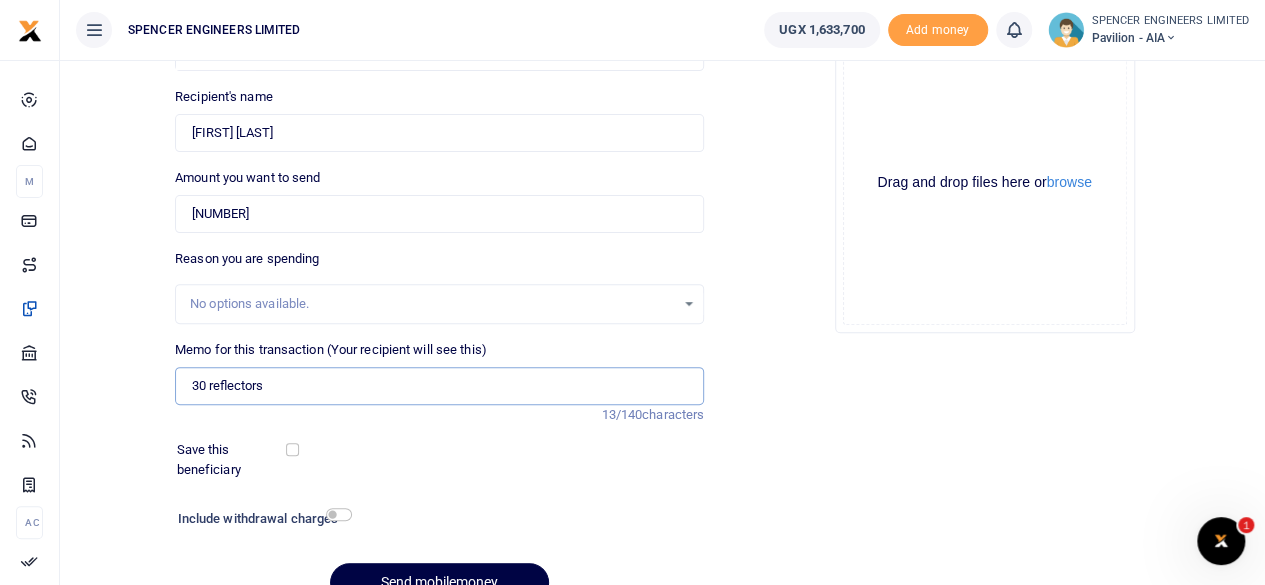 click on "30 reflectors" at bounding box center (439, 386) 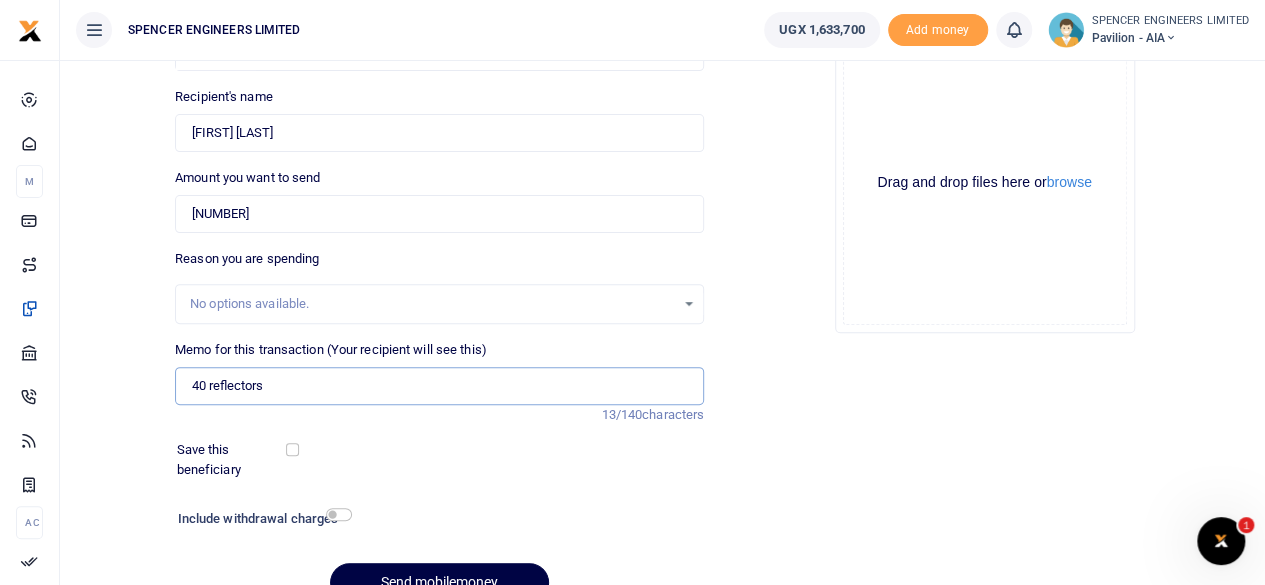 click on "40 reflectors" at bounding box center [439, 386] 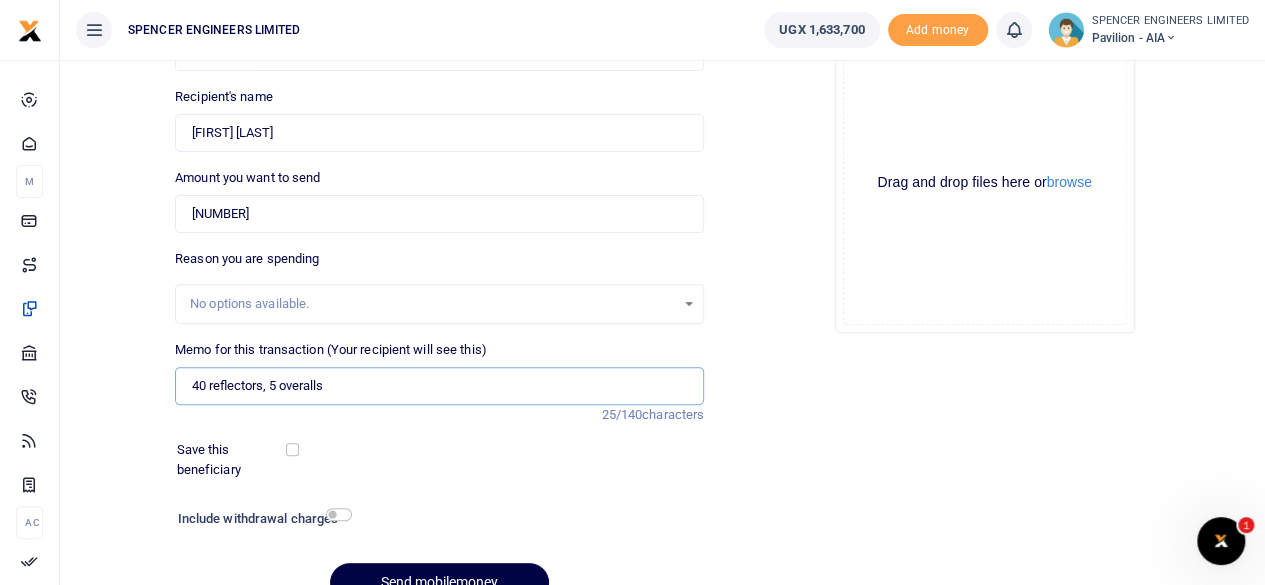 click on "40 reflectors, 5 overalls" at bounding box center [439, 386] 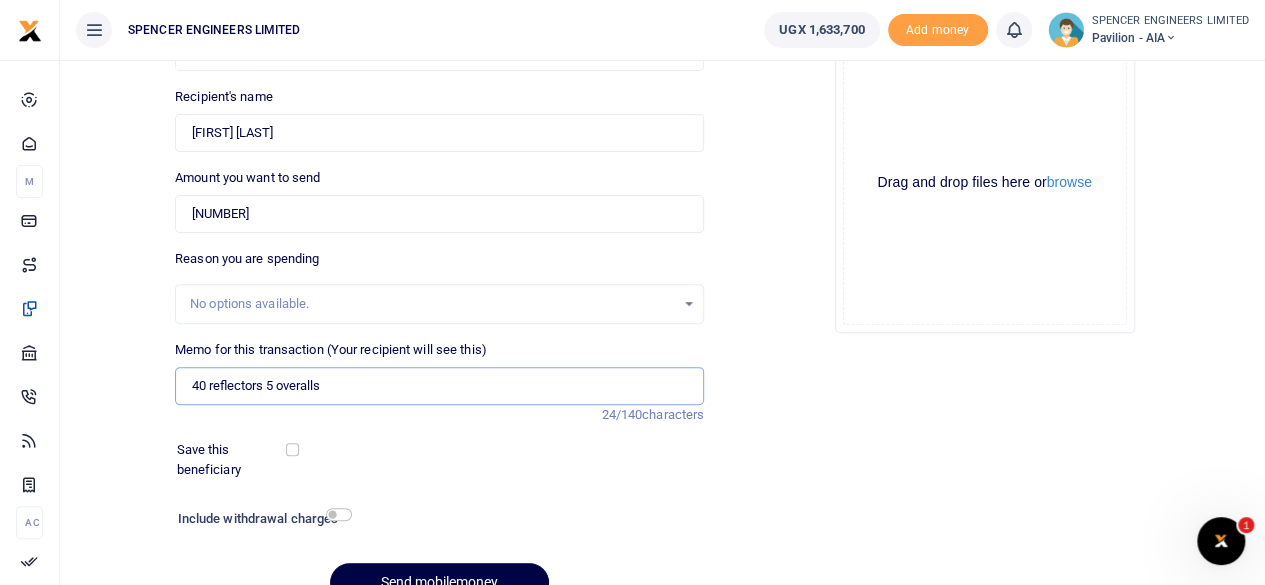 click on "40 reflectors 5 overalls" at bounding box center (439, 386) 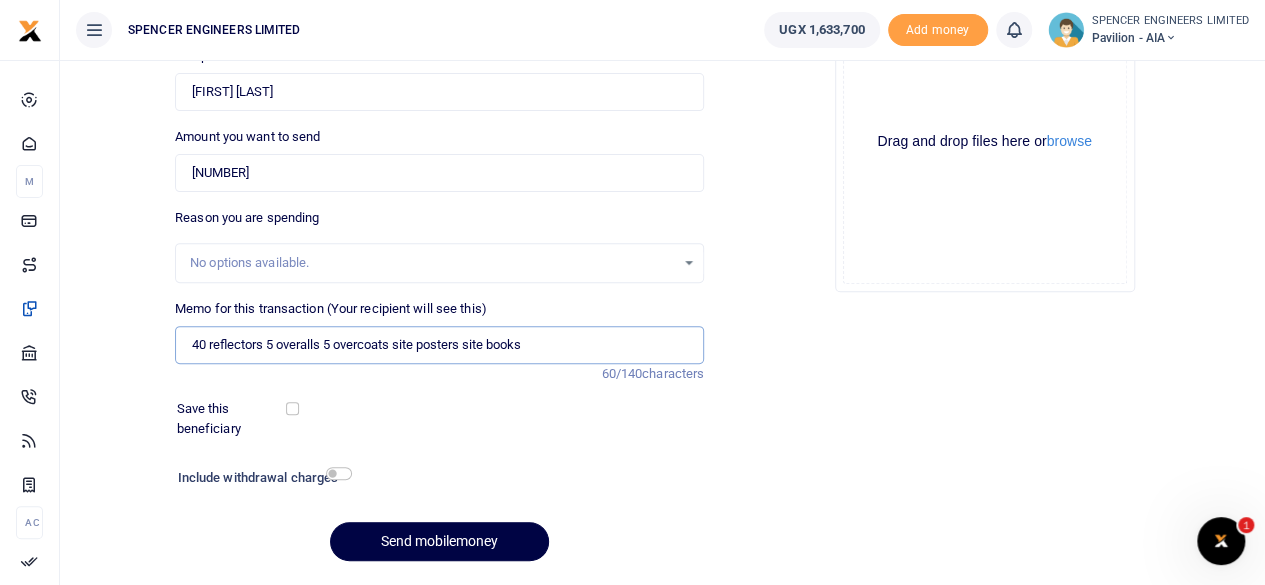 scroll, scrollTop: 298, scrollLeft: 0, axis: vertical 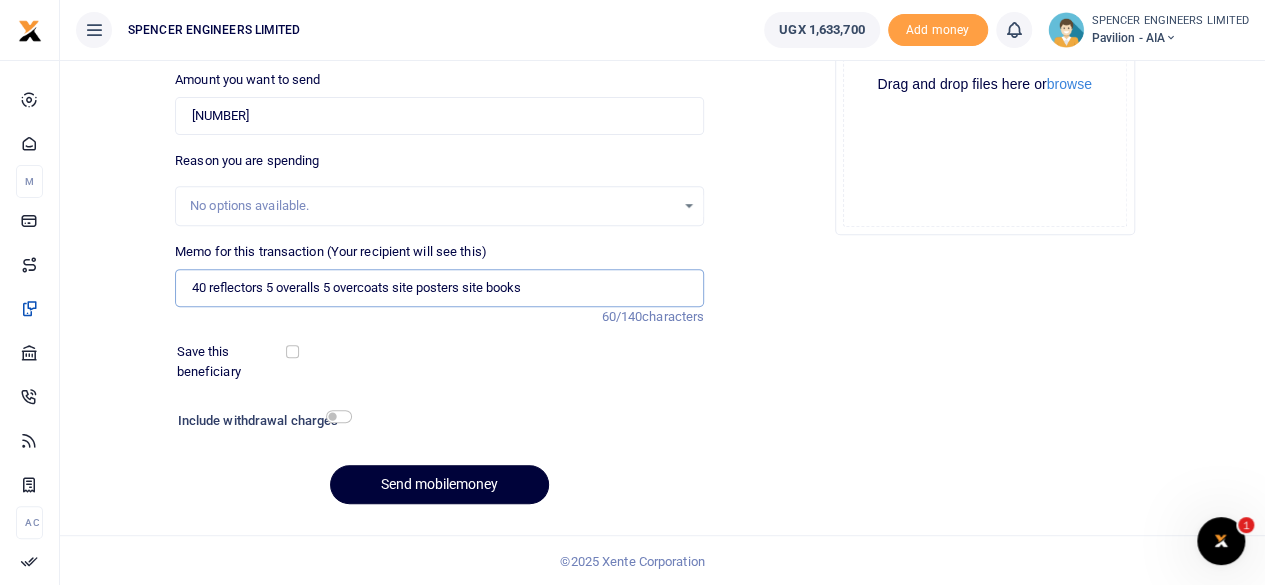 type on "40 reflectors 5 overalls 5 overcoats site posters site books" 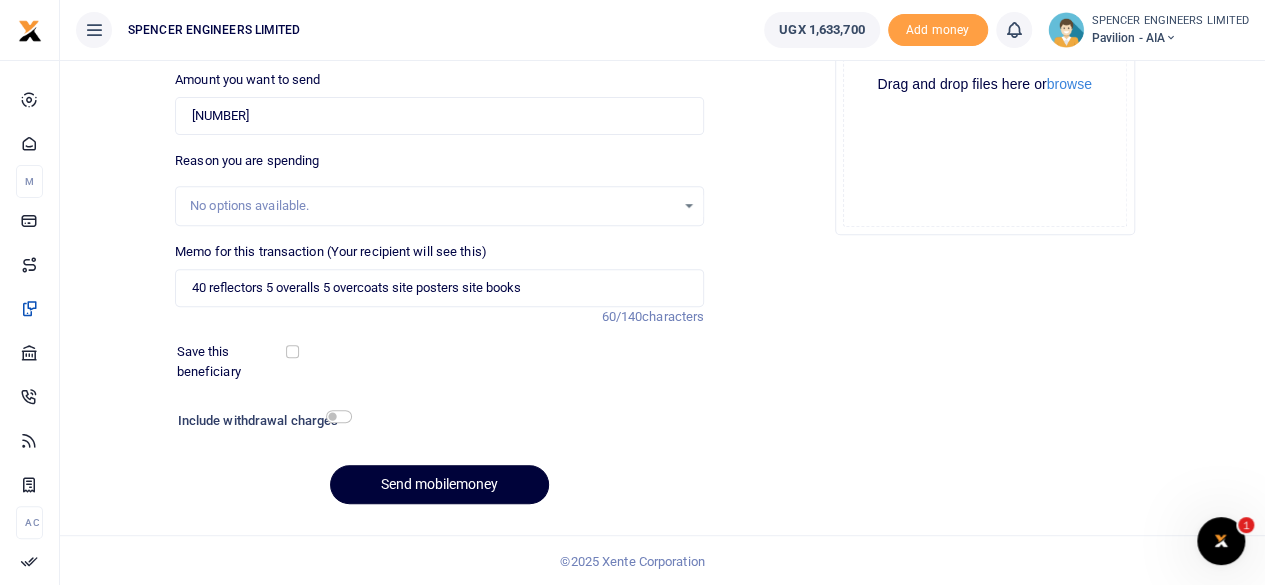 click on "Send mobilemoney" at bounding box center (439, 484) 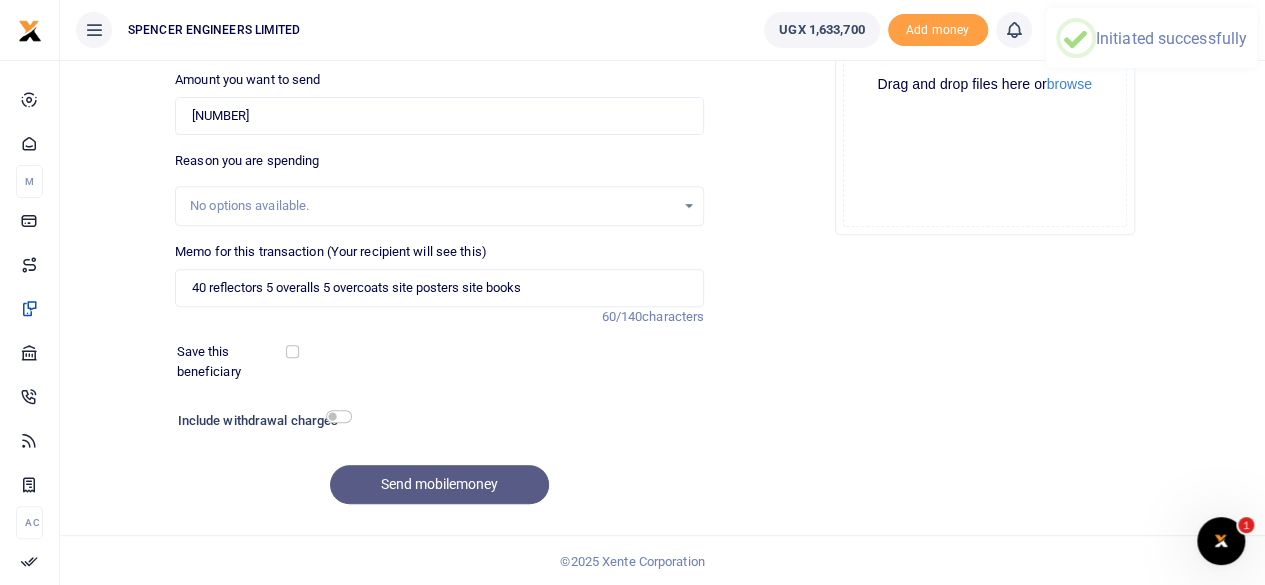 click at bounding box center [1013, 30] 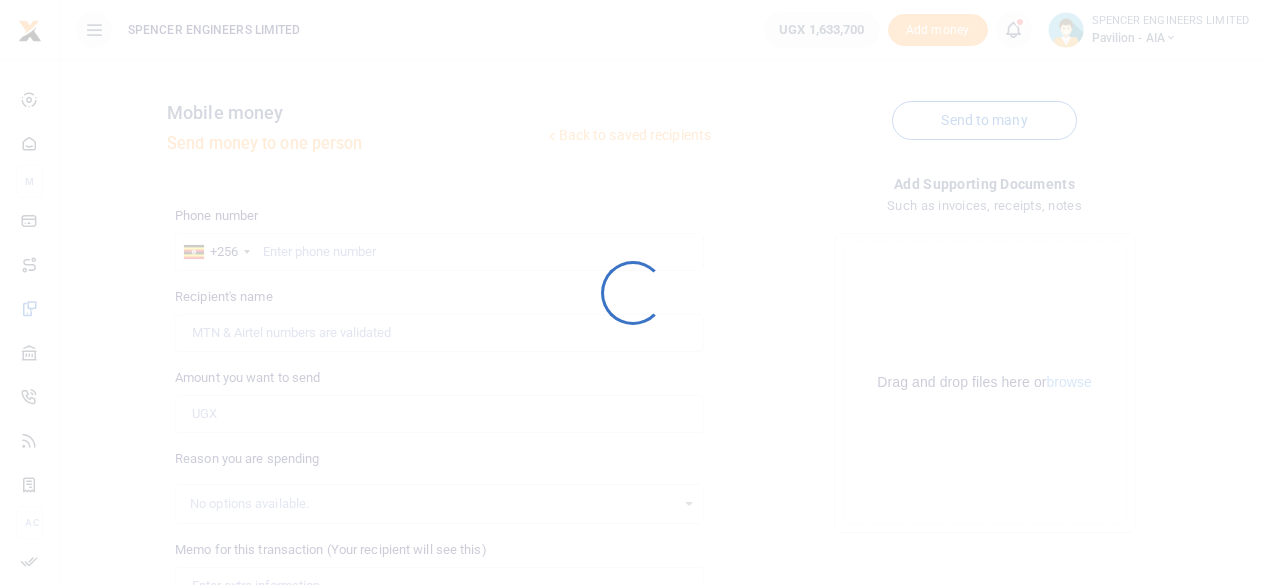scroll, scrollTop: 297, scrollLeft: 0, axis: vertical 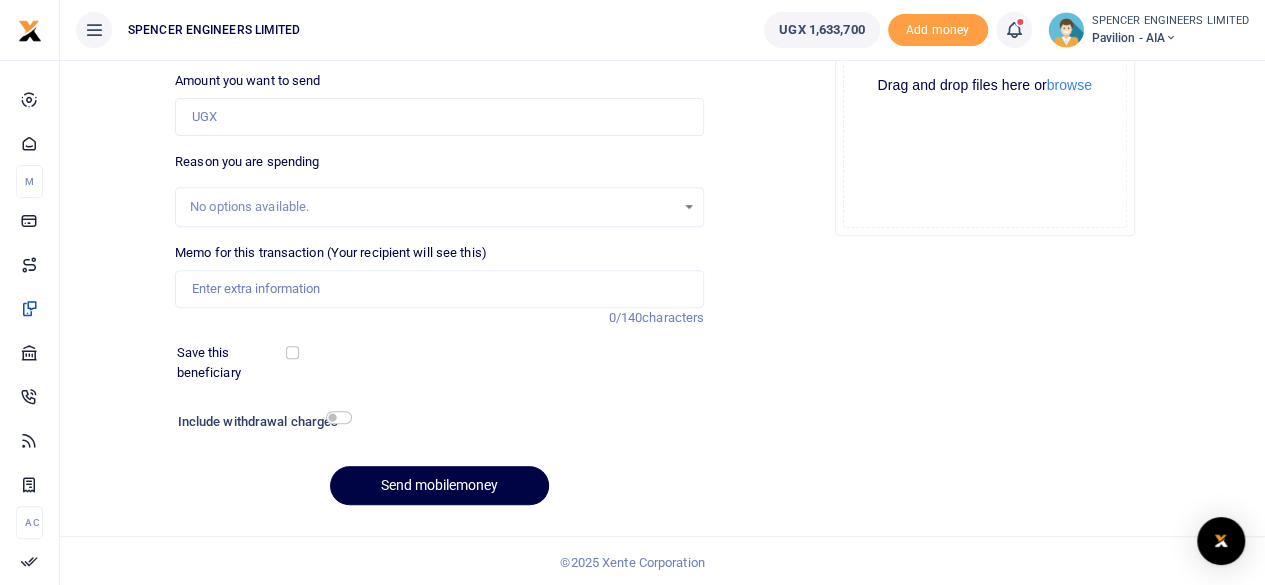 click at bounding box center (1014, 30) 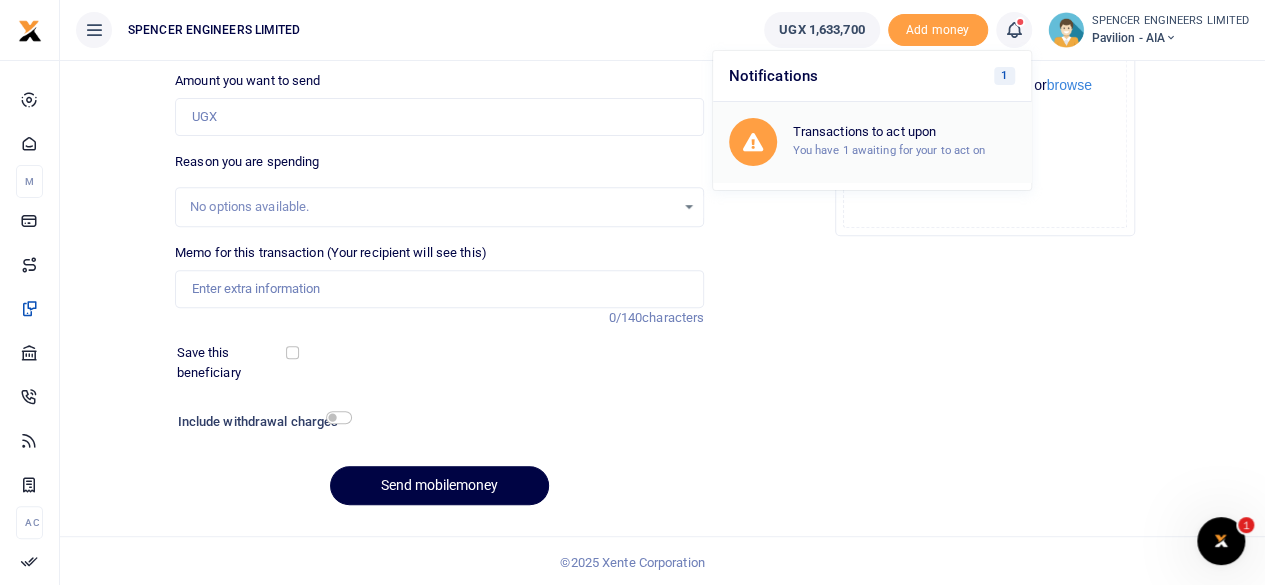 scroll, scrollTop: 0, scrollLeft: 0, axis: both 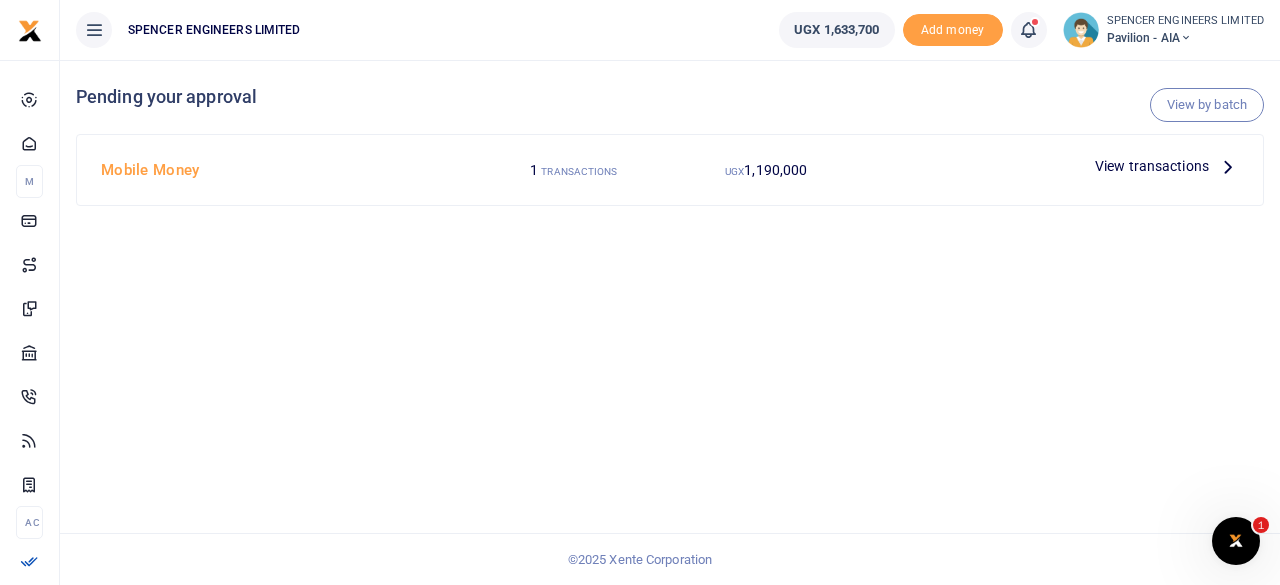 click at bounding box center (1228, 166) 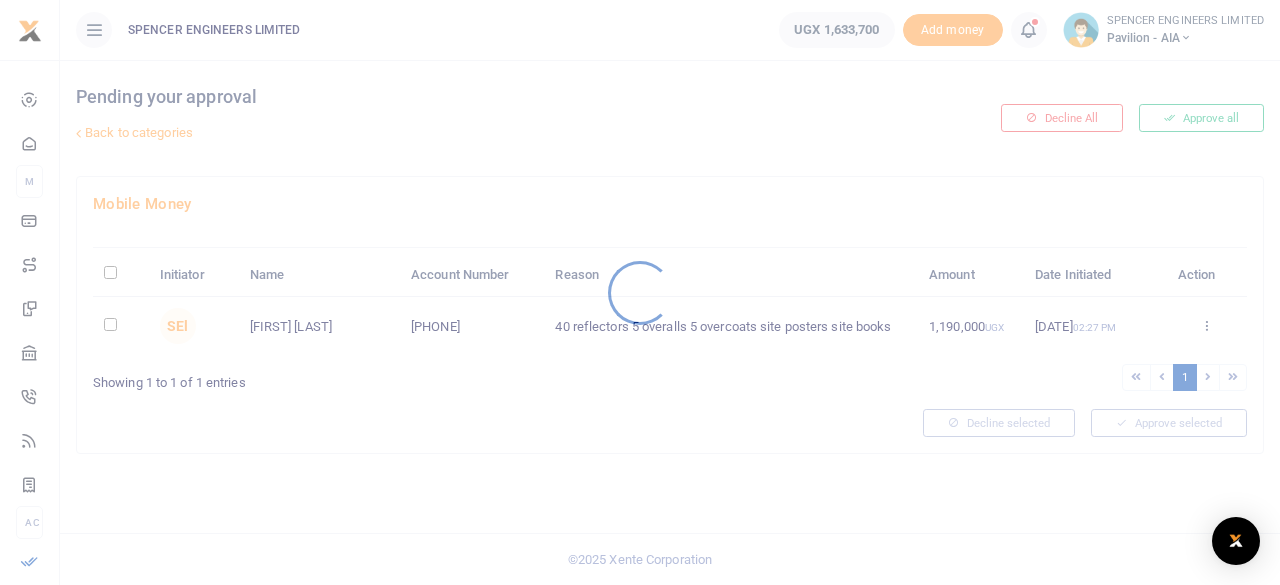 scroll, scrollTop: 0, scrollLeft: 0, axis: both 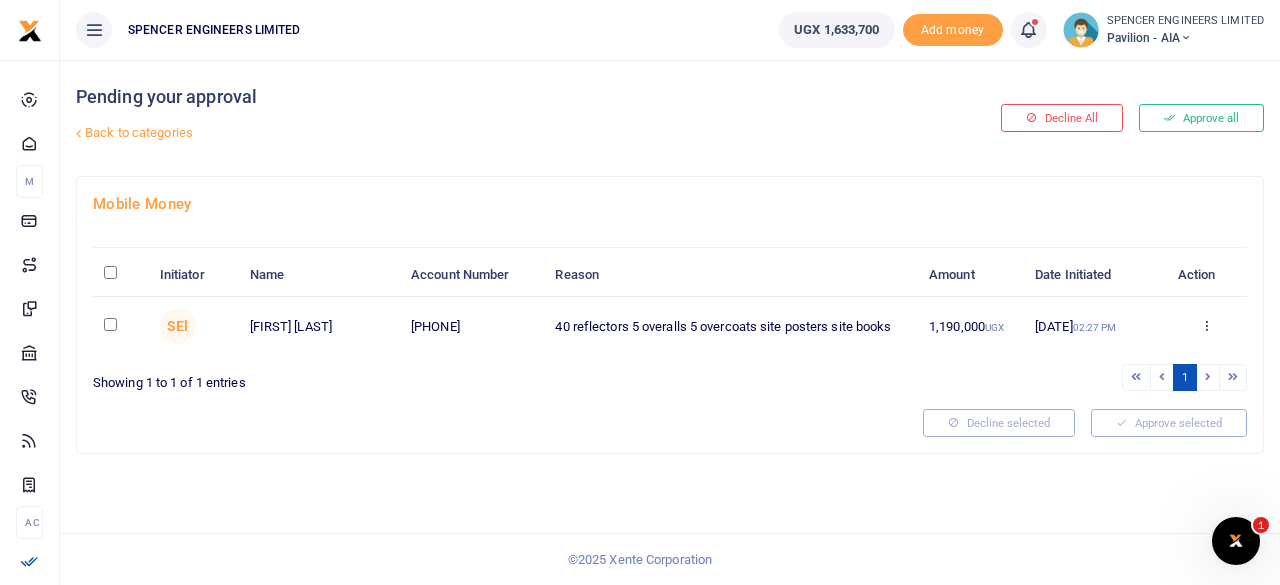 click at bounding box center (640, 292) 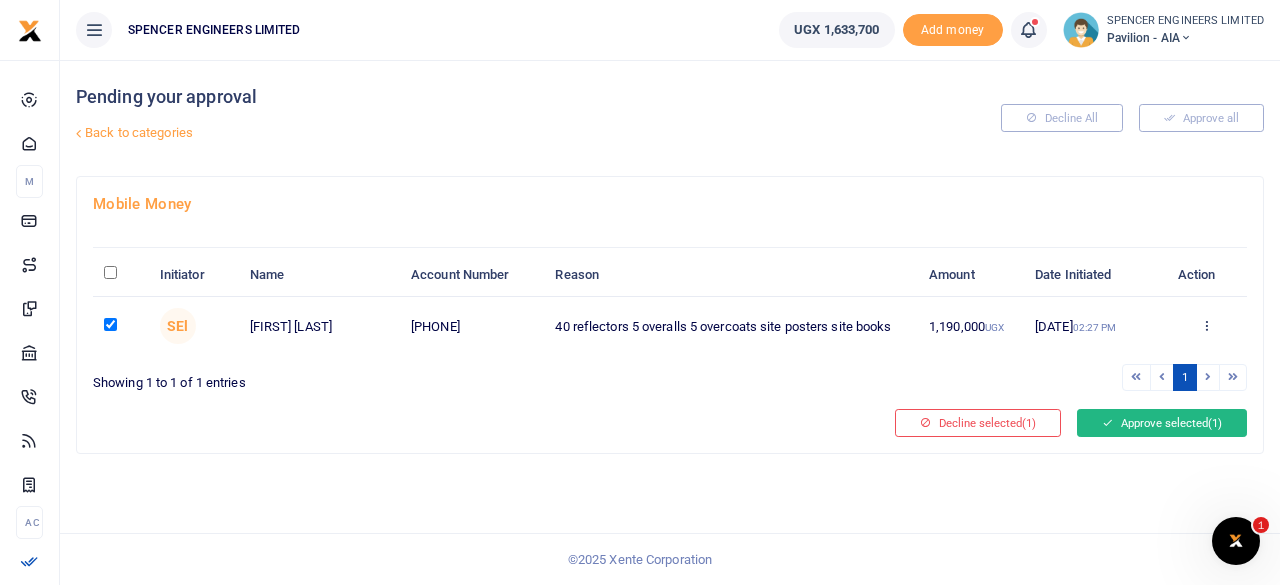 click on "Approve selected  (1)" at bounding box center (1162, 423) 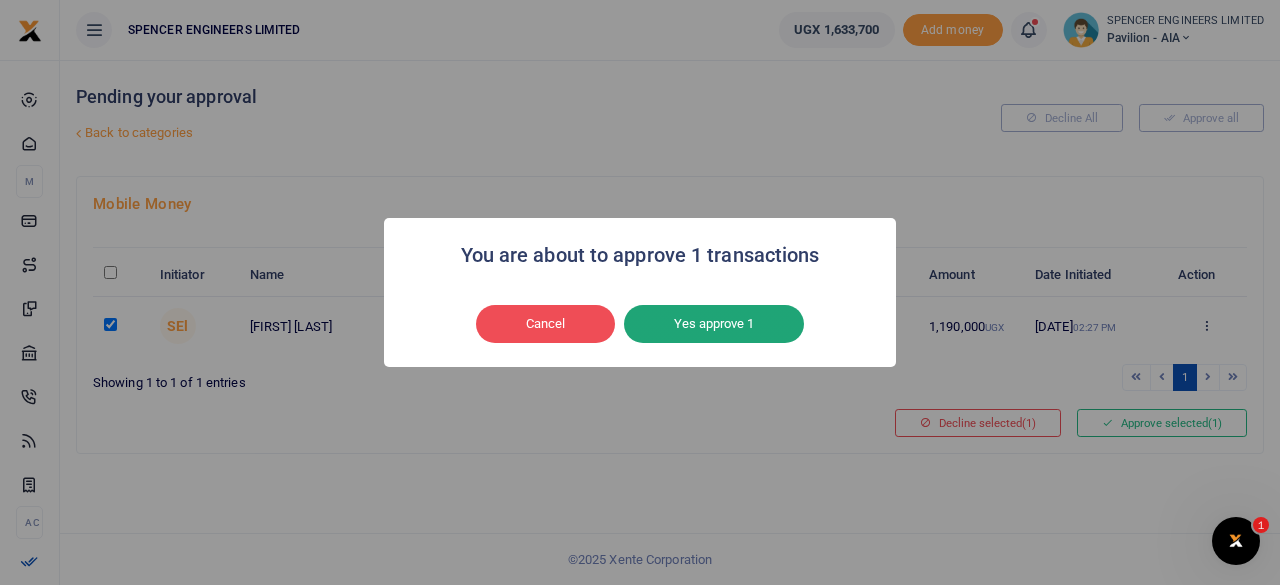 click on "Yes approve 1" at bounding box center (714, 324) 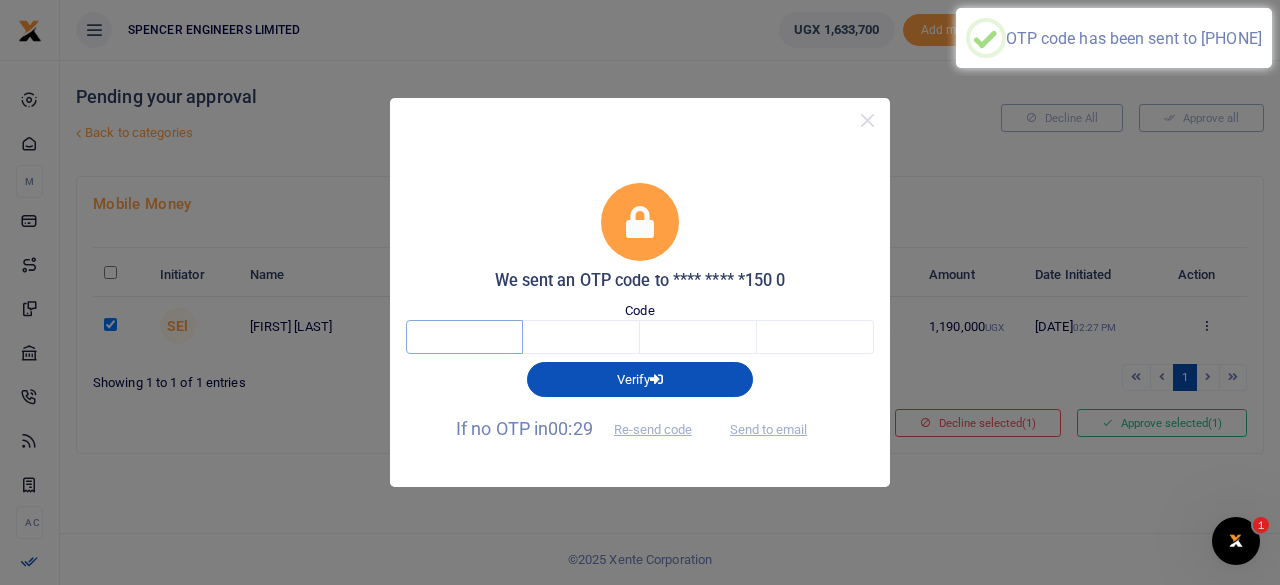click at bounding box center [464, 337] 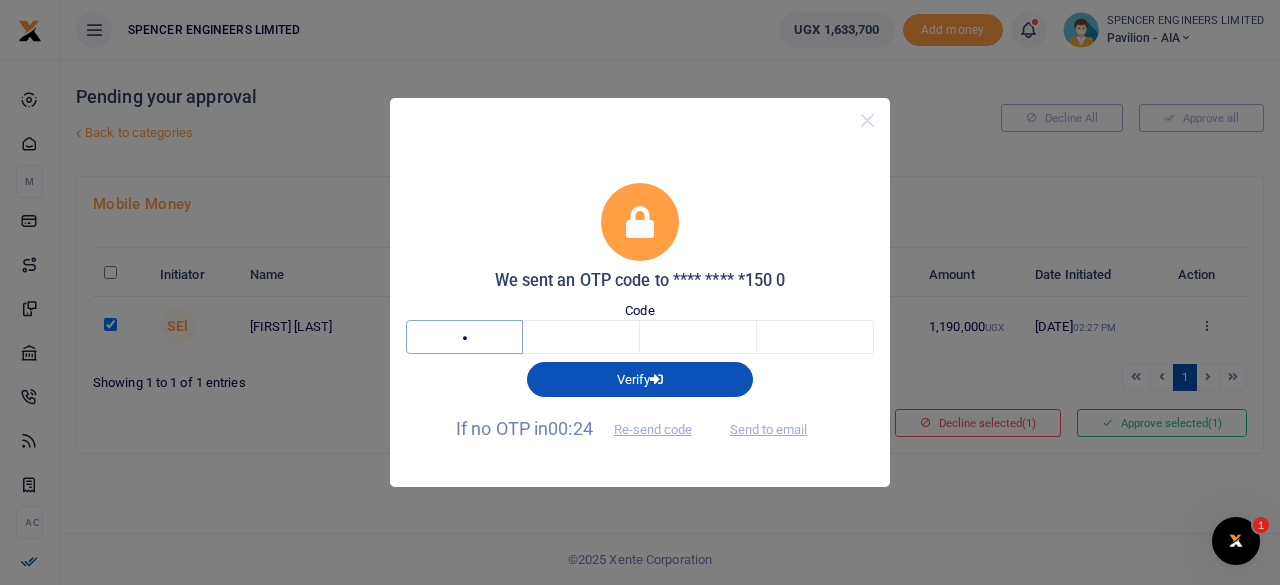 type on "2" 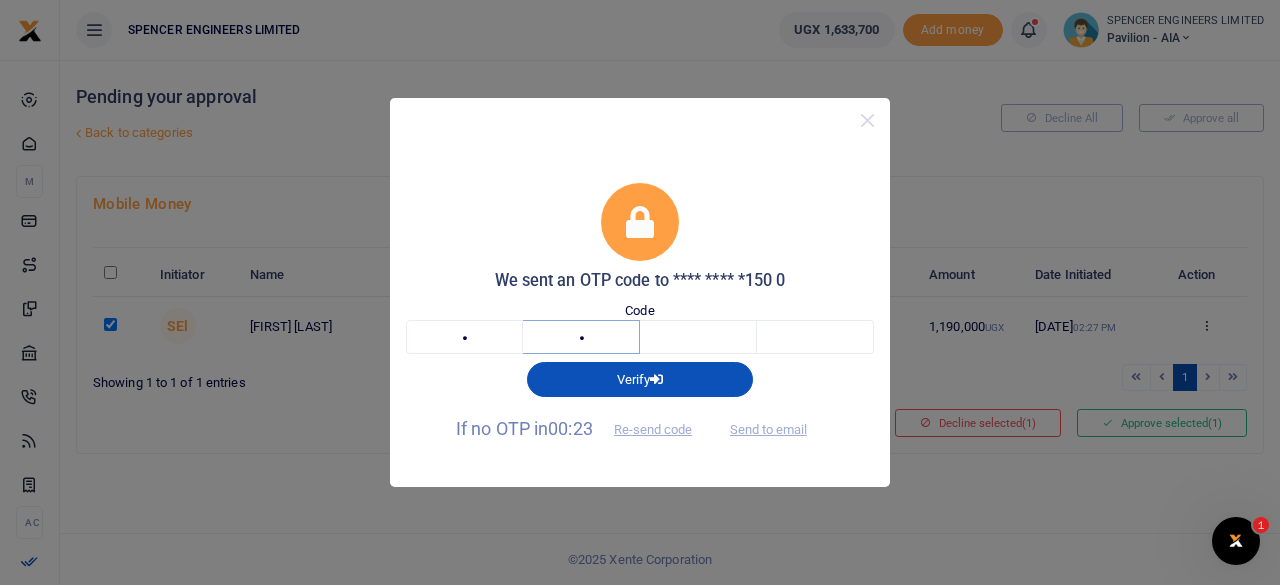 type on "7" 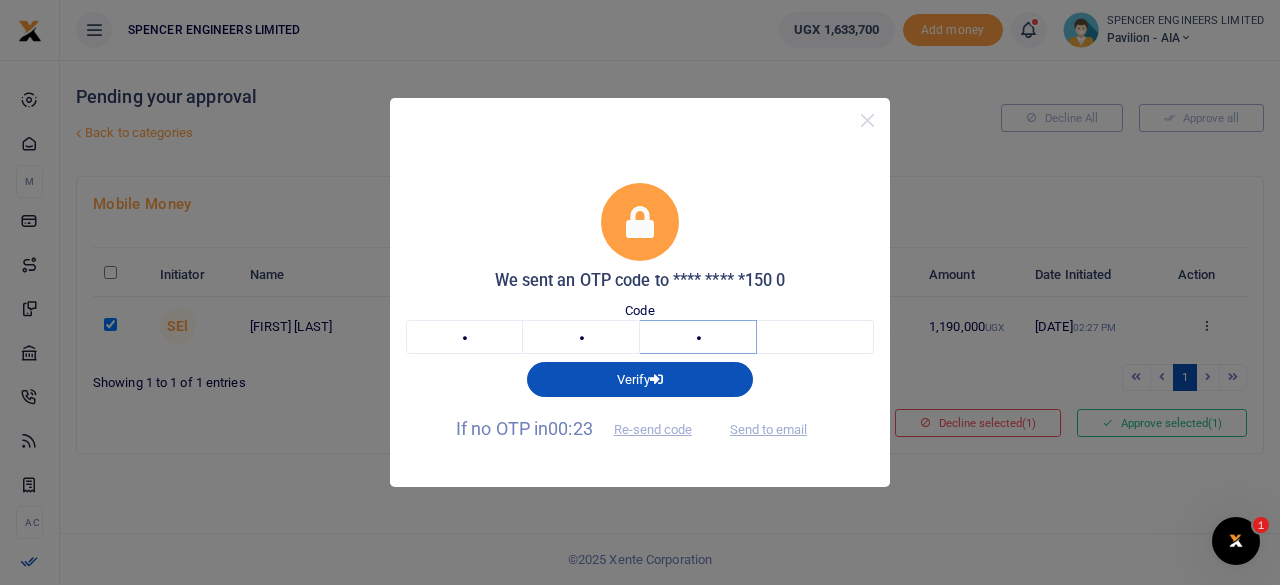 type on "7" 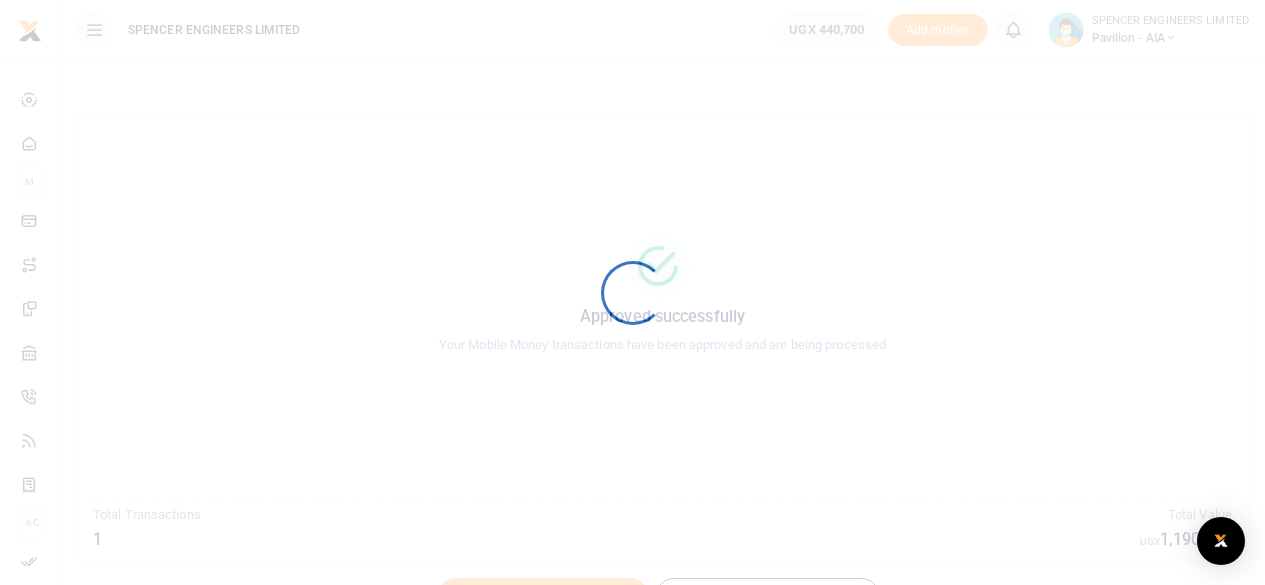 scroll, scrollTop: 0, scrollLeft: 0, axis: both 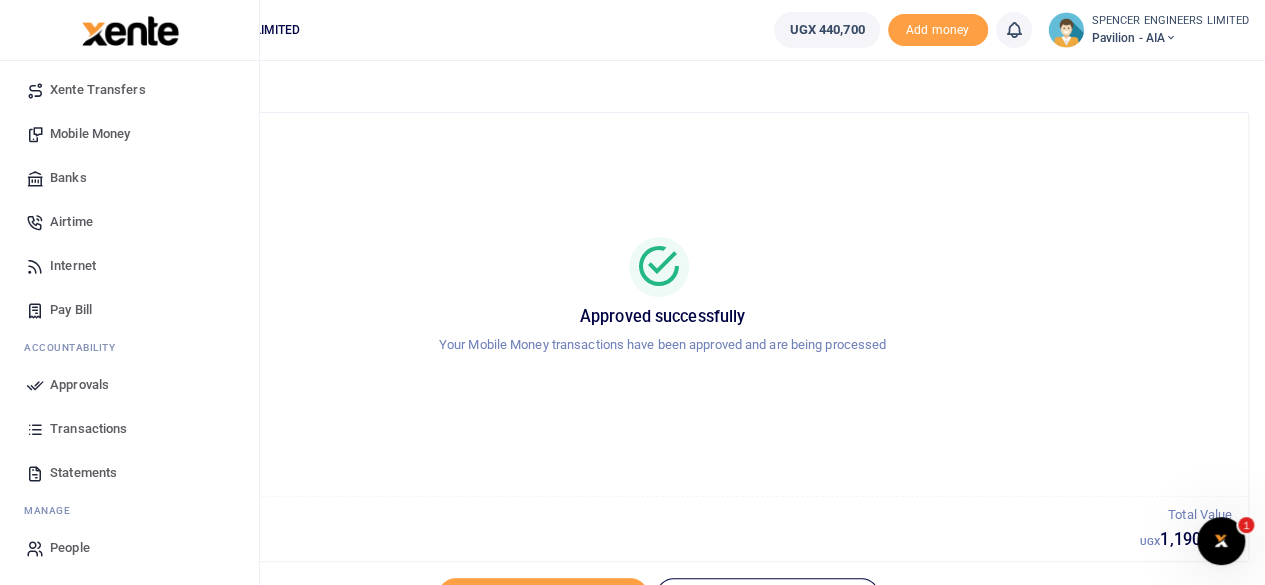 click on "Transactions" at bounding box center (88, 429) 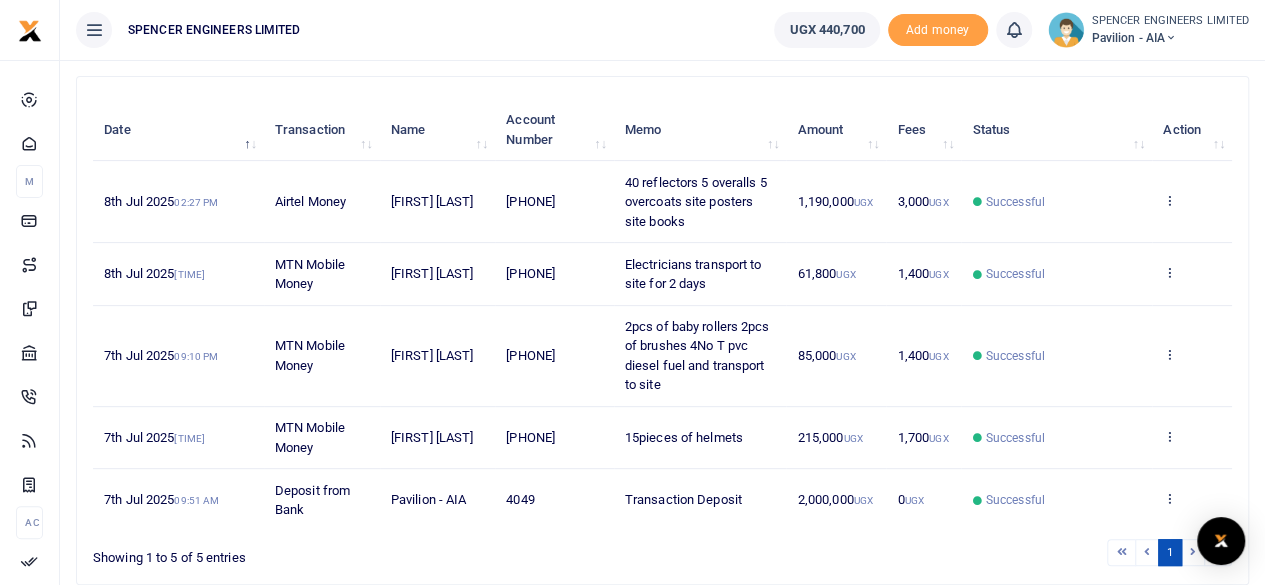 scroll, scrollTop: 91, scrollLeft: 0, axis: vertical 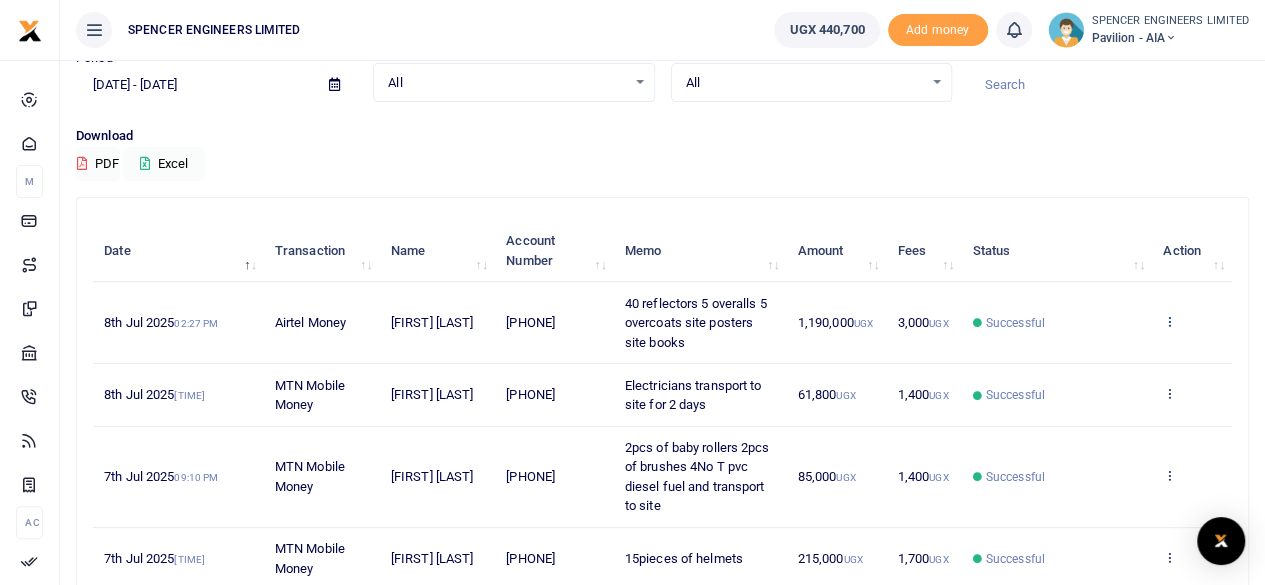 click at bounding box center (1169, 321) 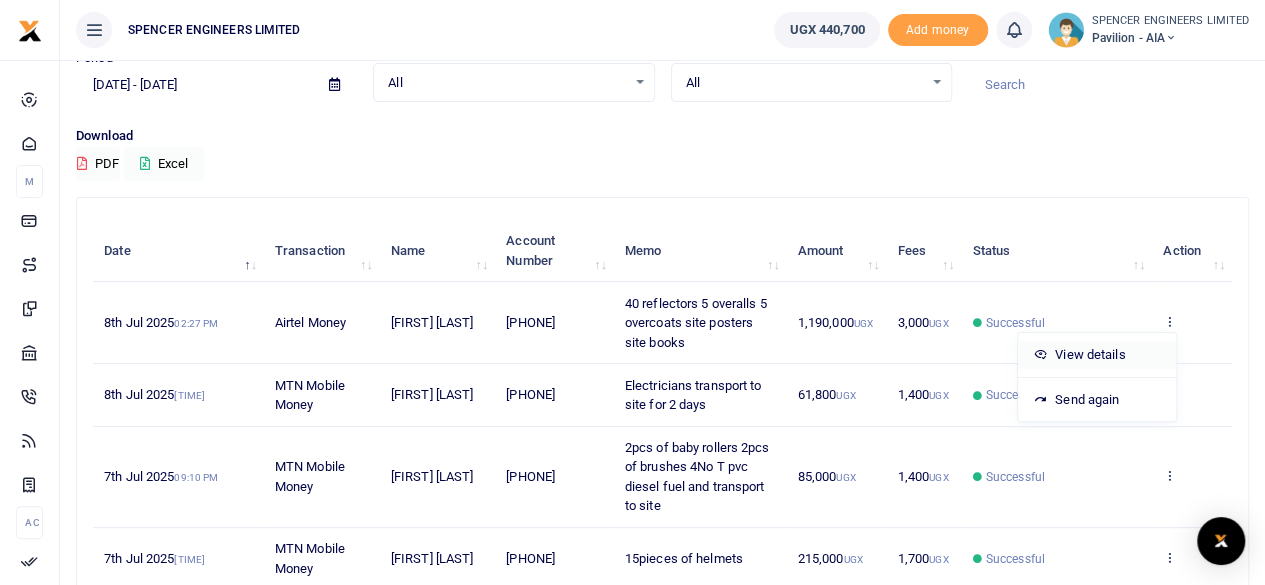 click on "View details" at bounding box center [1097, 355] 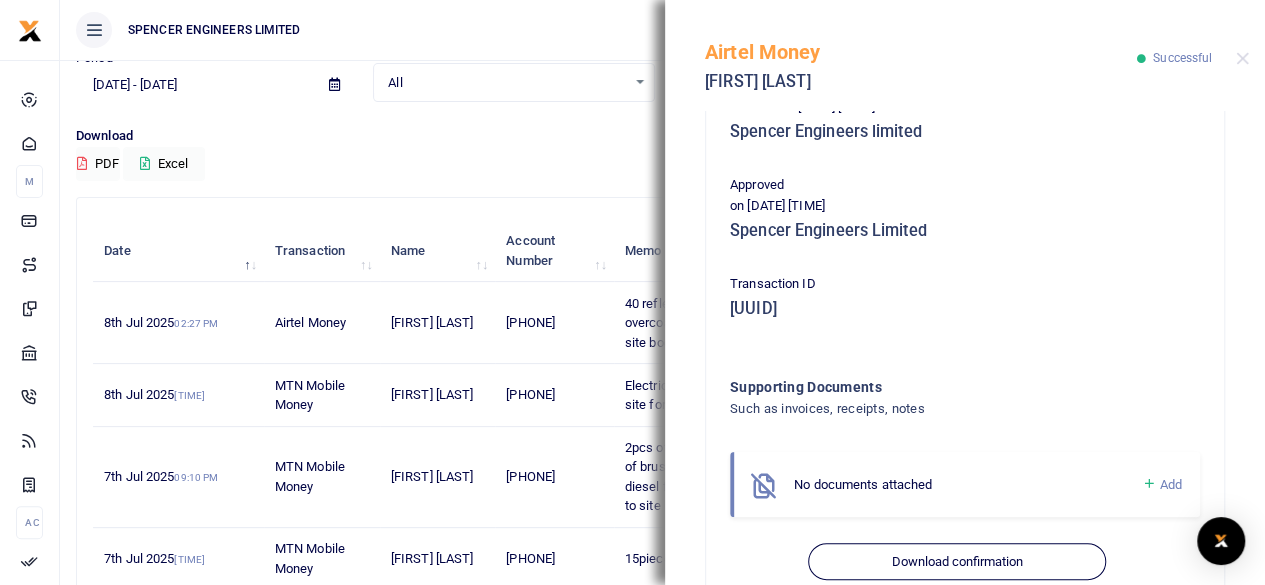scroll, scrollTop: 477, scrollLeft: 0, axis: vertical 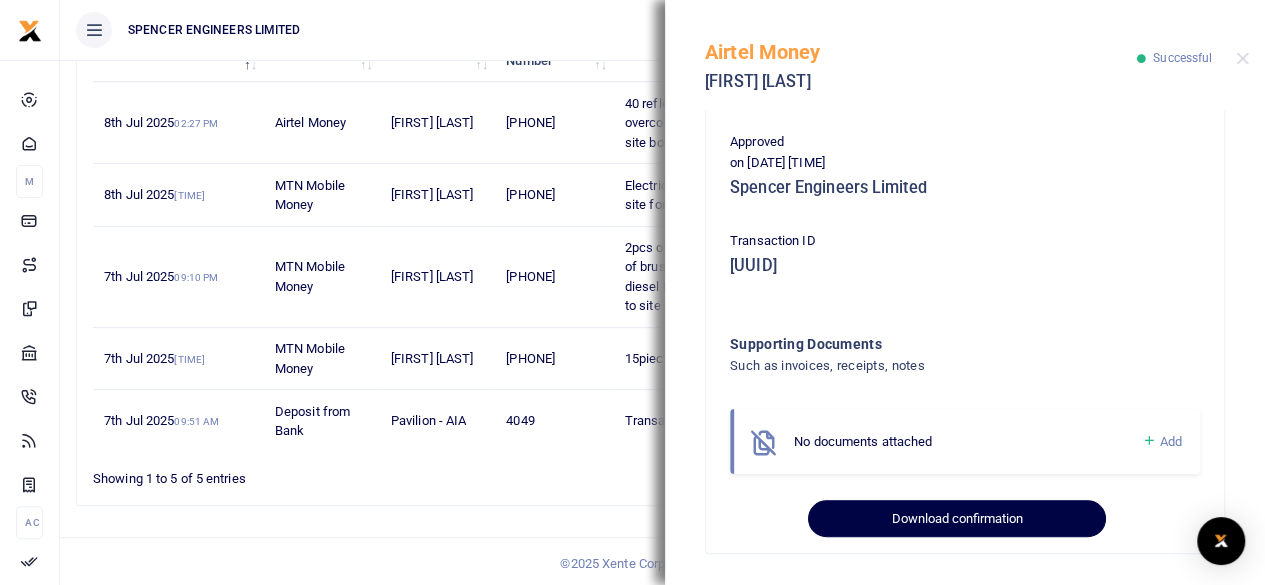 click on "Download confirmation" at bounding box center [956, 519] 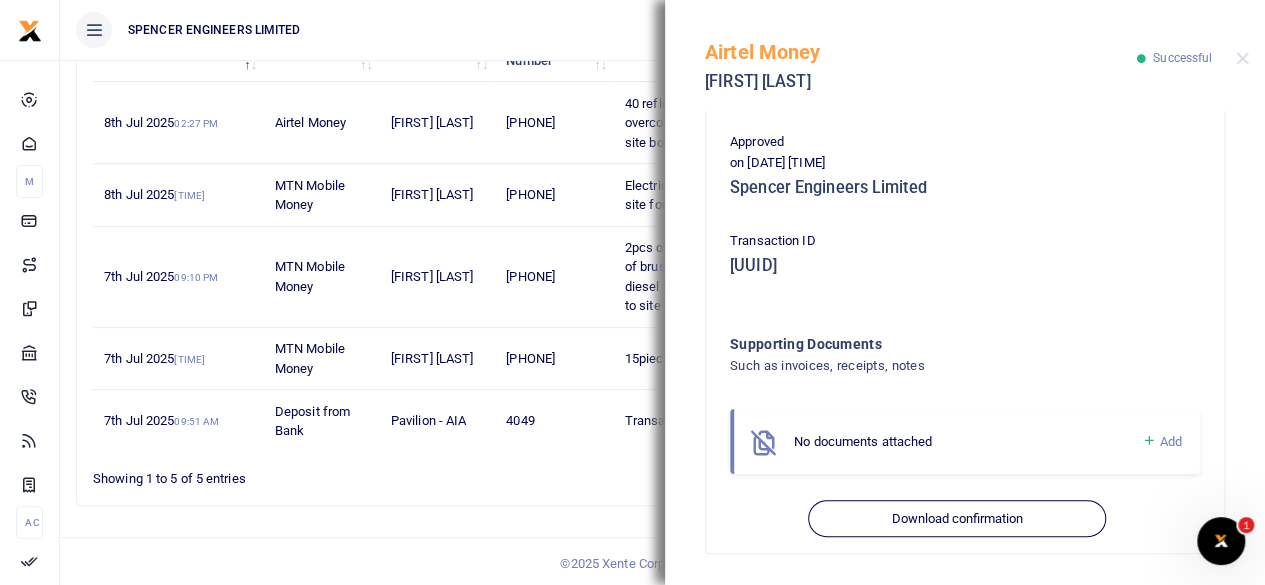 scroll, scrollTop: 0, scrollLeft: 0, axis: both 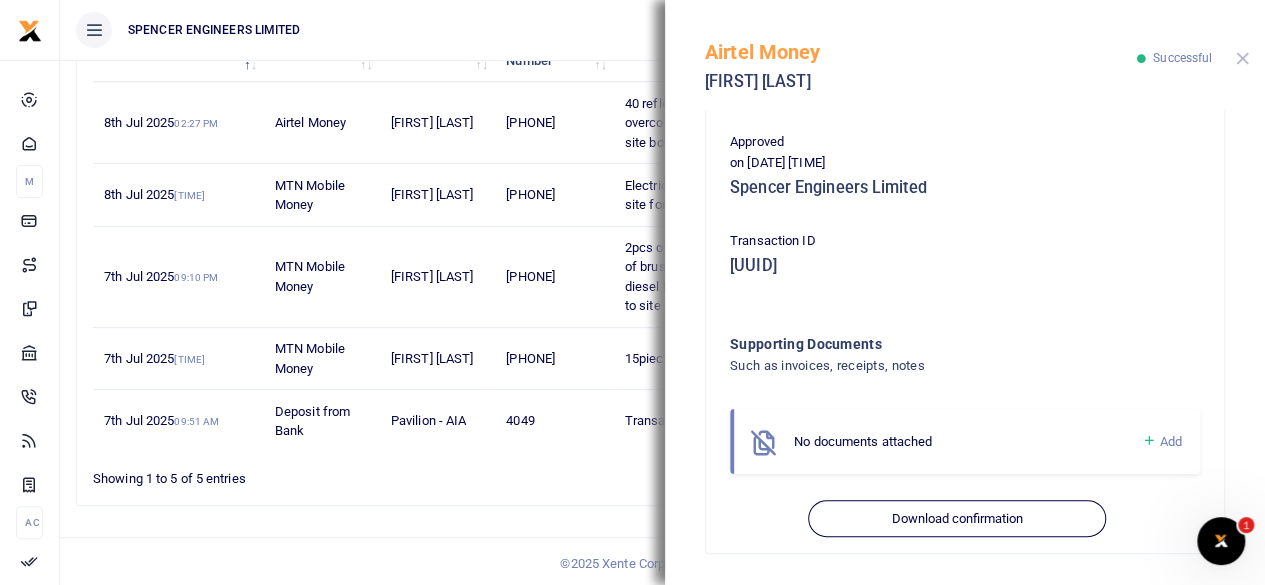 click at bounding box center (1242, 58) 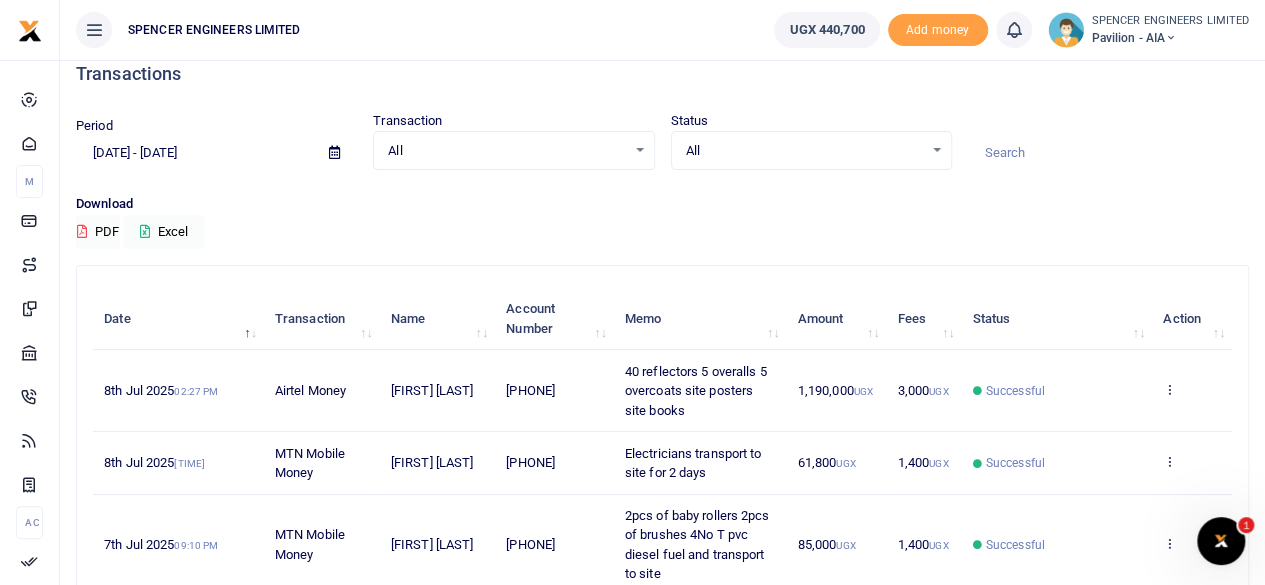 scroll, scrollTop: 0, scrollLeft: 0, axis: both 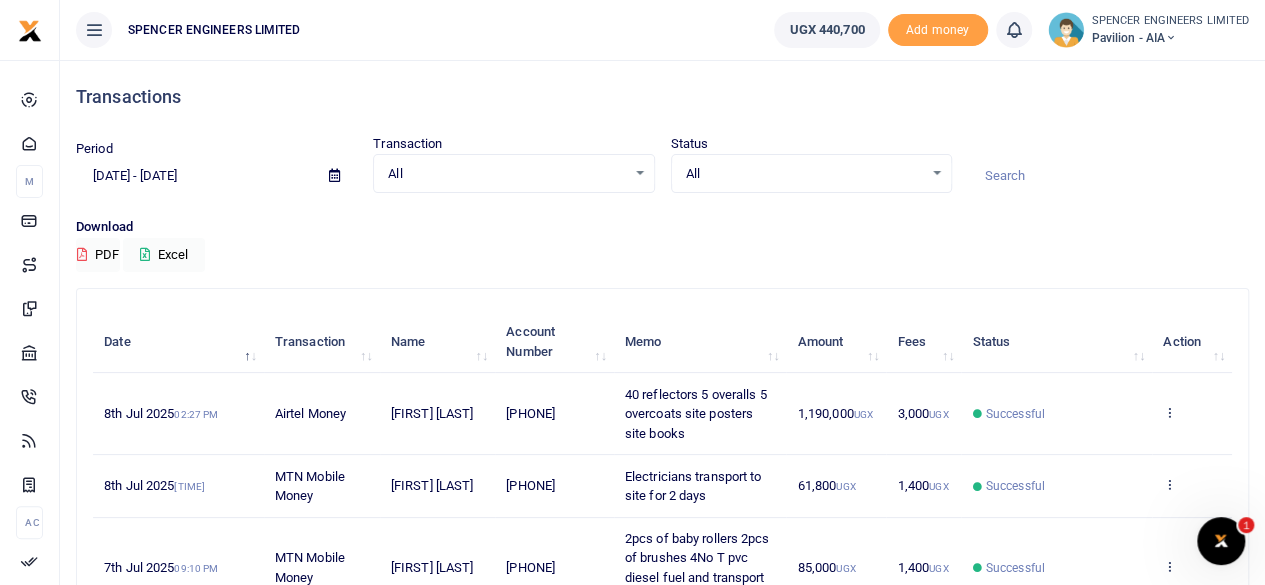 click at bounding box center (1171, 38) 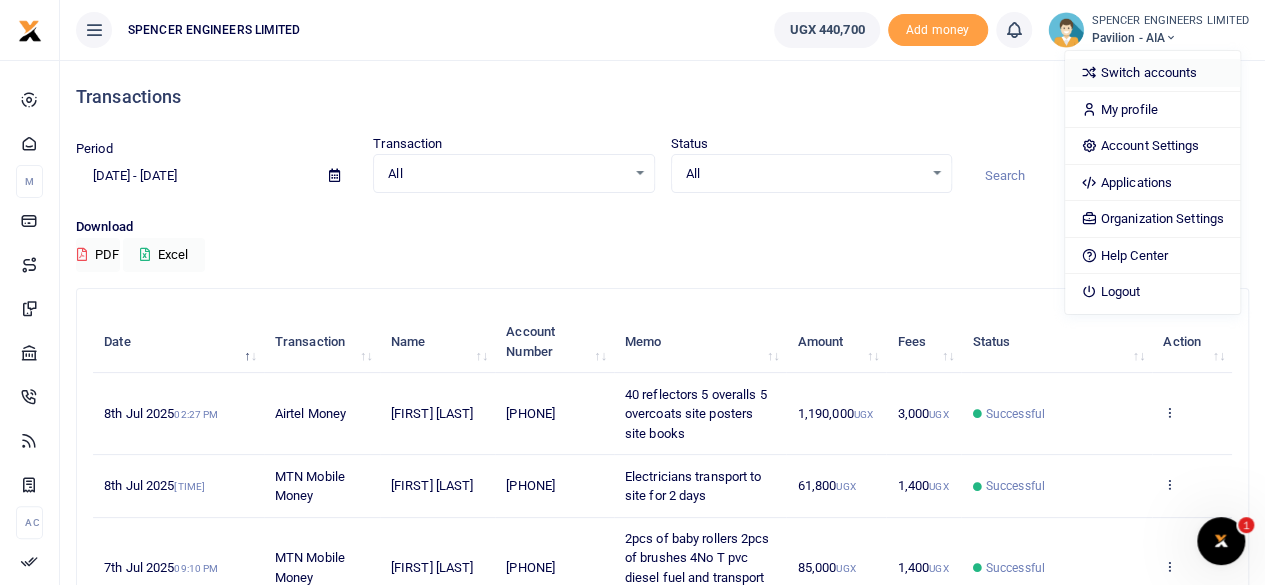 click on "Switch accounts" at bounding box center (1152, 73) 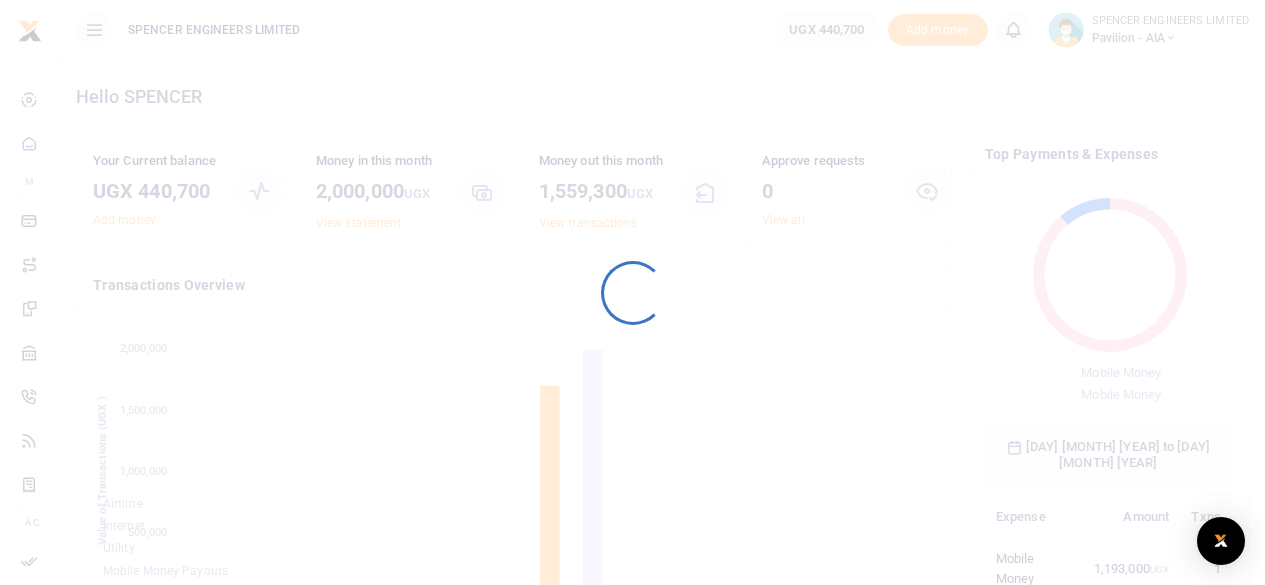 scroll, scrollTop: 0, scrollLeft: 0, axis: both 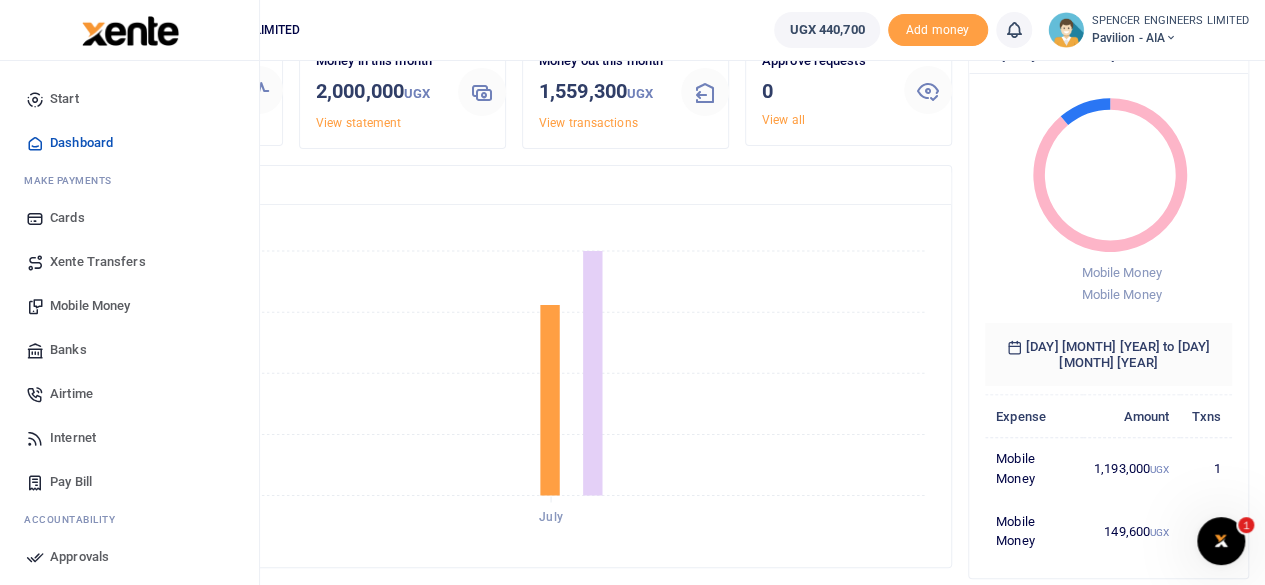 click on "Mobile Money" at bounding box center [90, 306] 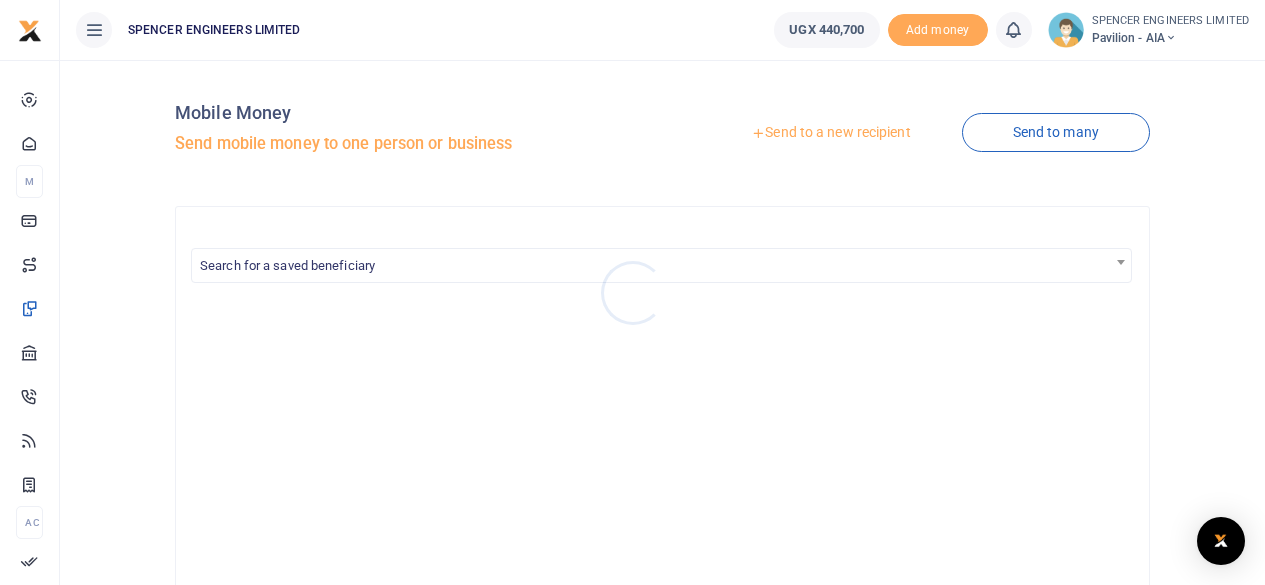scroll, scrollTop: 0, scrollLeft: 0, axis: both 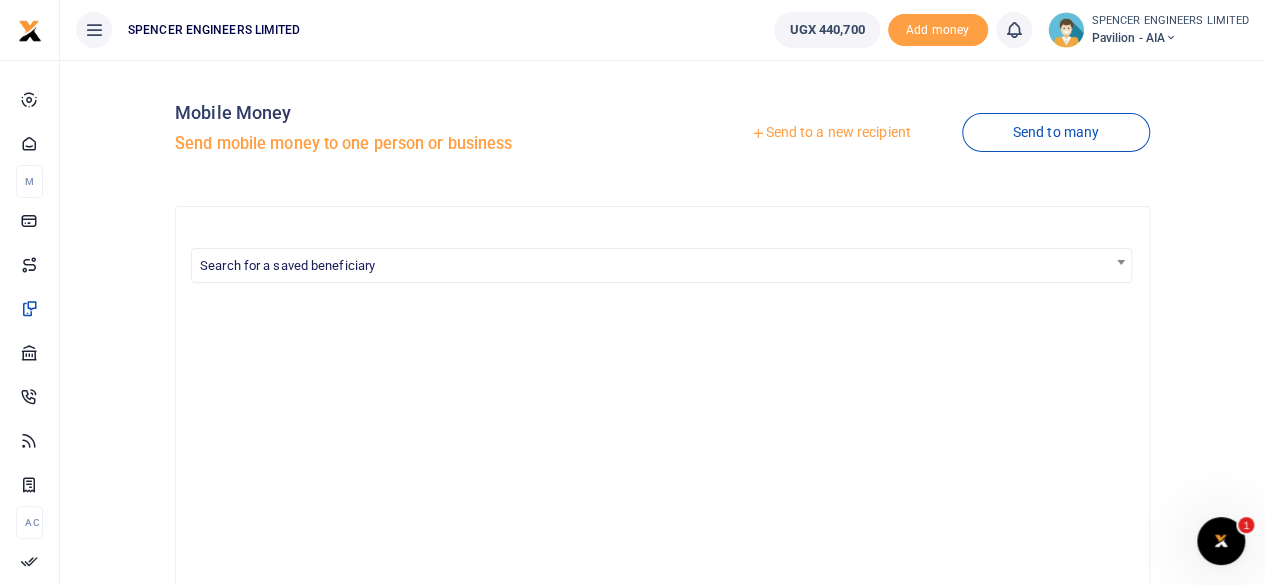 click on "Send to a new recipient" at bounding box center (830, 133) 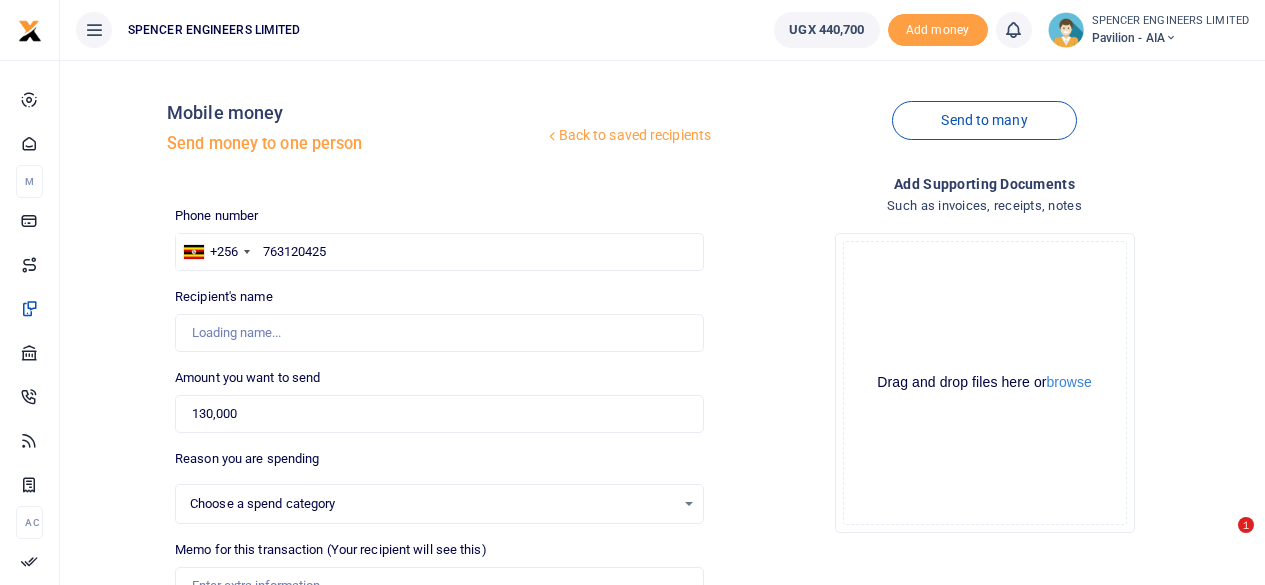 scroll, scrollTop: 100, scrollLeft: 0, axis: vertical 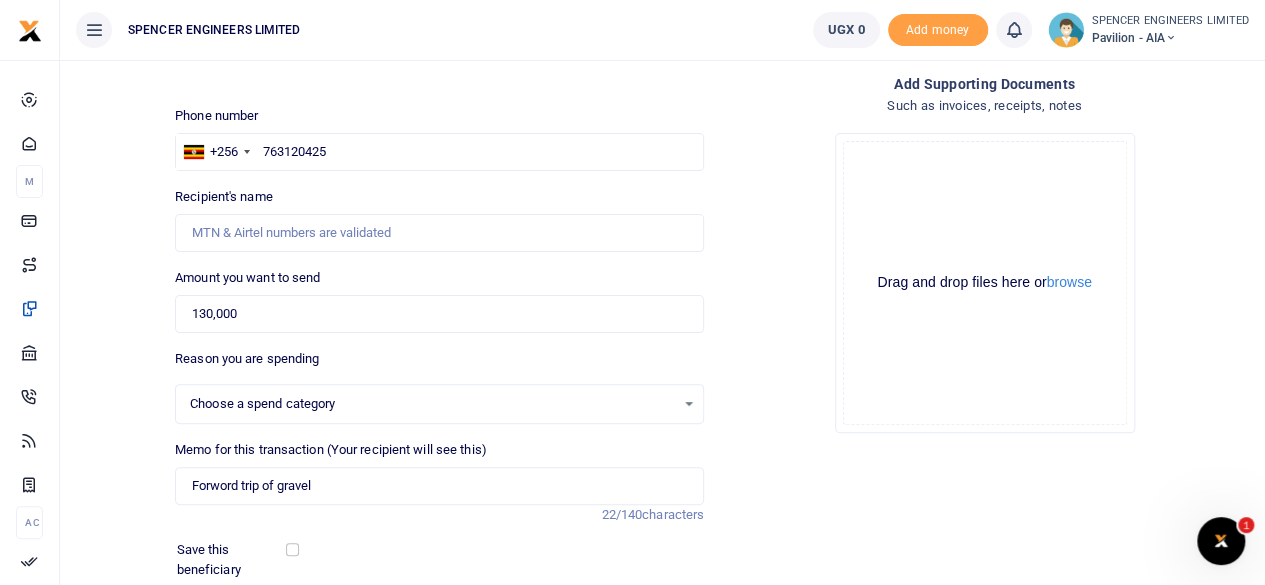 click on "Forword trip of gravel" at bounding box center (439, 486) 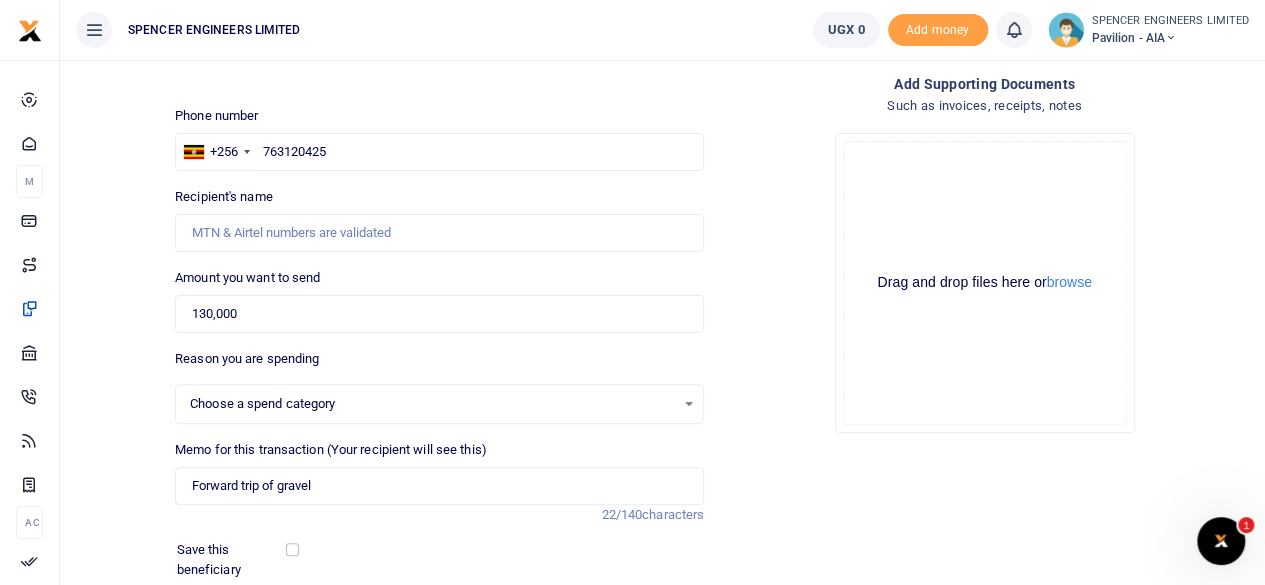 click on "Forward trip of gravel" at bounding box center (439, 486) 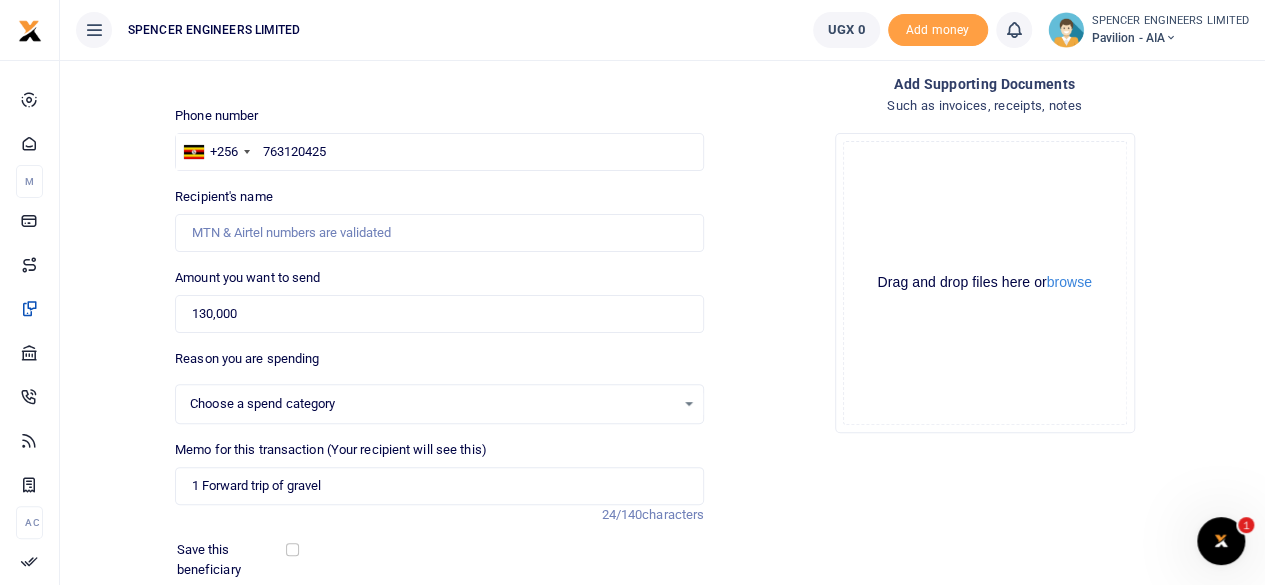type on "1 Forward trip of gravel" 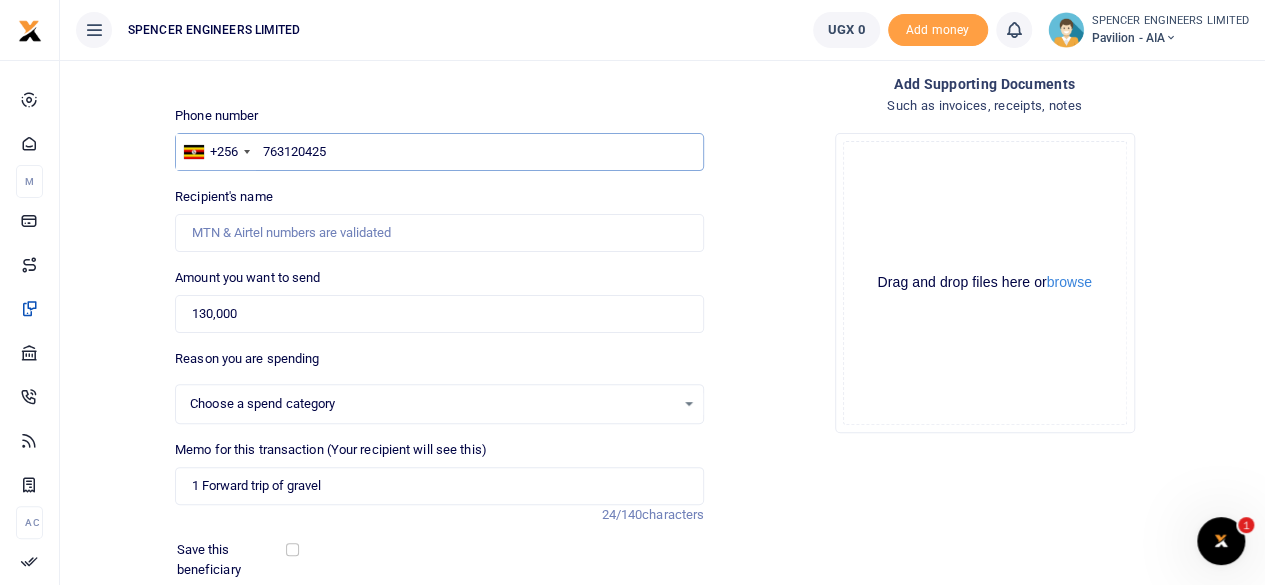 click on "763120425" at bounding box center (439, 152) 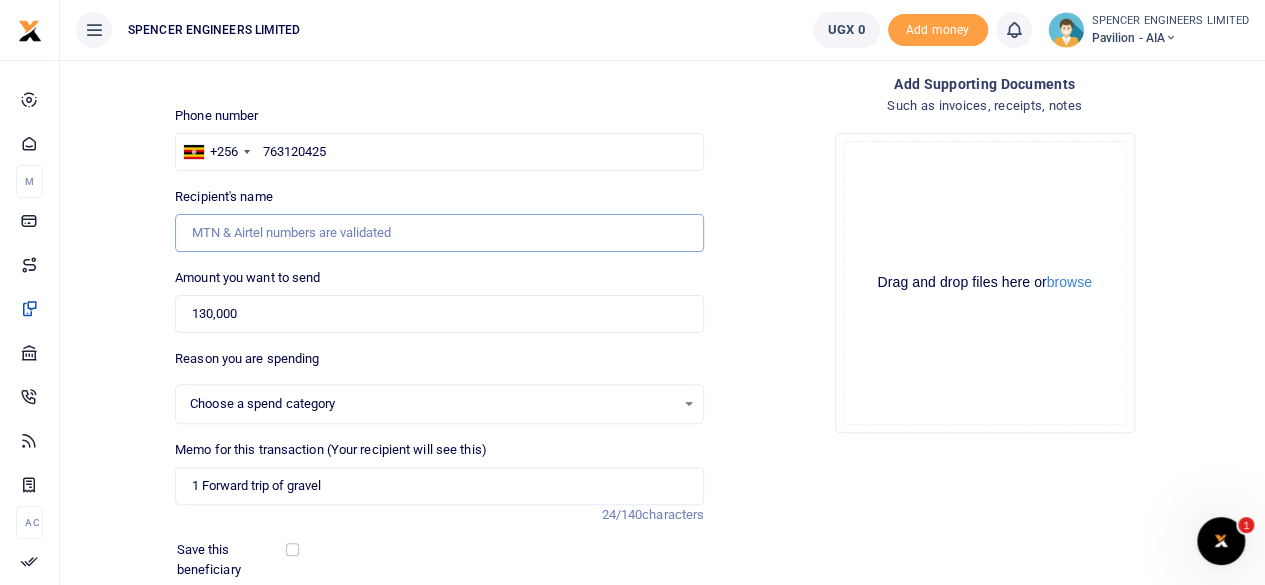 click on "Recipient's name" at bounding box center (439, 233) 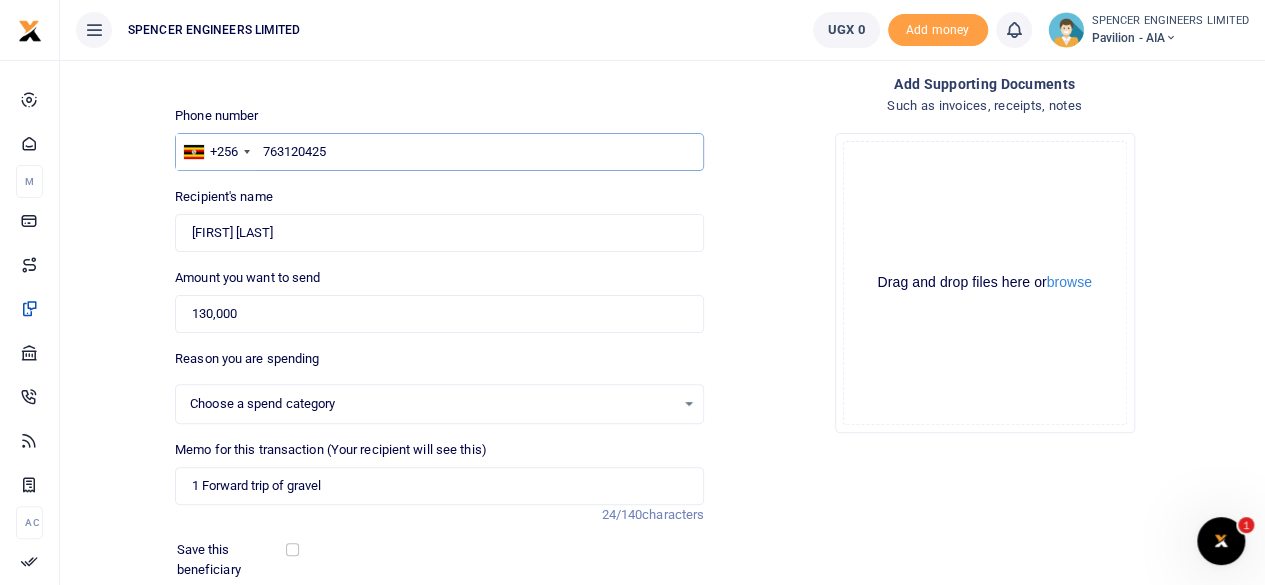 click on "763120425" at bounding box center [439, 152] 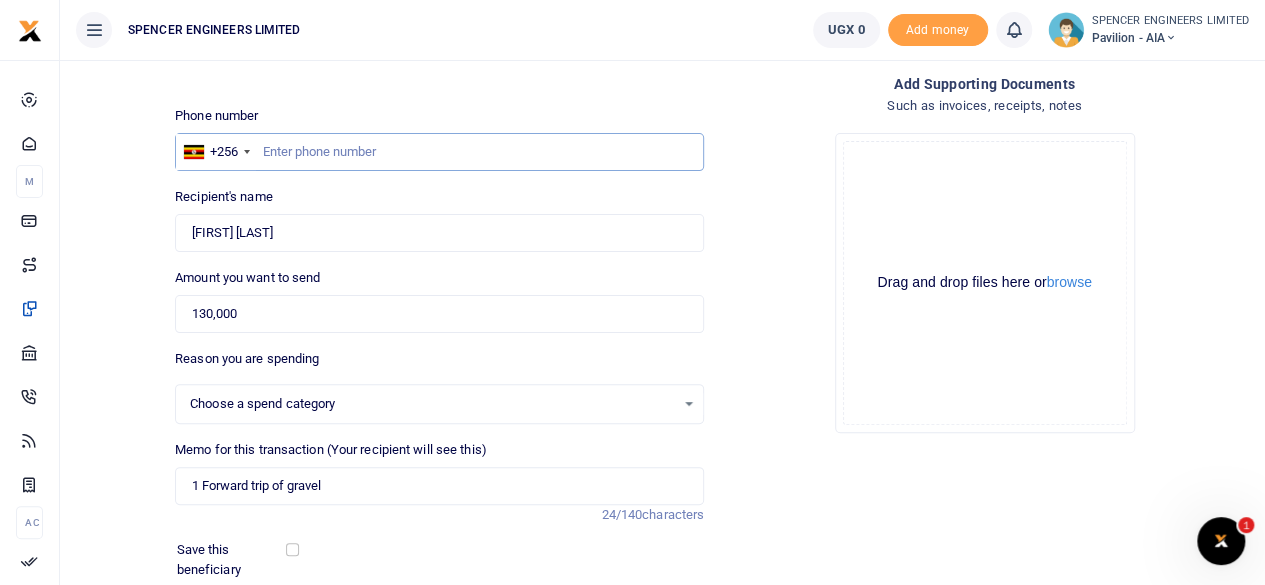 type 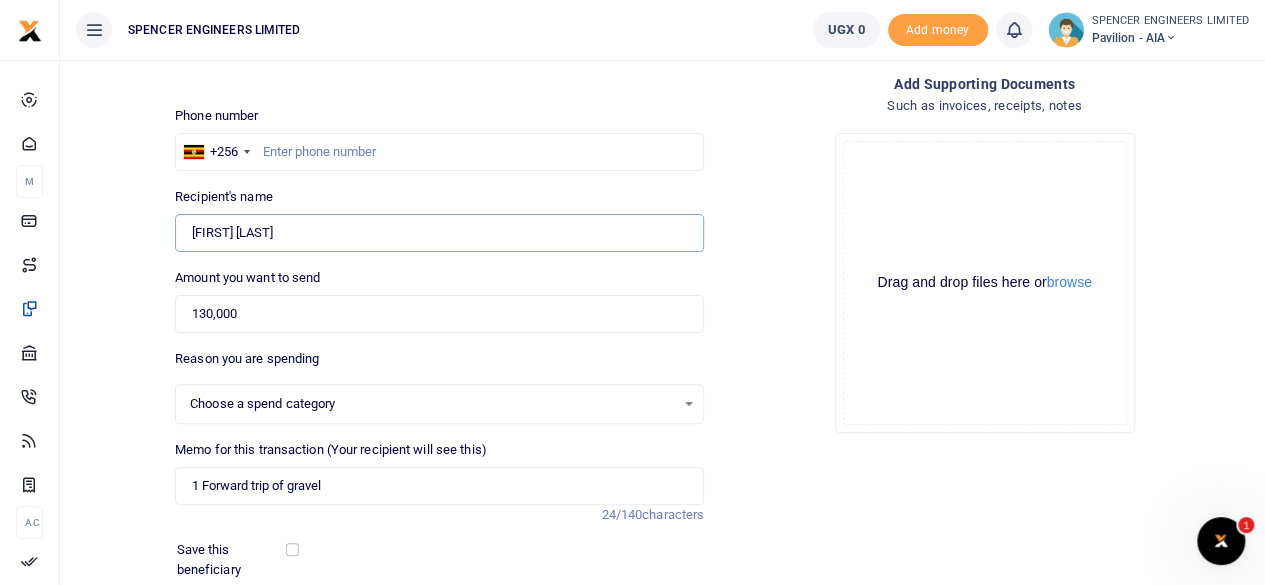 click on "[FIRST] [LAST]" at bounding box center [439, 233] 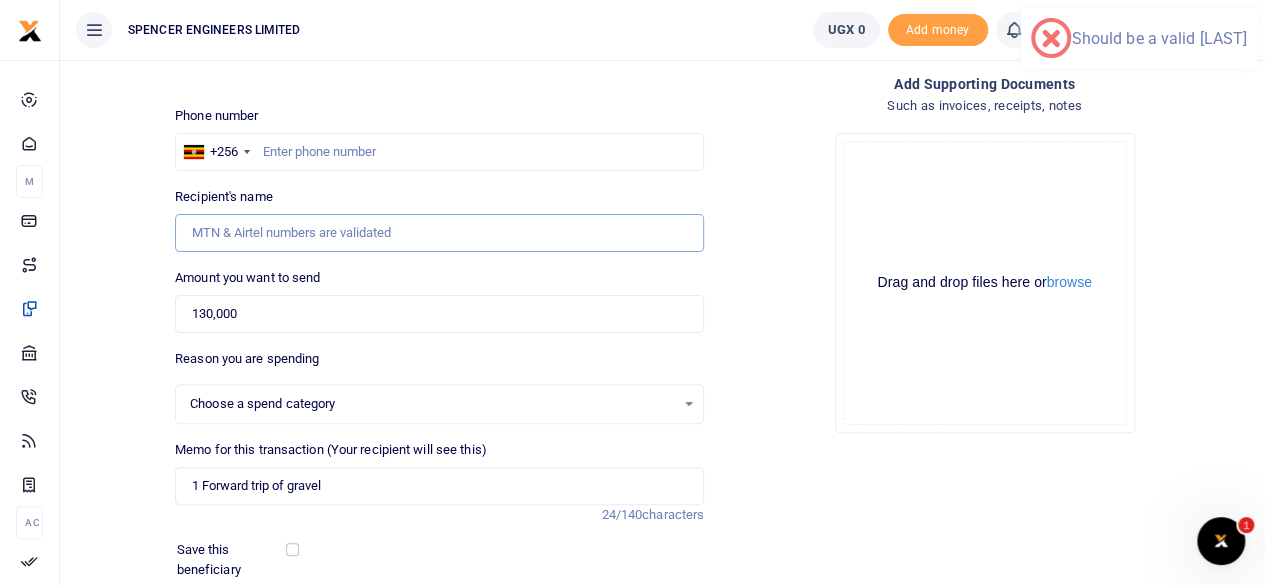 type 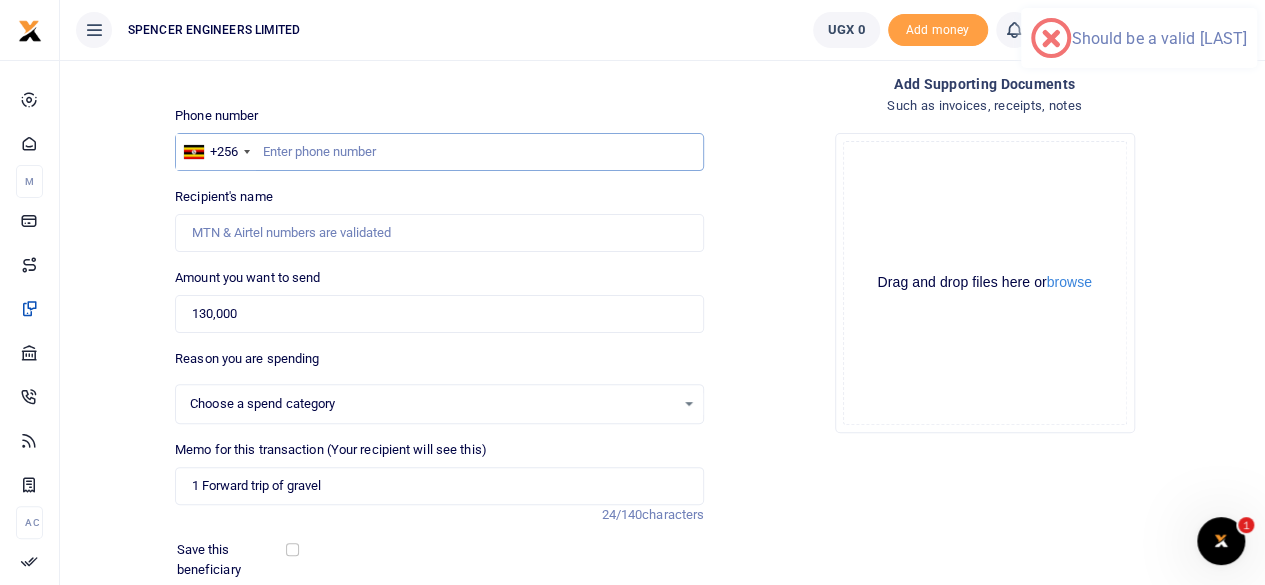 click at bounding box center [439, 152] 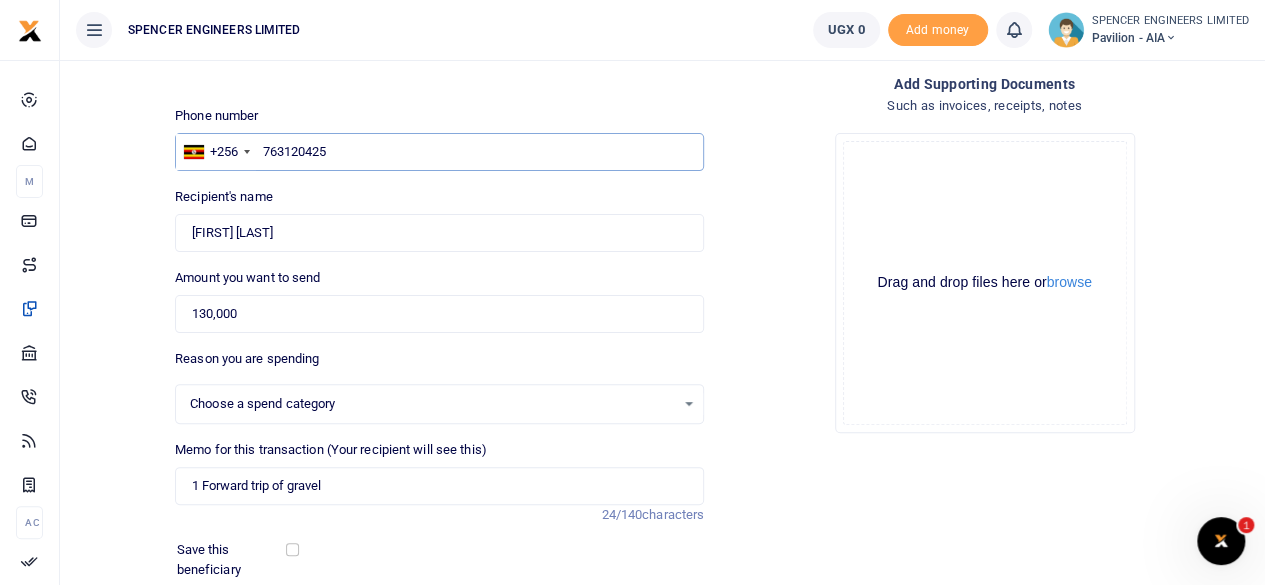 type on "763120425" 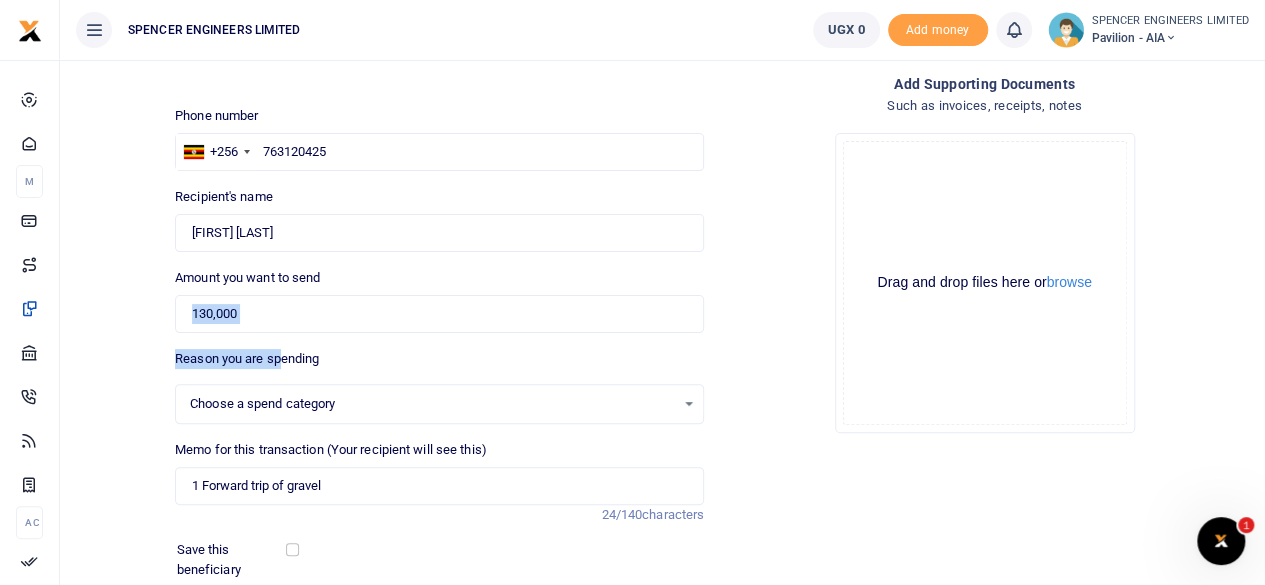 drag, startPoint x: 285, startPoint y: 362, endPoint x: 300, endPoint y: 281, distance: 82.37718 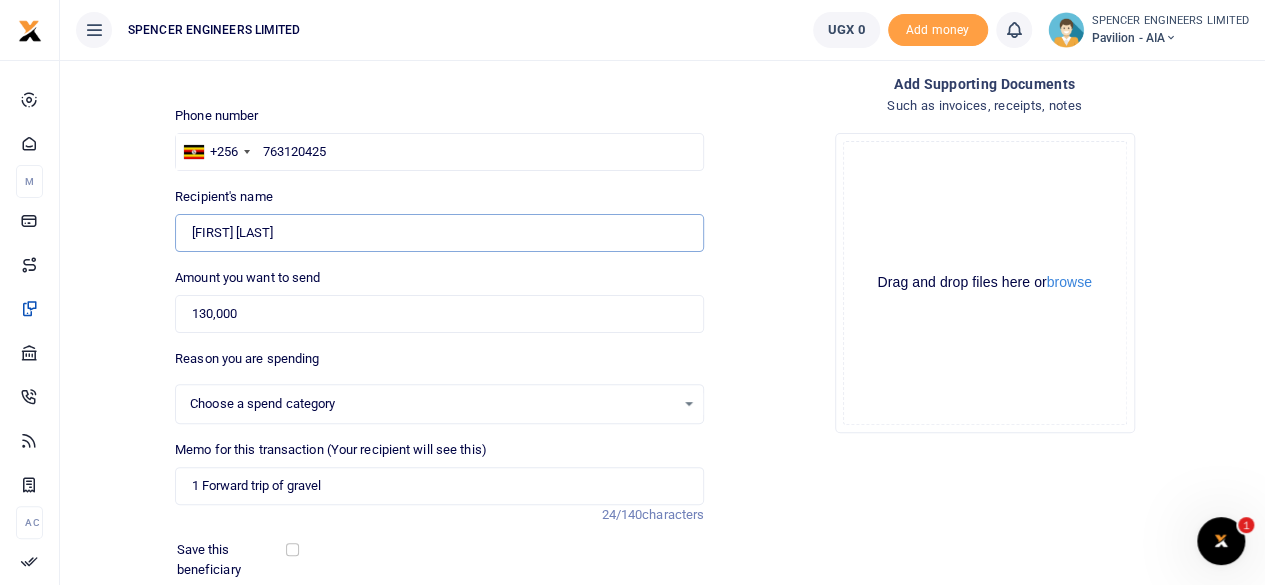 click on "Found" at bounding box center (439, 233) 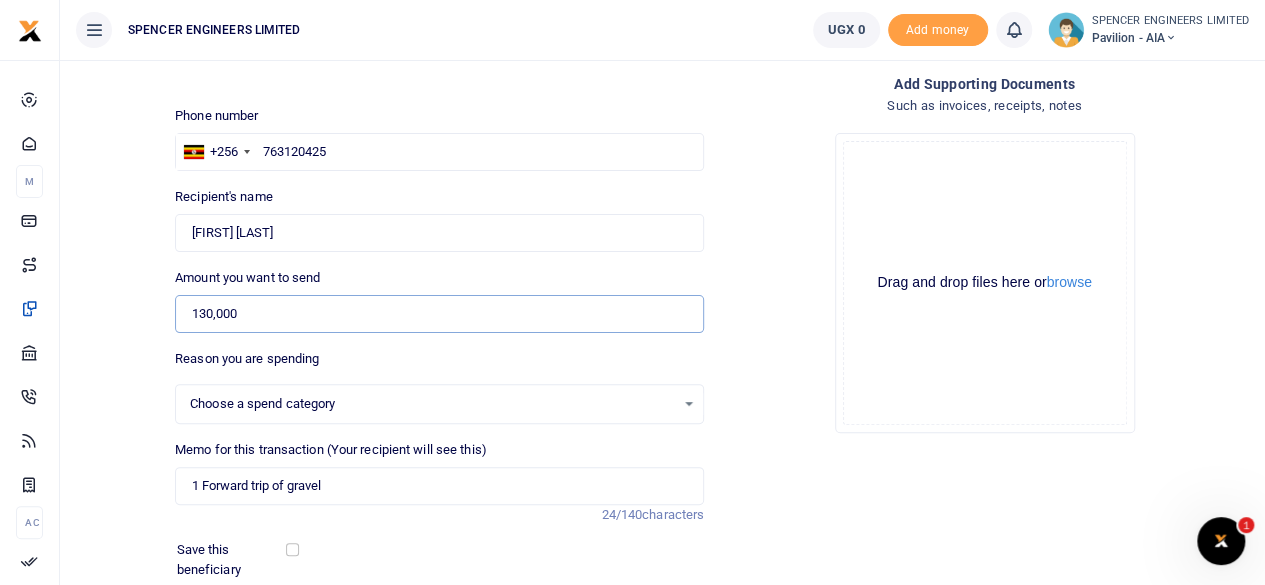 click on "130,000" at bounding box center (439, 314) 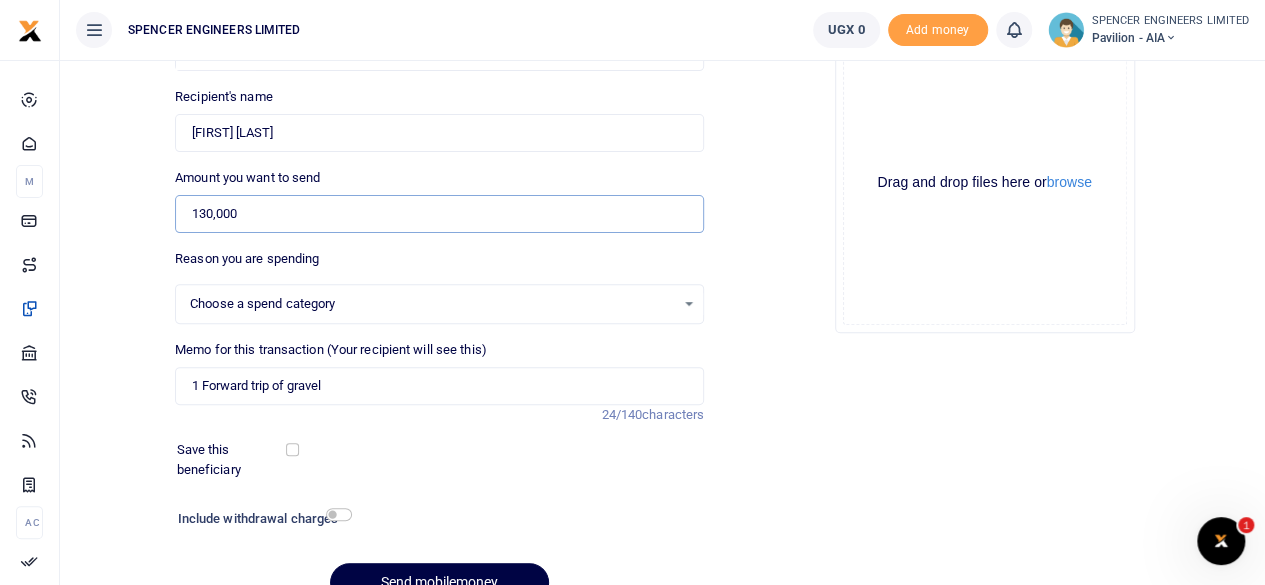 scroll, scrollTop: 298, scrollLeft: 0, axis: vertical 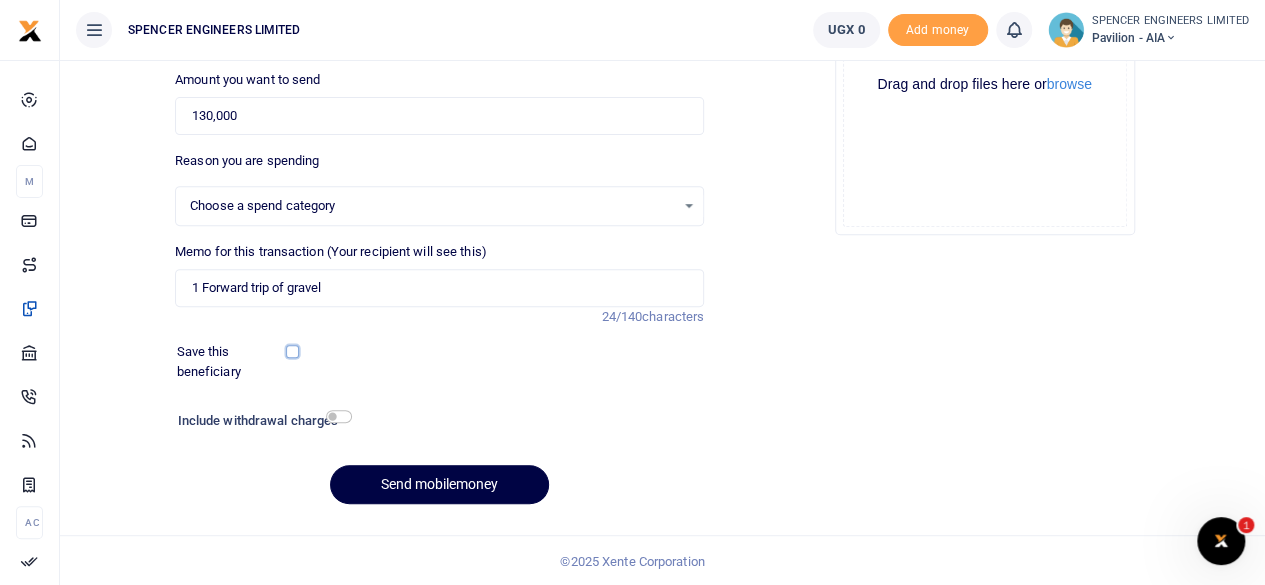 click at bounding box center (292, 351) 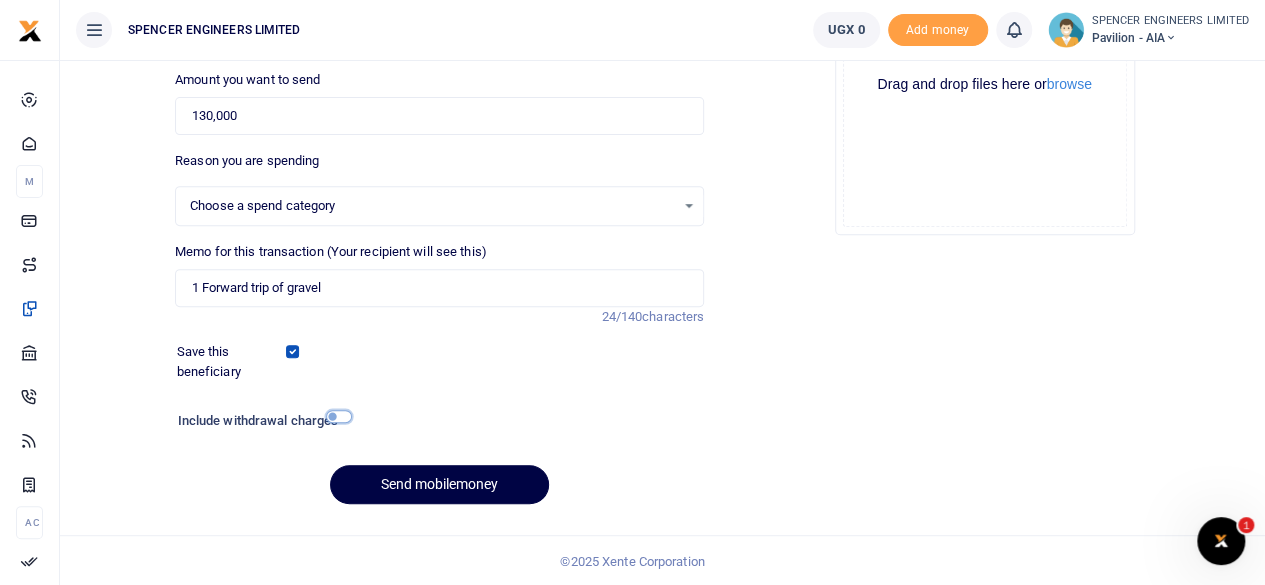 click at bounding box center [339, 416] 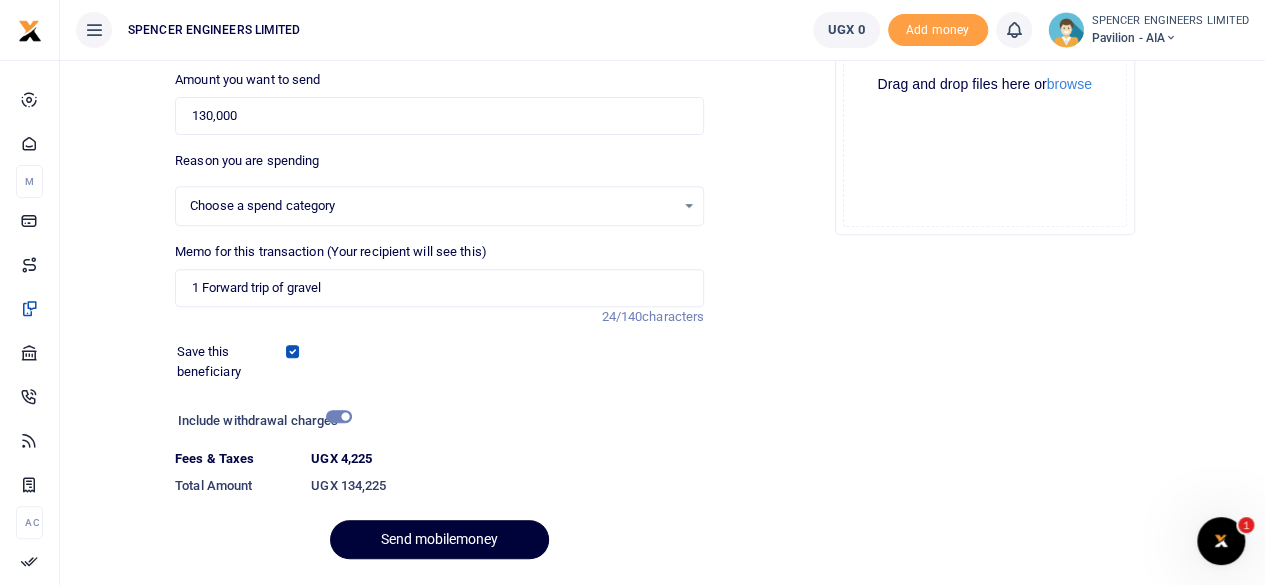 click on "Send mobilemoney" at bounding box center [439, 539] 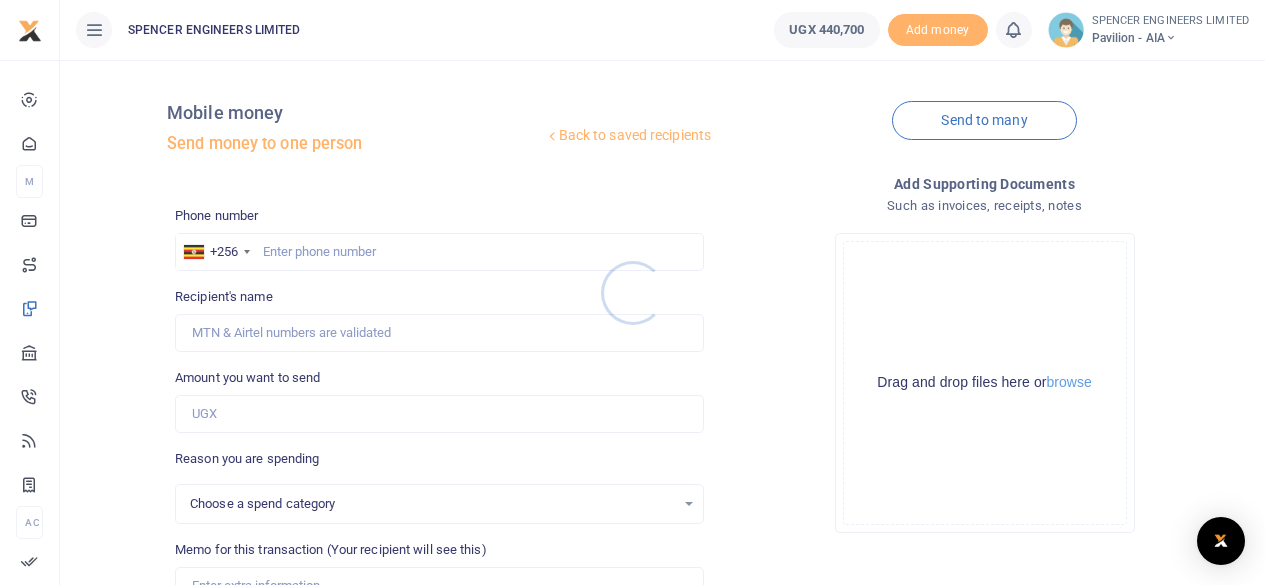 scroll, scrollTop: 297, scrollLeft: 0, axis: vertical 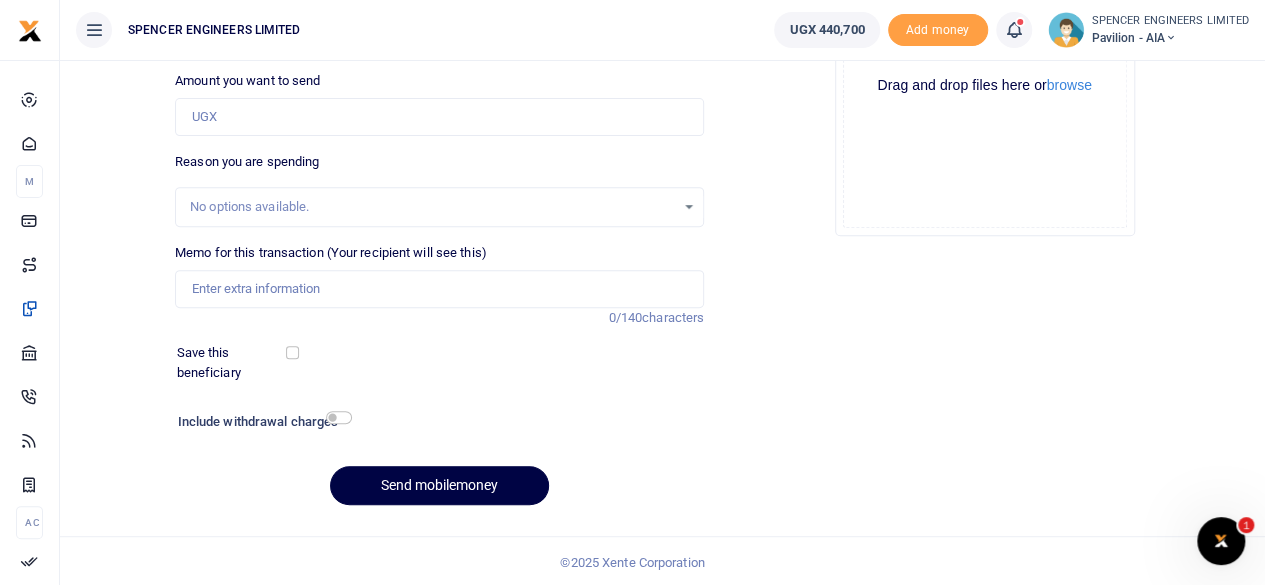 click at bounding box center [1013, 30] 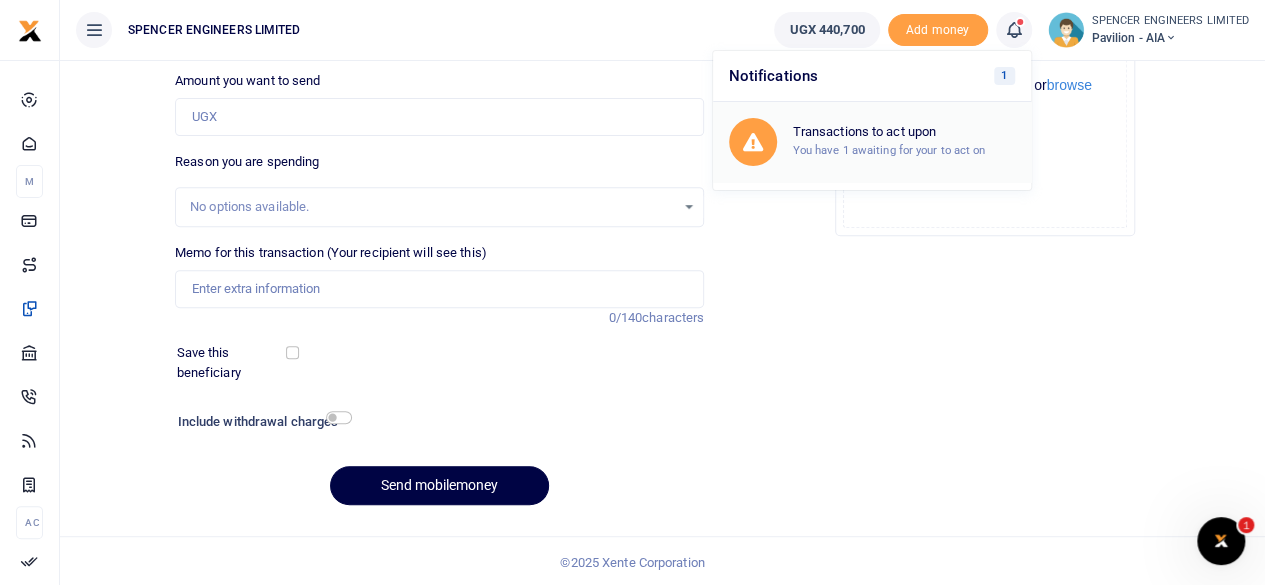 click on "You have 1 awaiting for your to act on" at bounding box center (889, 150) 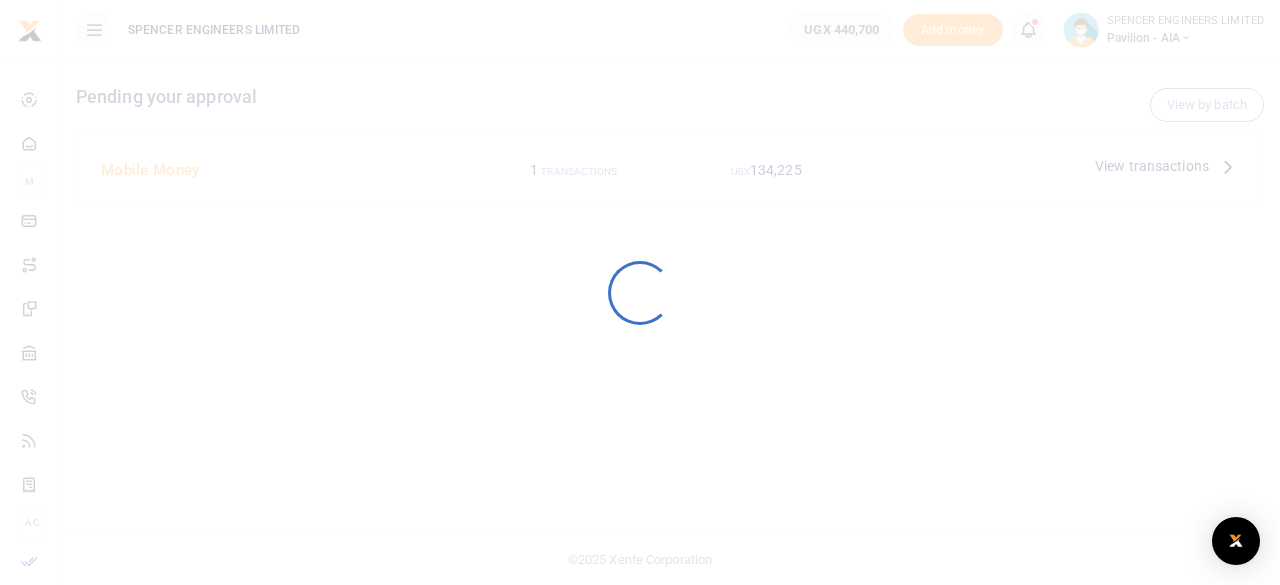 scroll, scrollTop: 0, scrollLeft: 0, axis: both 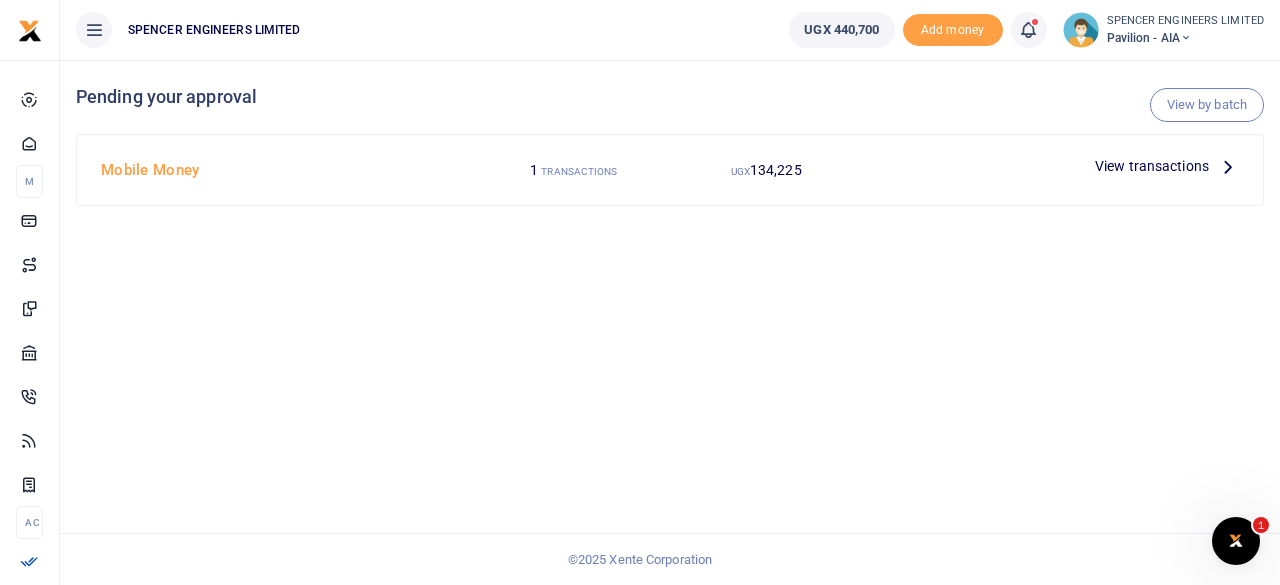 click at bounding box center [1228, 166] 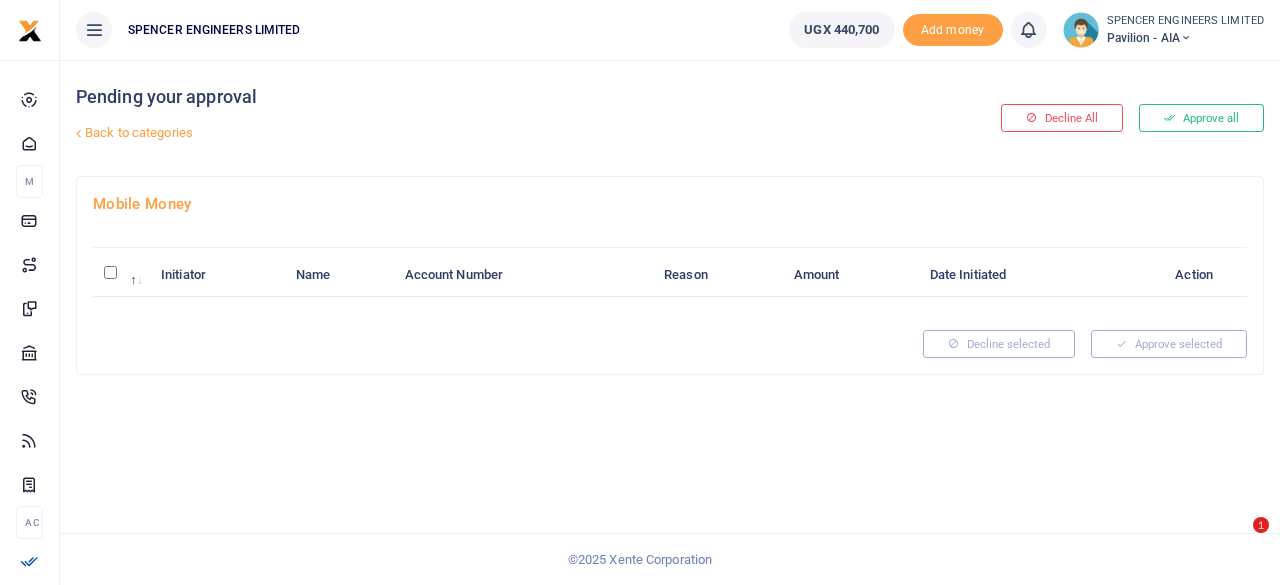 scroll, scrollTop: 0, scrollLeft: 0, axis: both 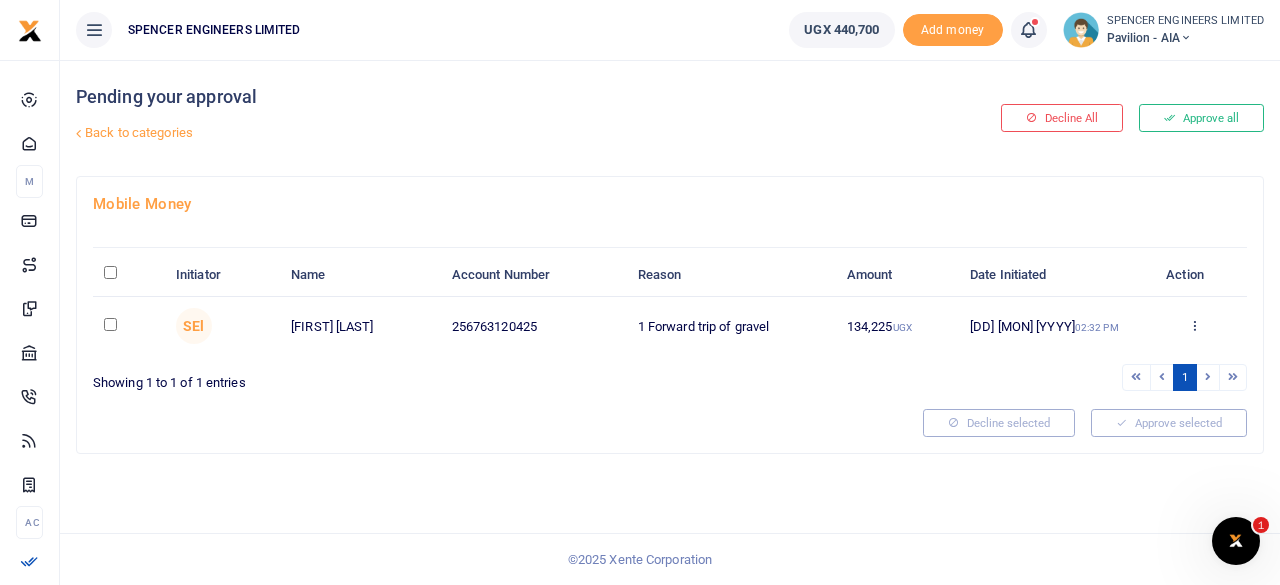 click at bounding box center (110, 324) 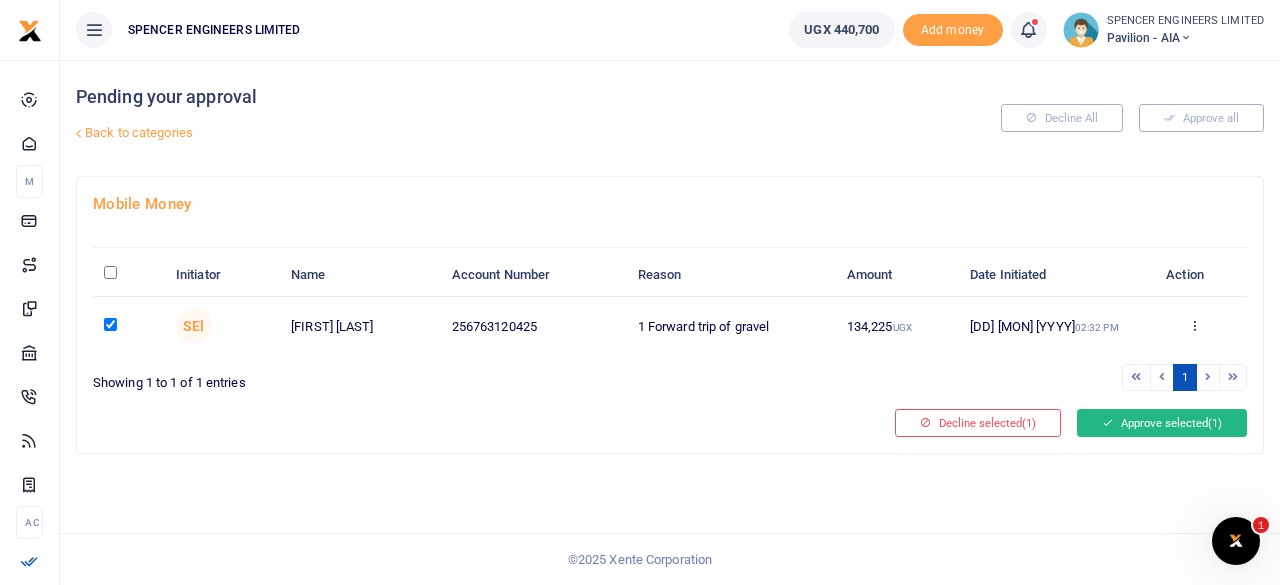 click on "Approve selected  (1)" at bounding box center (1162, 423) 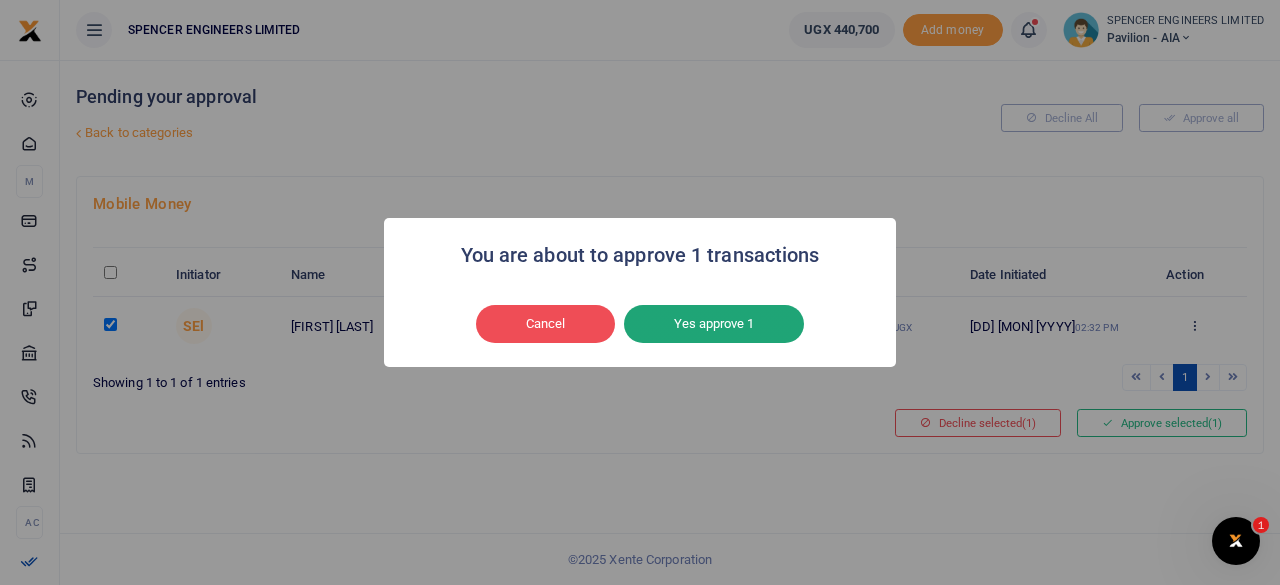 click on "Yes approve 1" at bounding box center [714, 324] 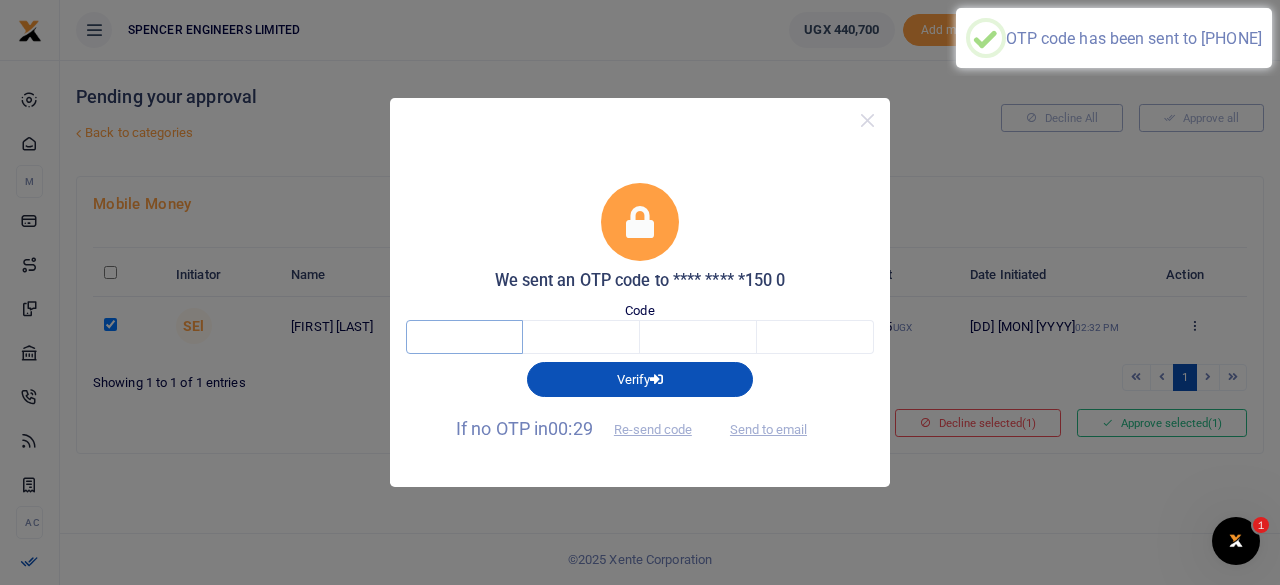click at bounding box center [464, 337] 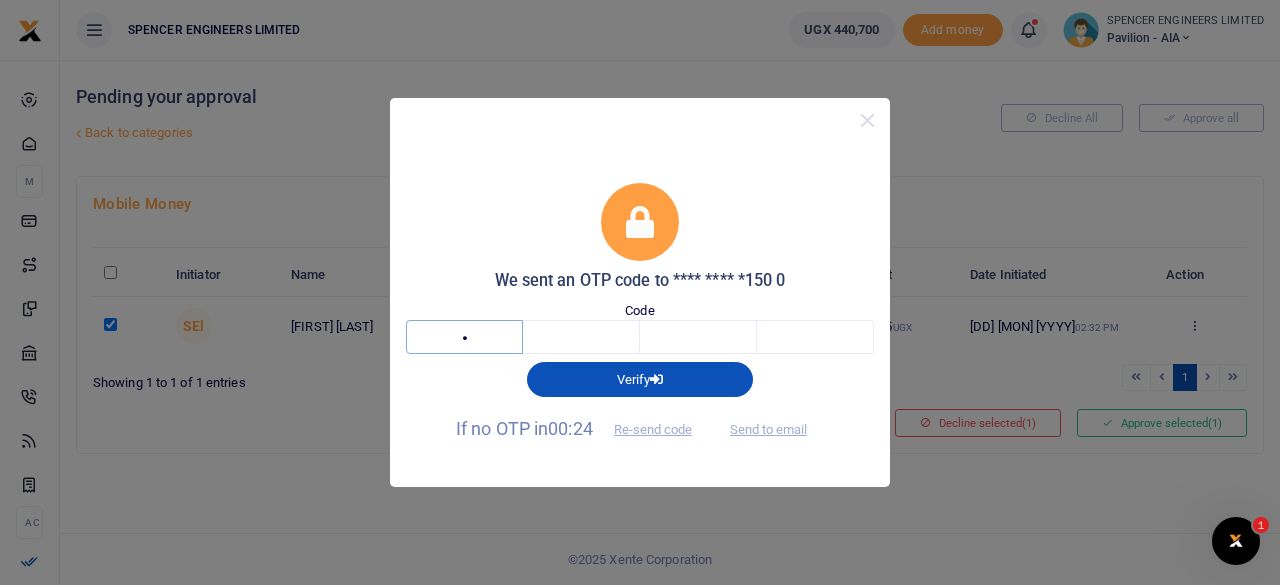 type on "7" 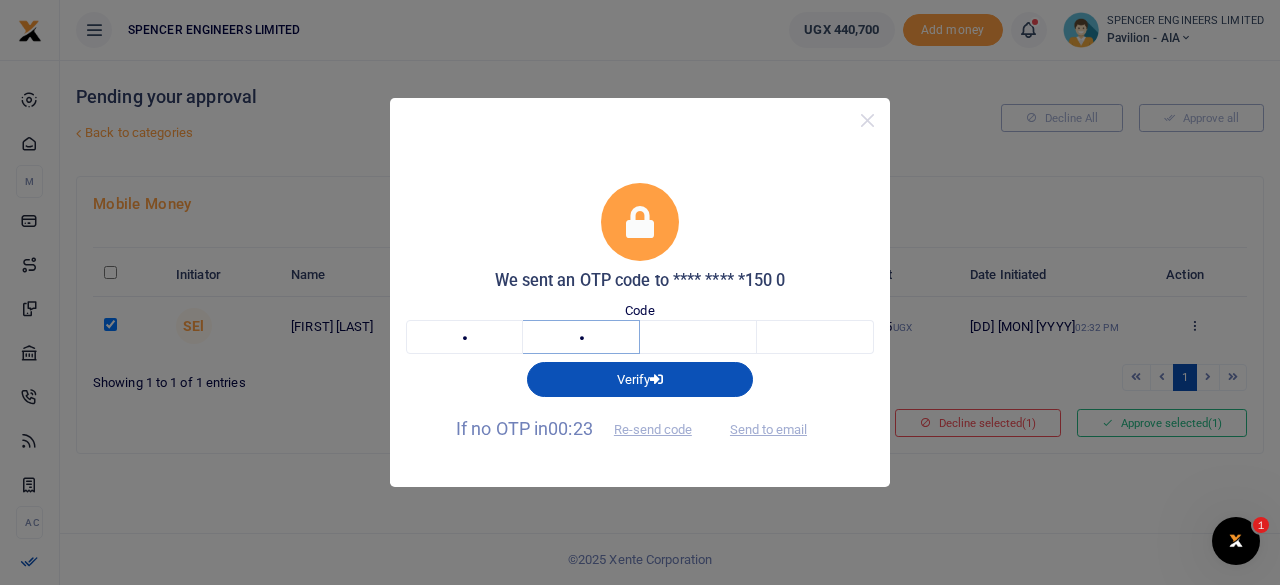type on "4" 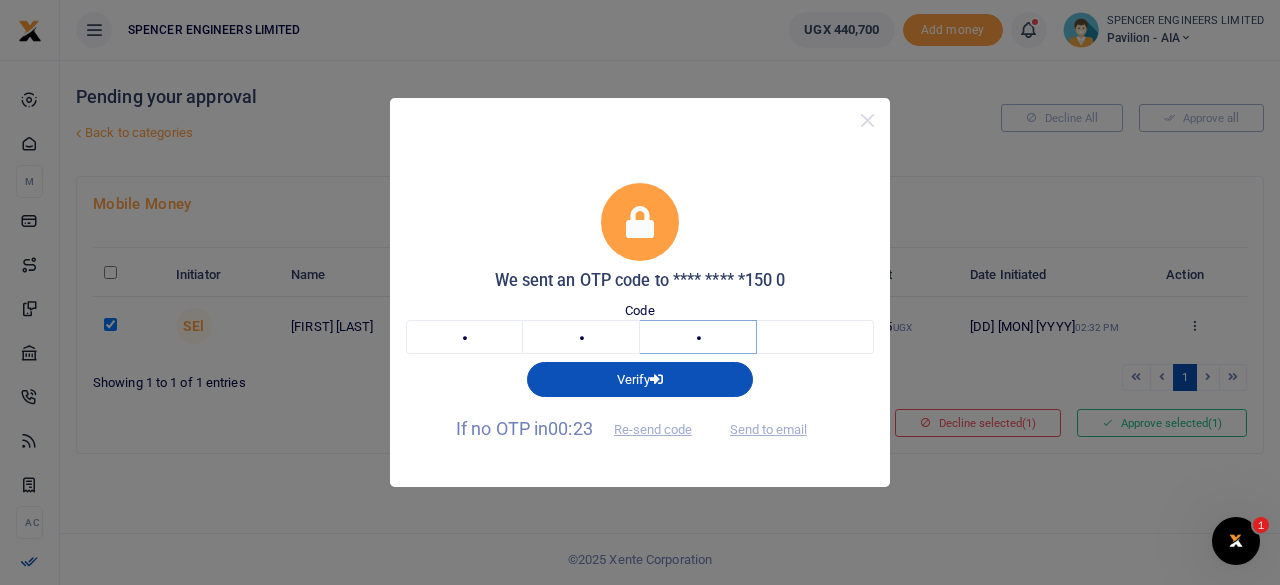 type on "2" 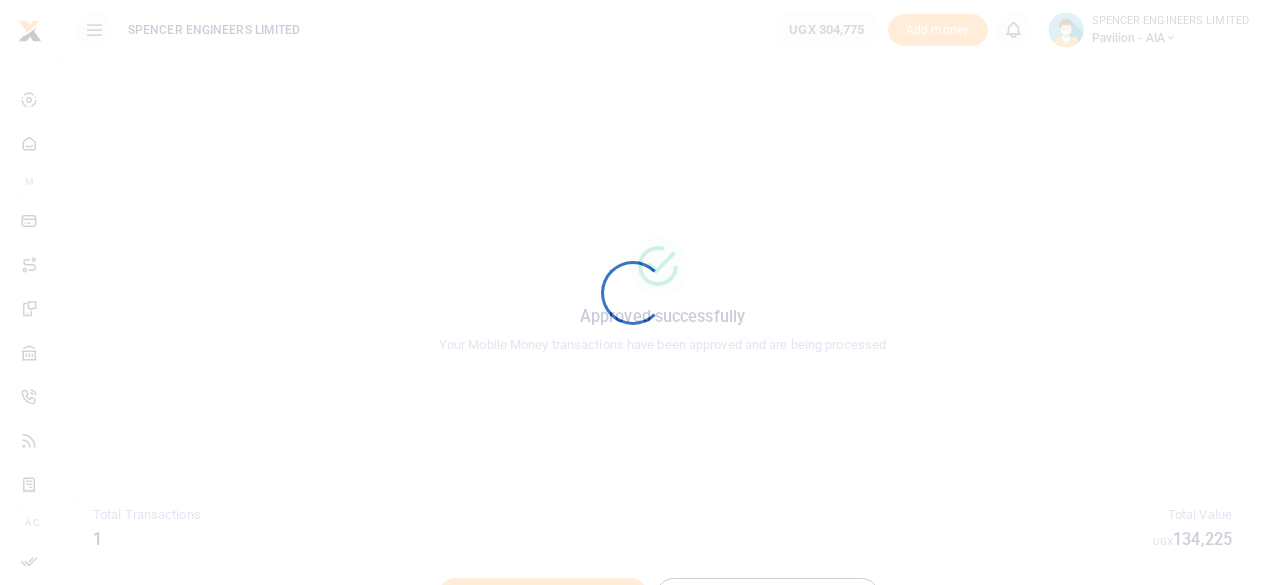 scroll, scrollTop: 0, scrollLeft: 0, axis: both 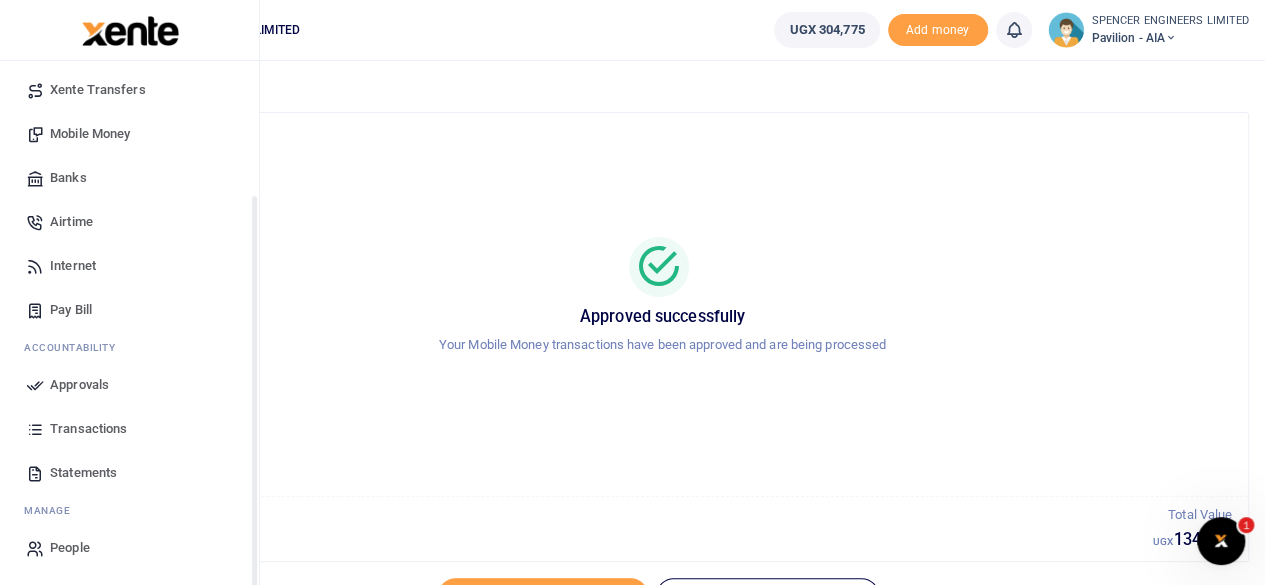 click on "Transactions" at bounding box center (88, 429) 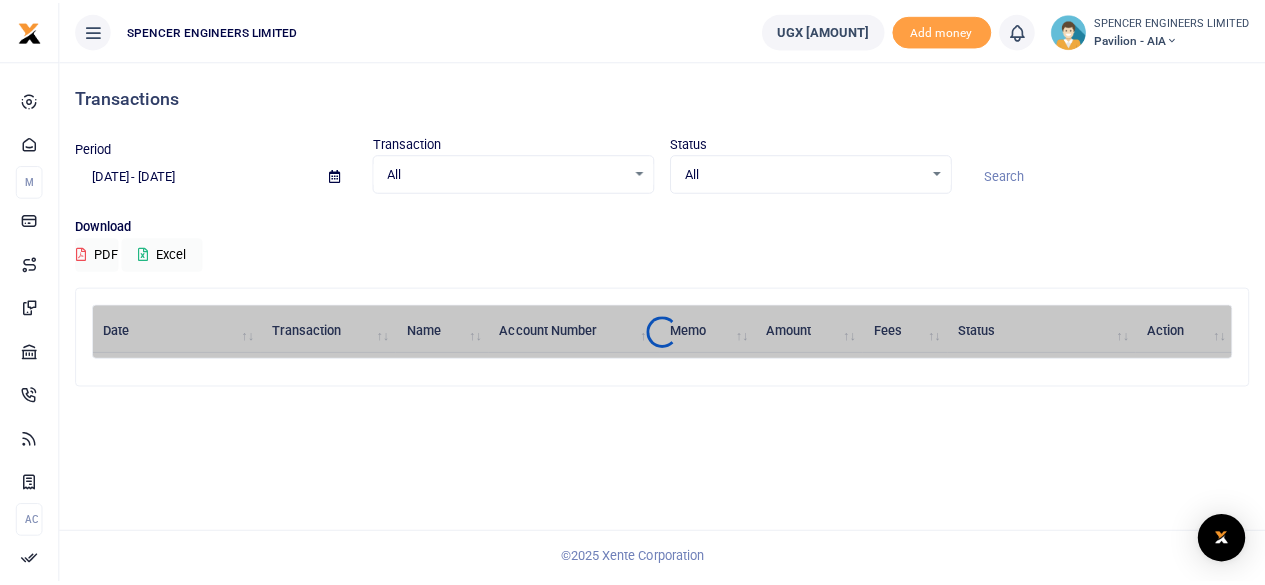 scroll, scrollTop: 0, scrollLeft: 0, axis: both 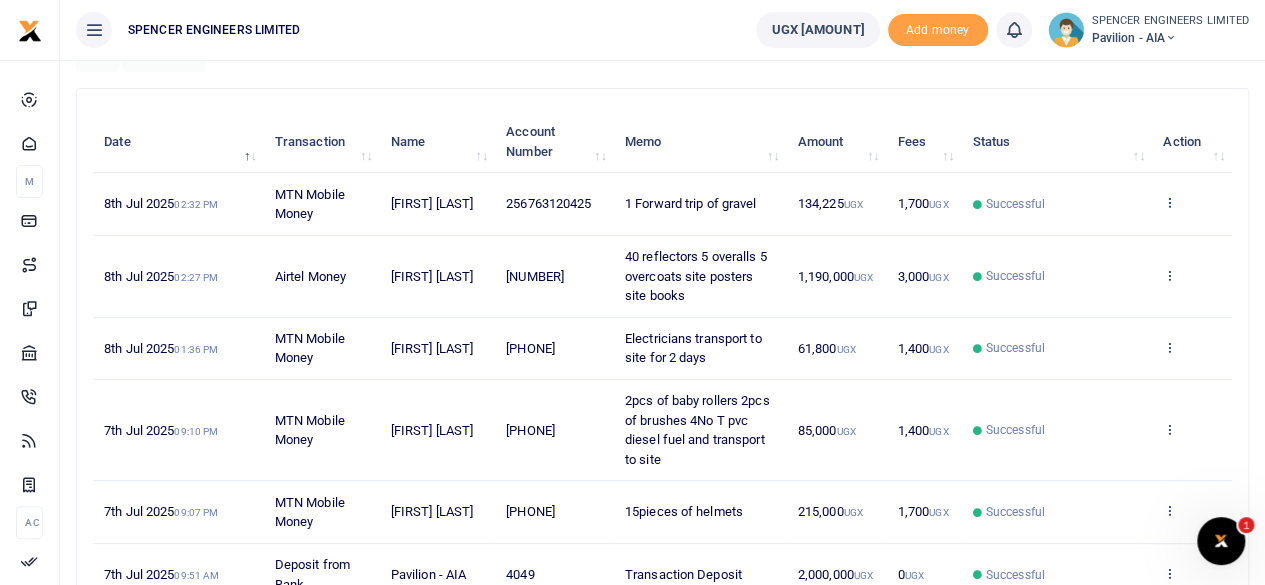 click at bounding box center [1169, 202] 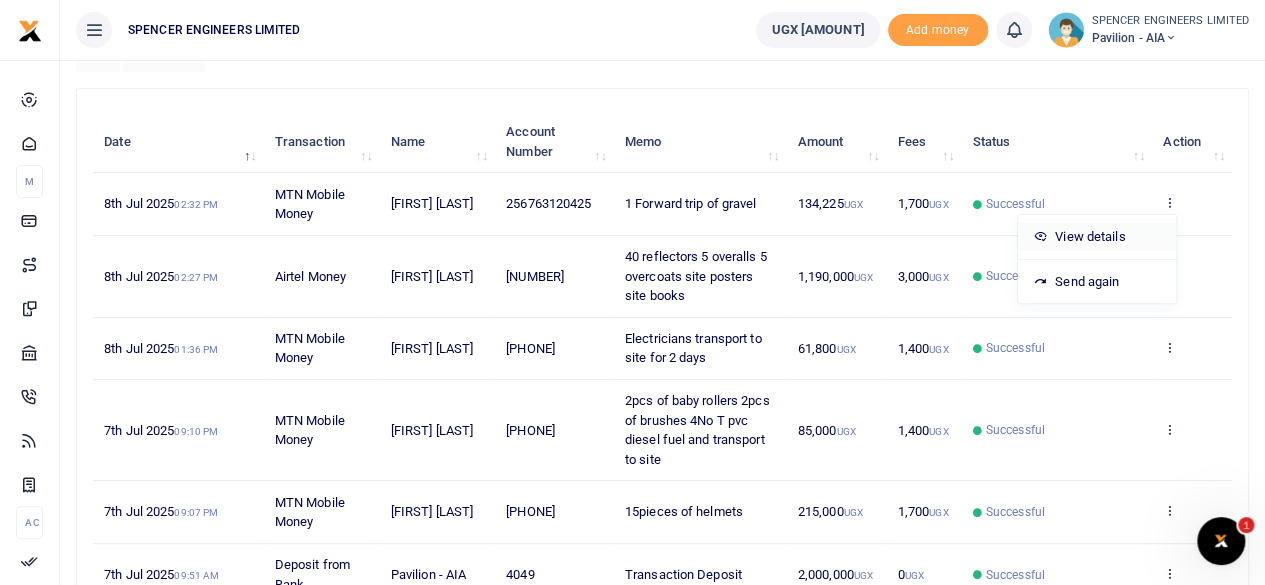click on "View details" at bounding box center [1097, 237] 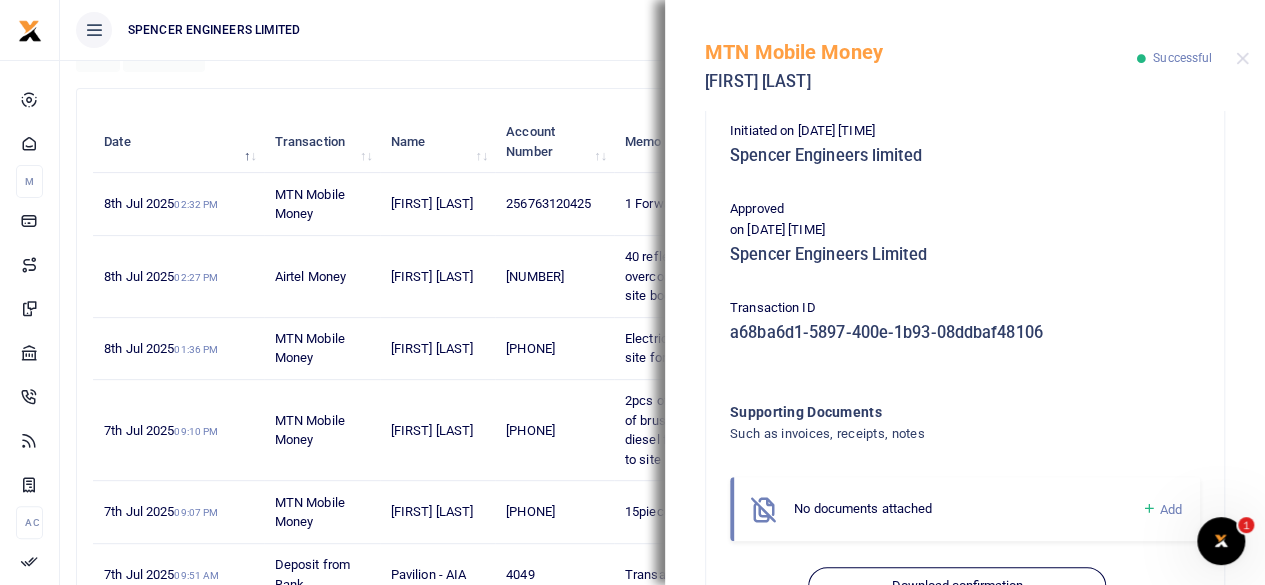 scroll, scrollTop: 556, scrollLeft: 0, axis: vertical 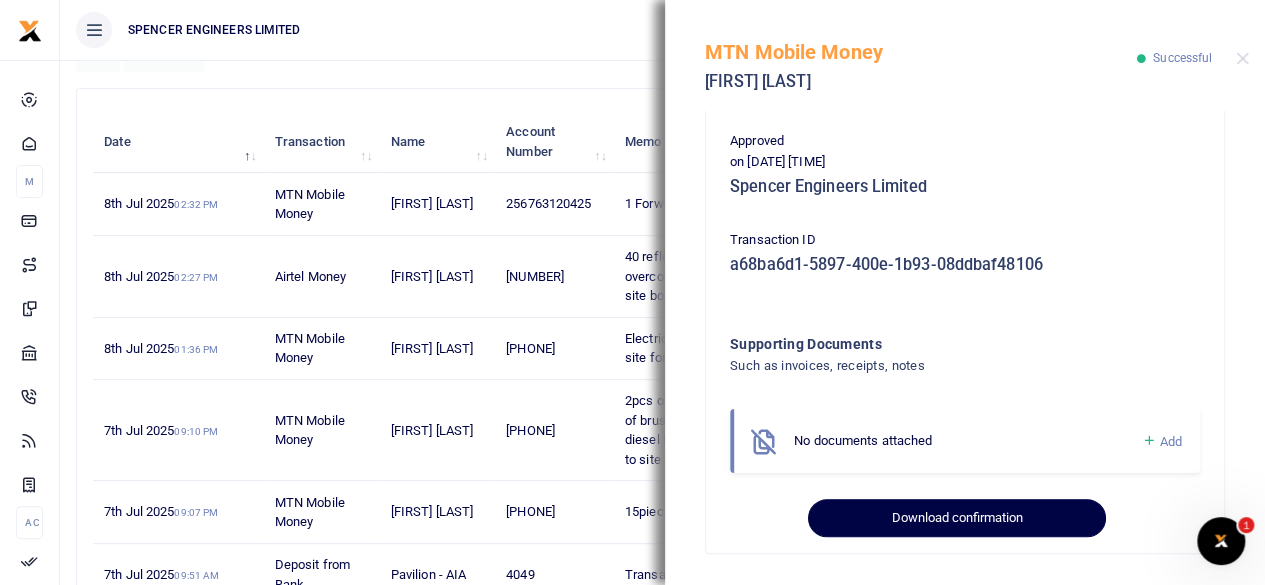 click on "Download confirmation" at bounding box center [956, 518] 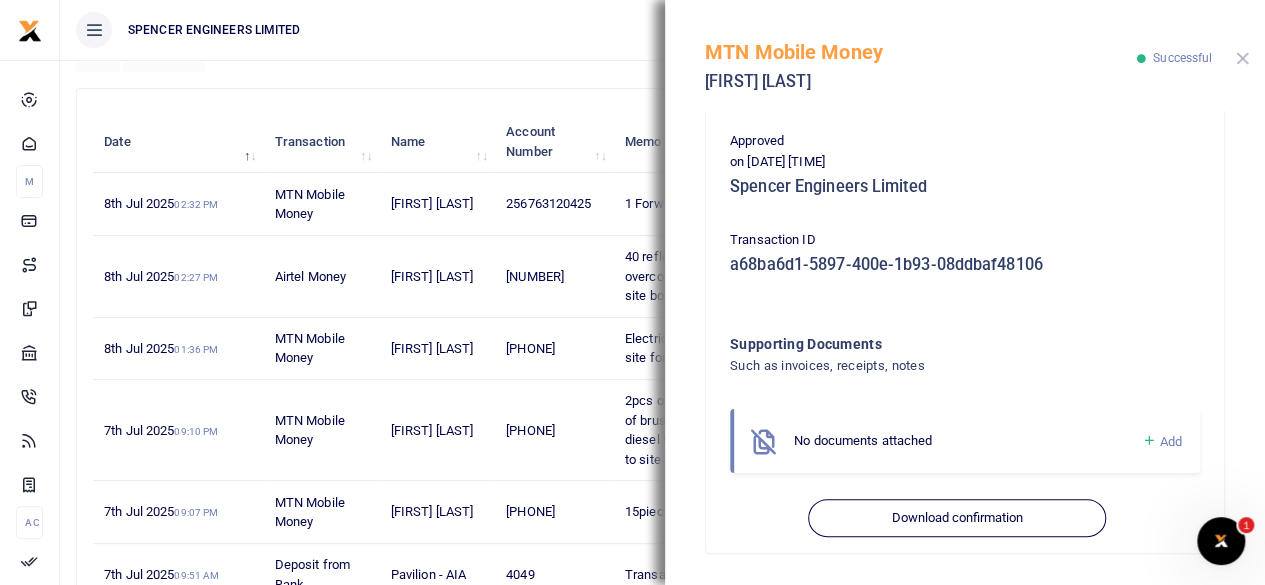 click at bounding box center (1242, 58) 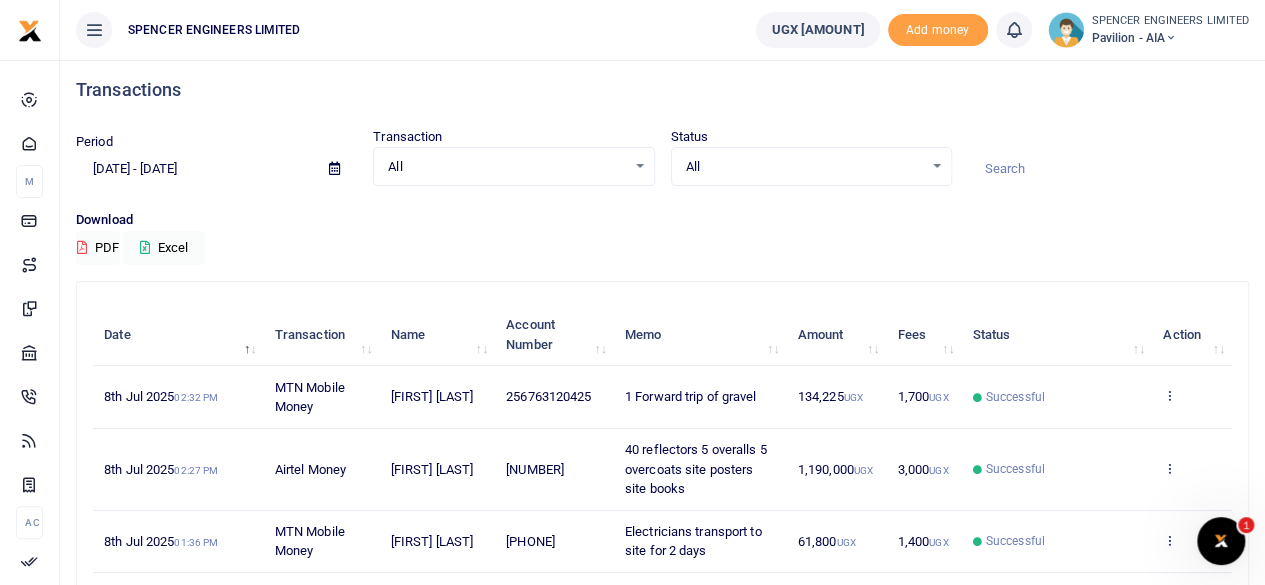 scroll, scrollTop: 0, scrollLeft: 0, axis: both 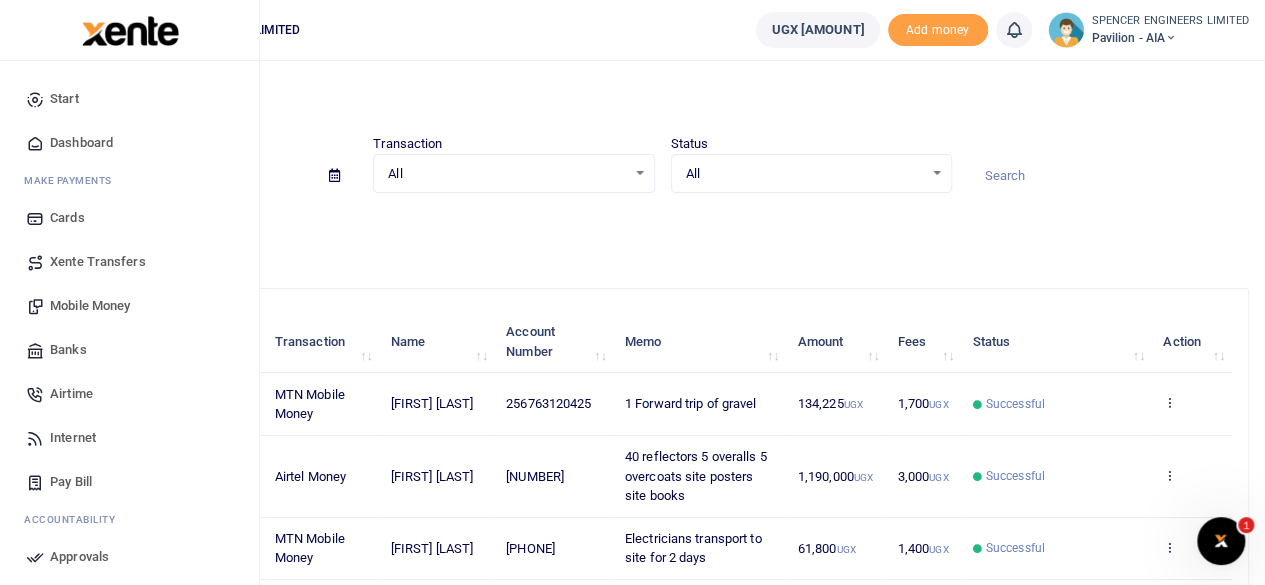 click on "Mobile Money" at bounding box center (90, 306) 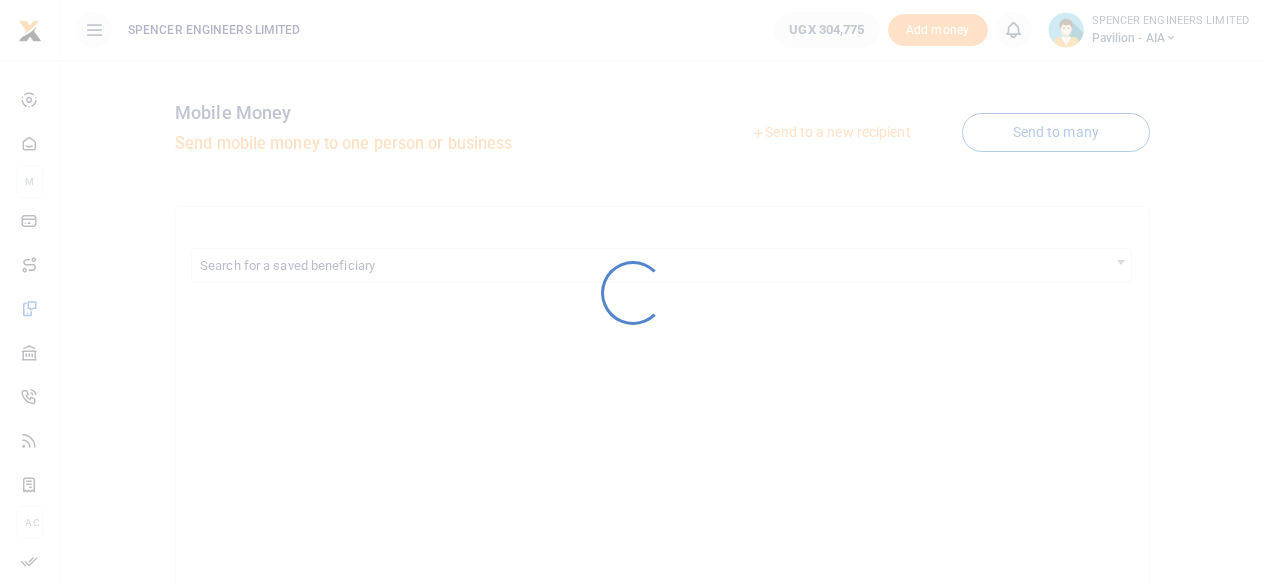 scroll, scrollTop: 0, scrollLeft: 0, axis: both 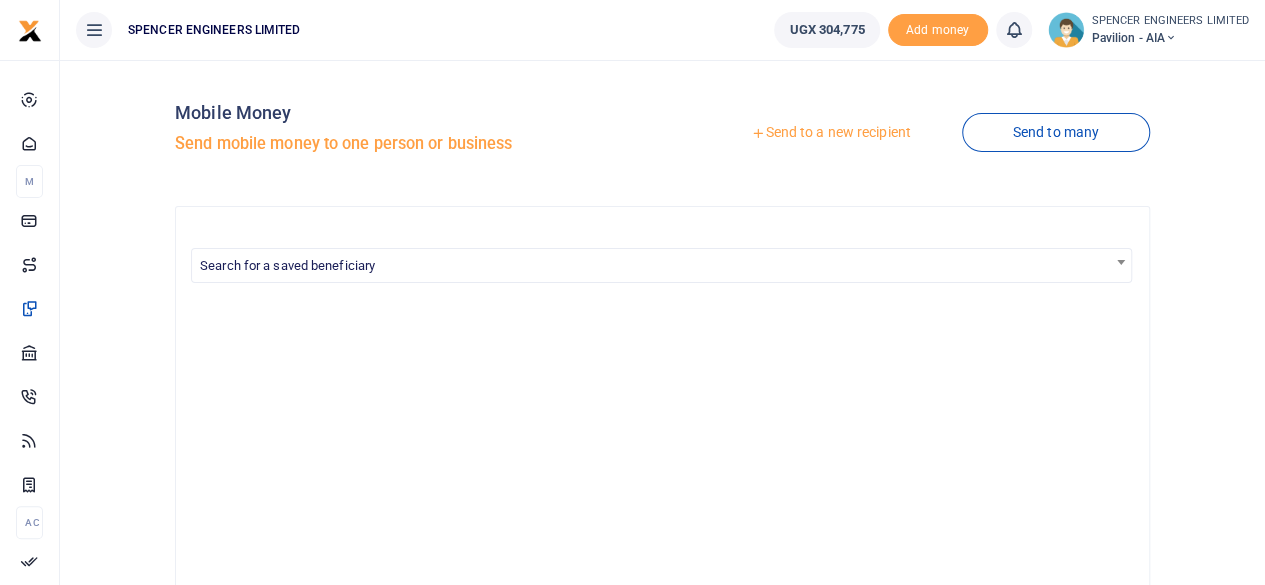 click on "Send to a new recipient" at bounding box center (830, 133) 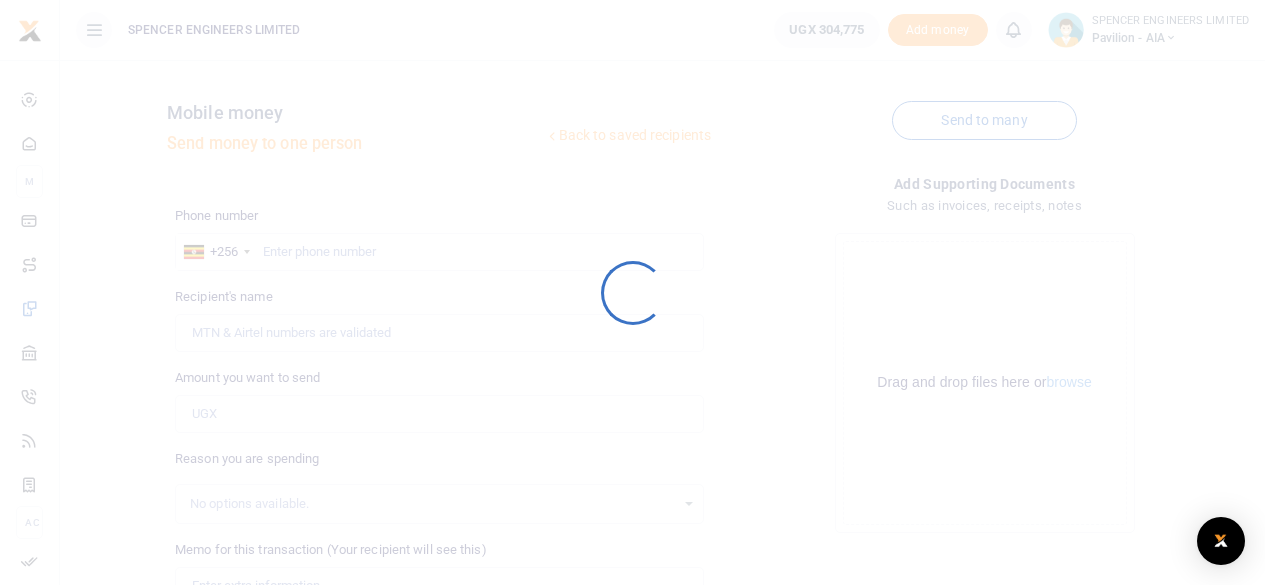 scroll, scrollTop: 0, scrollLeft: 0, axis: both 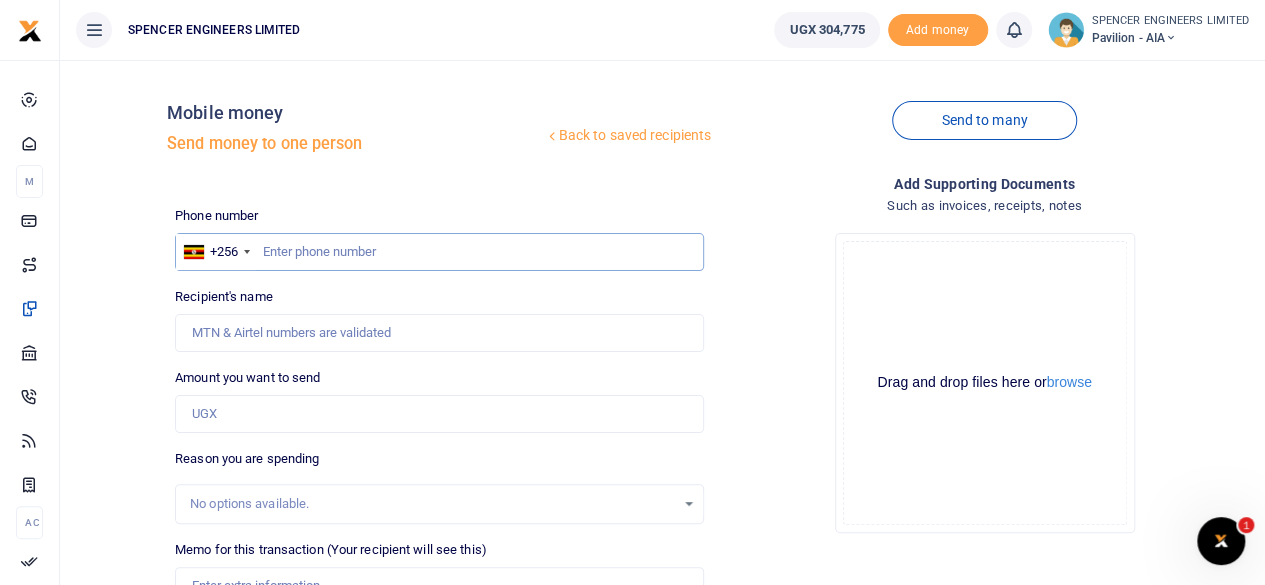 click at bounding box center [439, 252] 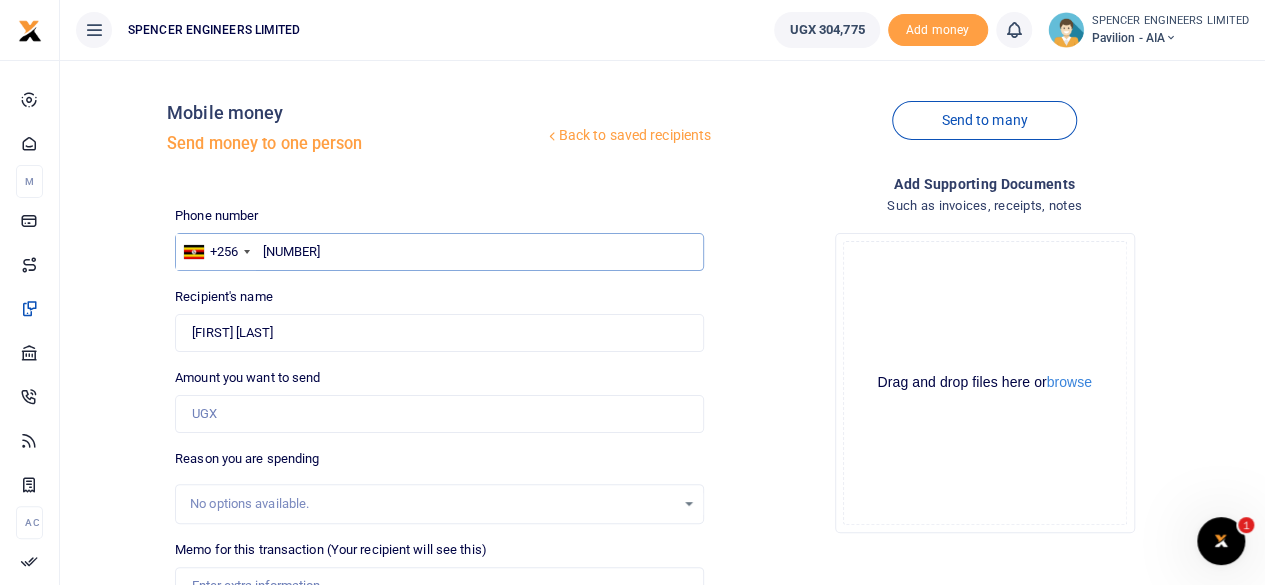 type on "[NUMBER]" 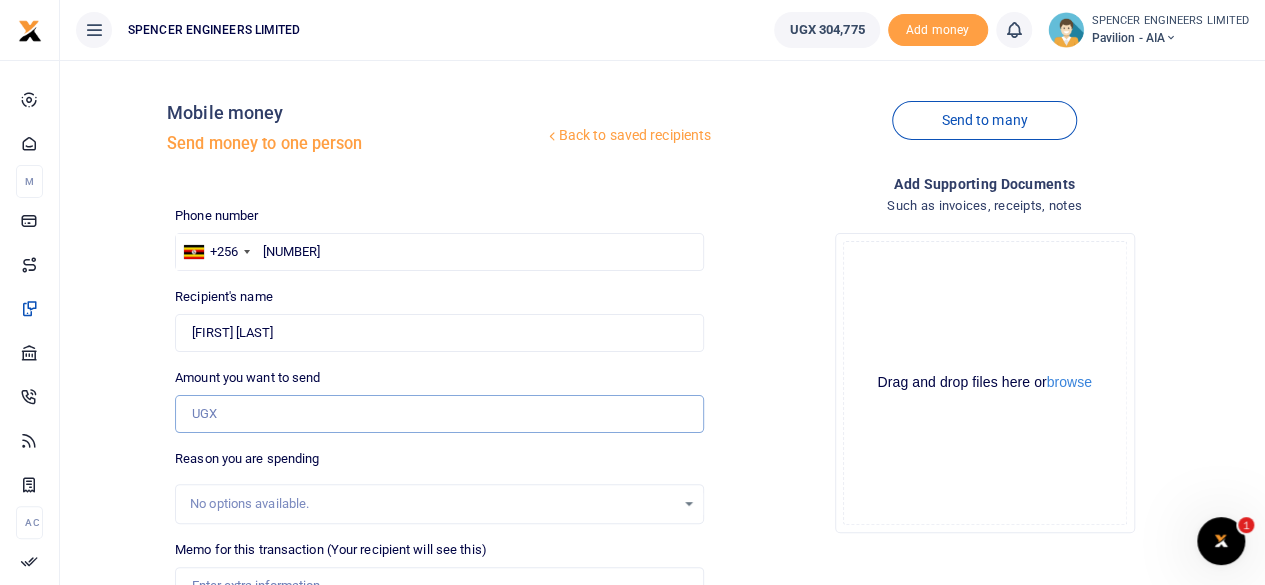 click on "Amount you want to send" at bounding box center [439, 414] 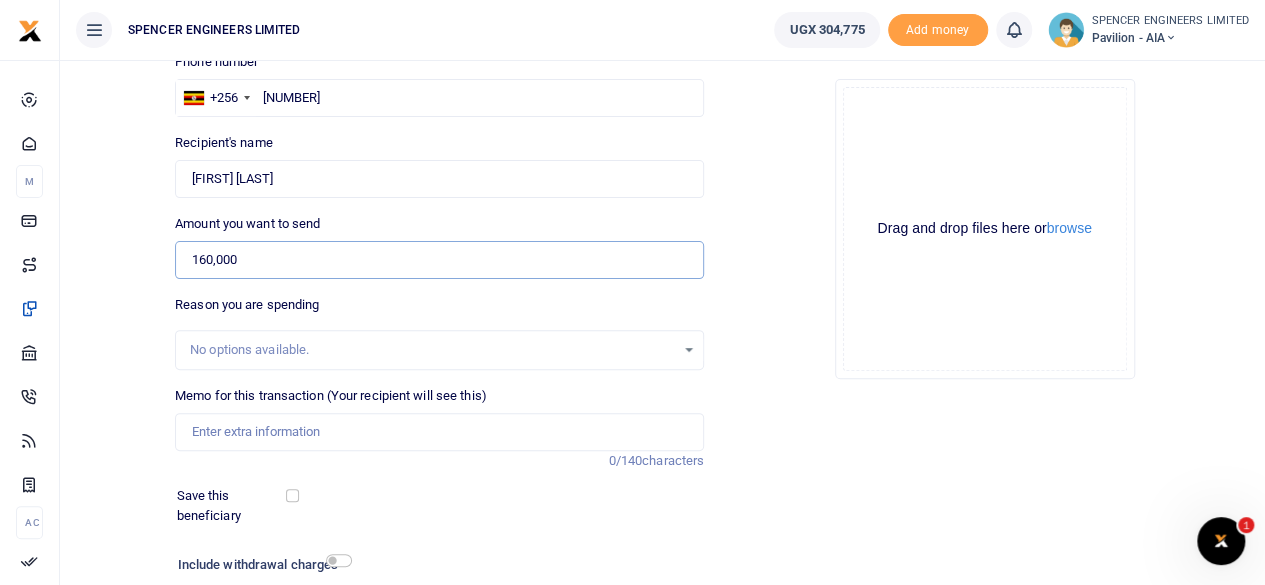 scroll, scrollTop: 200, scrollLeft: 0, axis: vertical 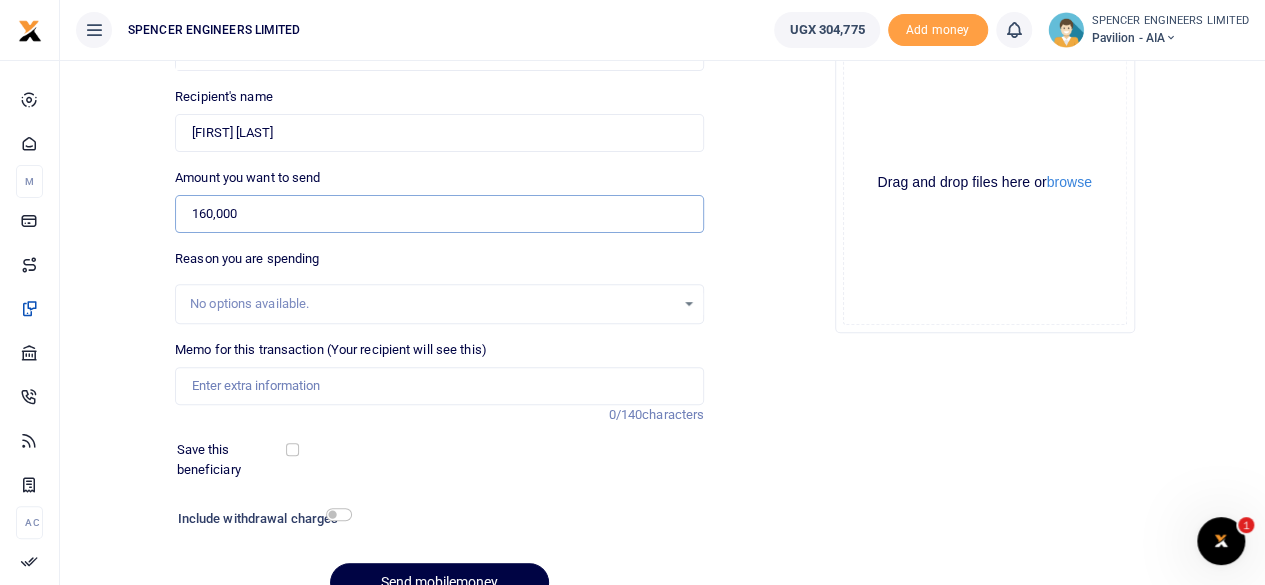 type on "160,000" 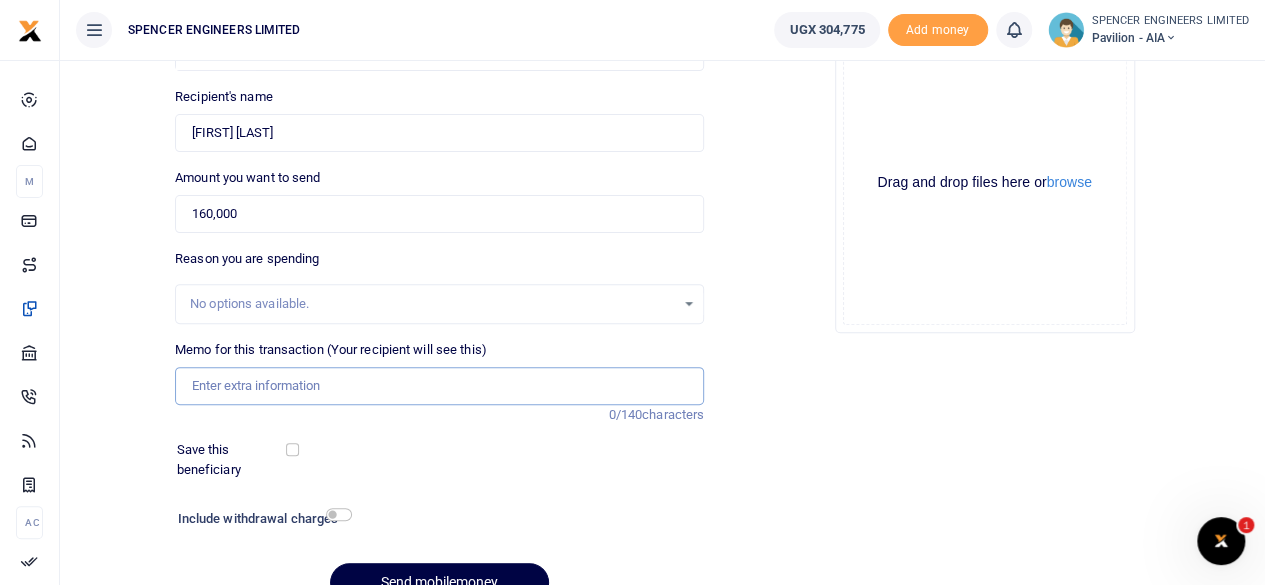 click on "Memo for this transaction (Your recipient will see this)" at bounding box center [439, 386] 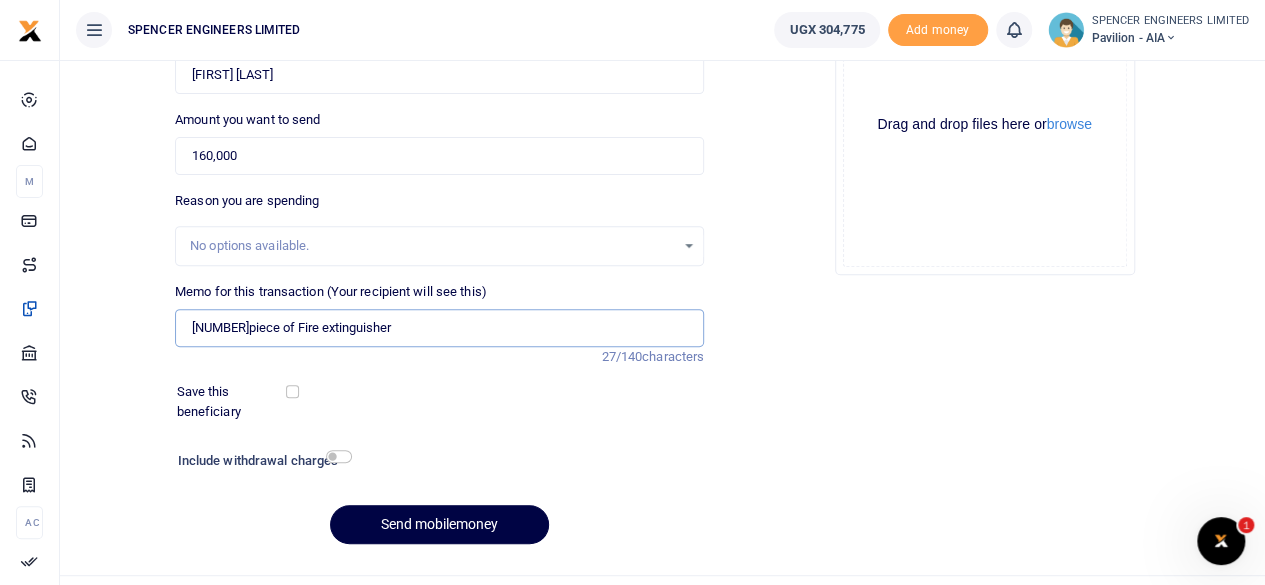 scroll, scrollTop: 298, scrollLeft: 0, axis: vertical 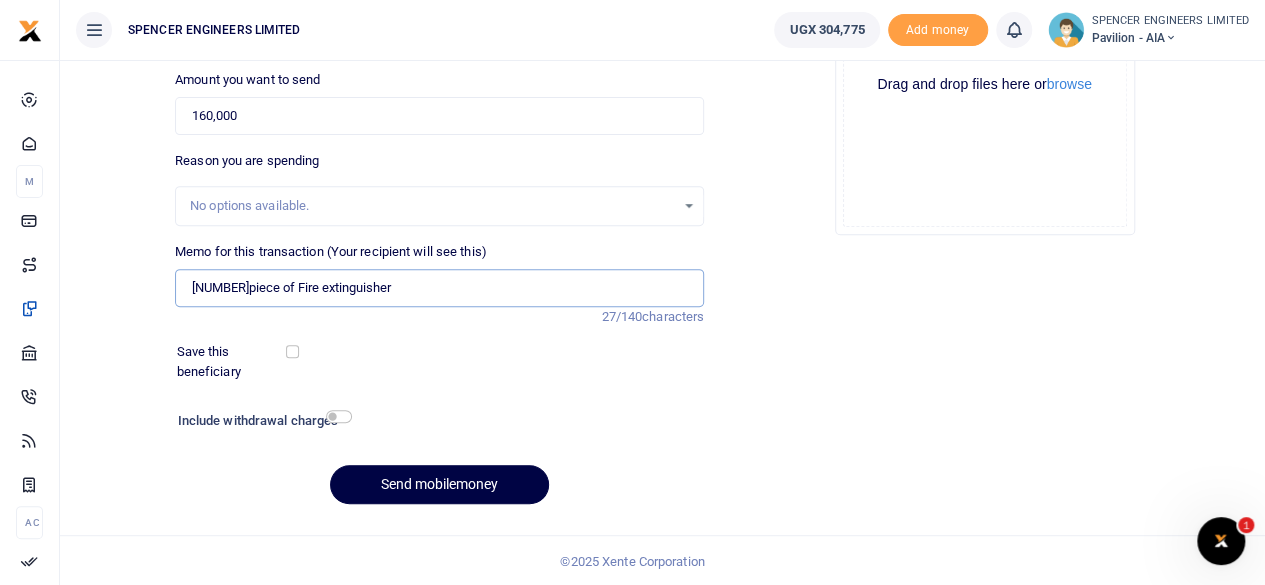 type on "1piece of Fire extinguisher" 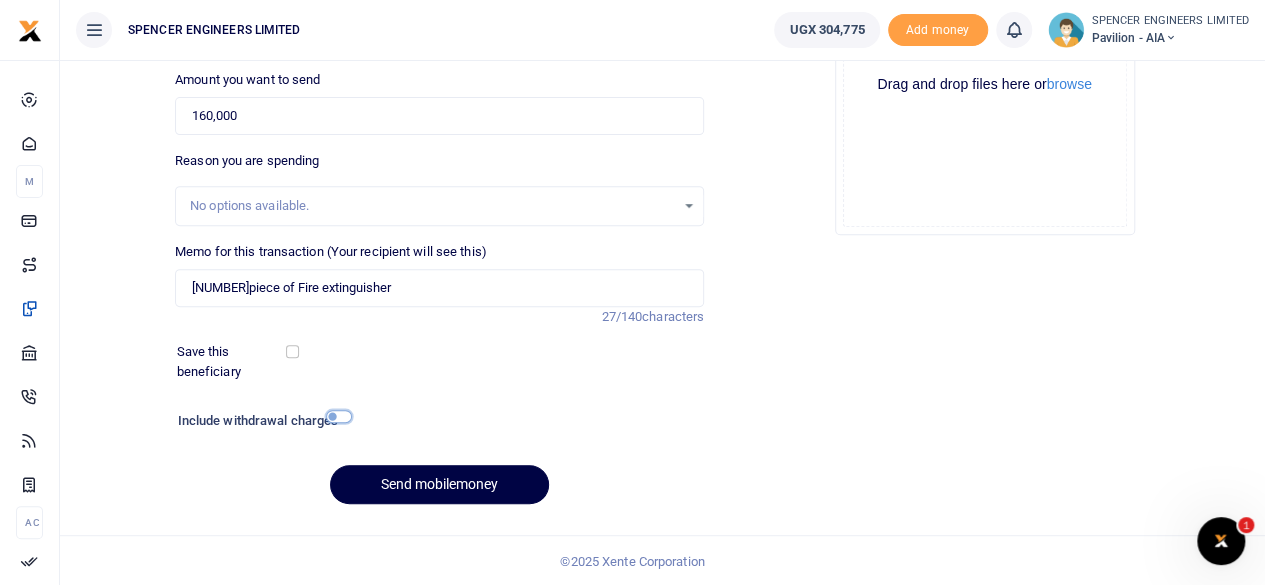 click at bounding box center [339, 416] 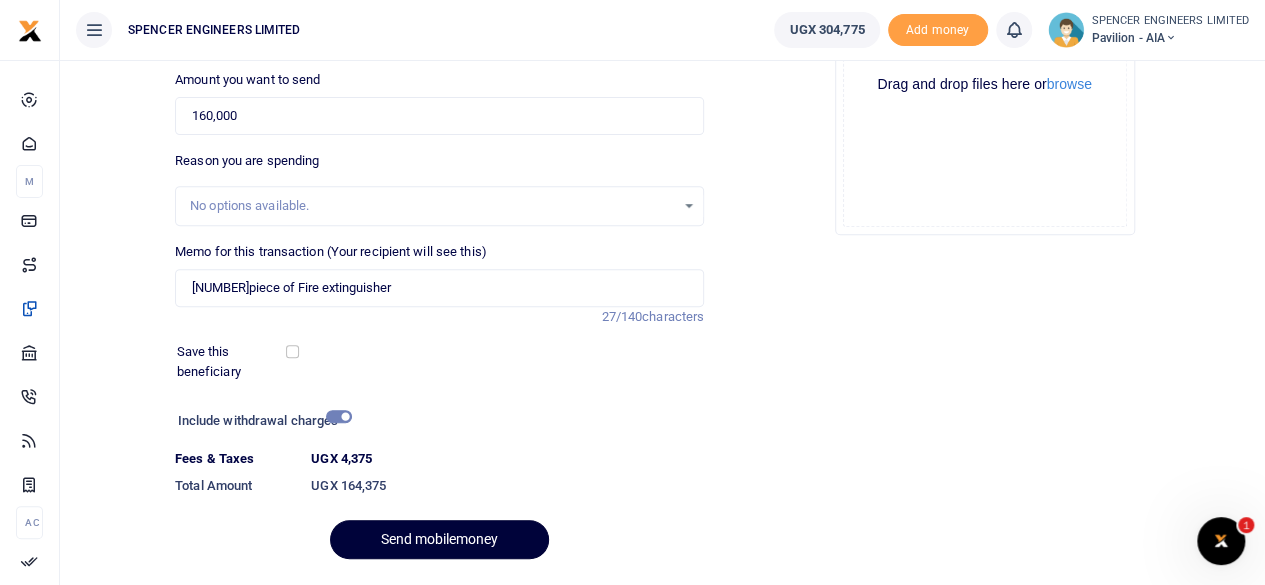 click on "Send mobilemoney" at bounding box center [439, 539] 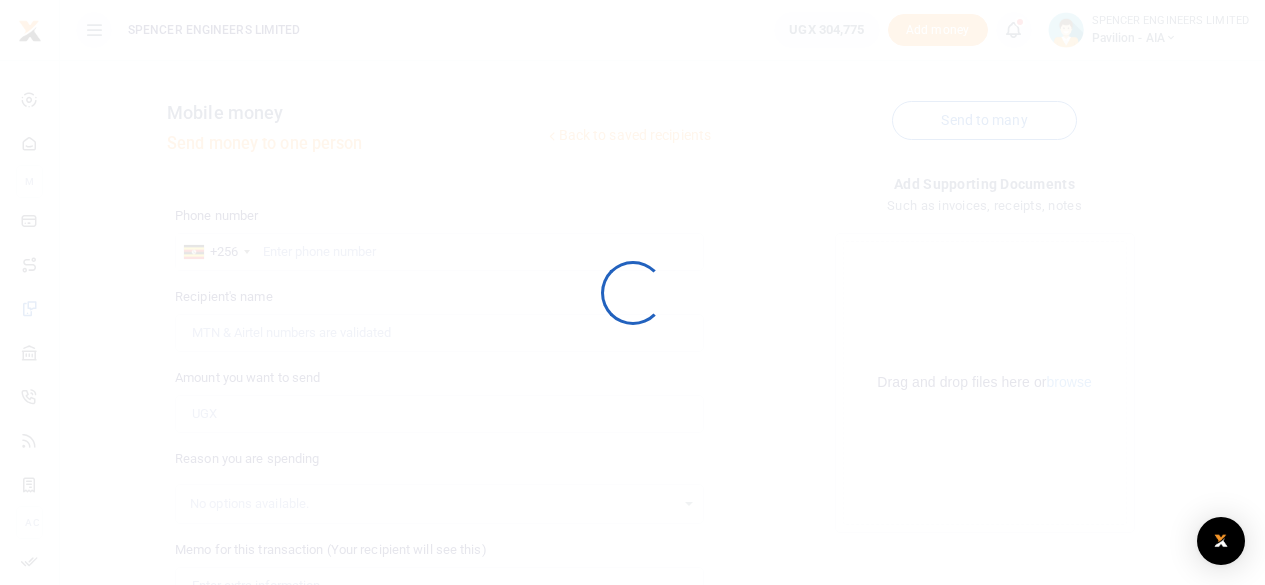 scroll, scrollTop: 297, scrollLeft: 0, axis: vertical 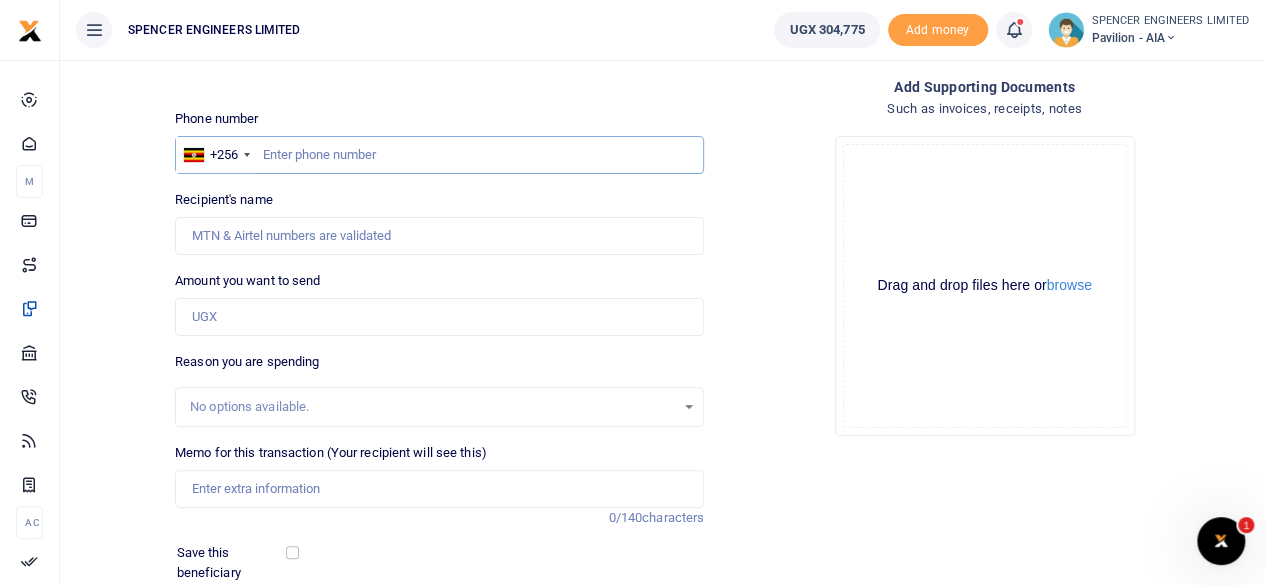 click at bounding box center [439, 155] 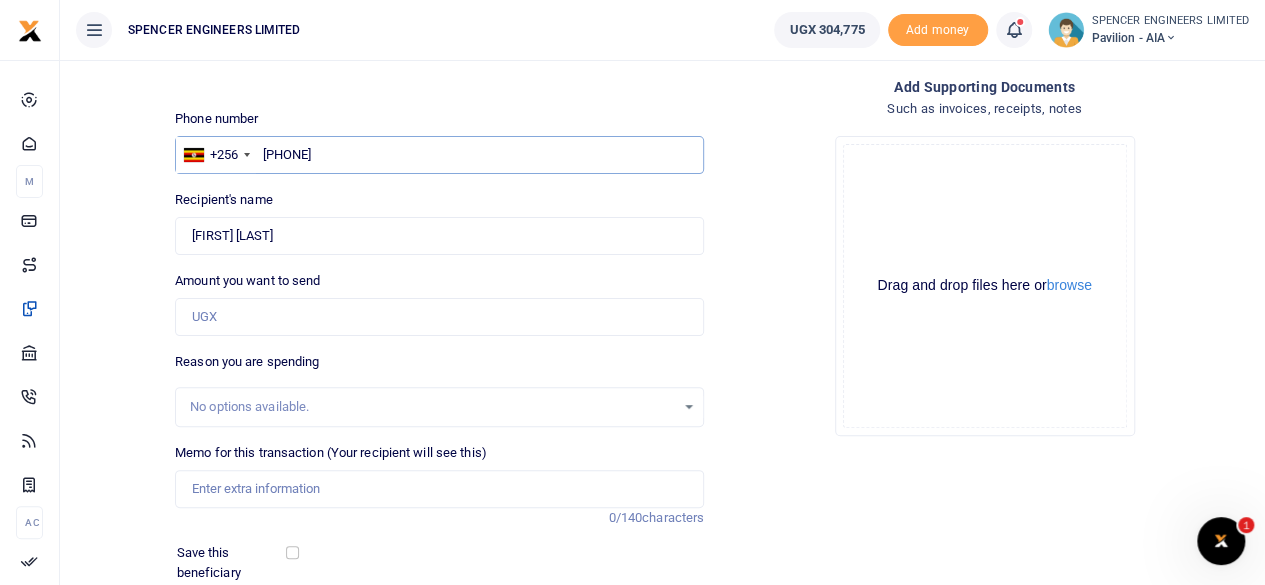 type on "0703910973" 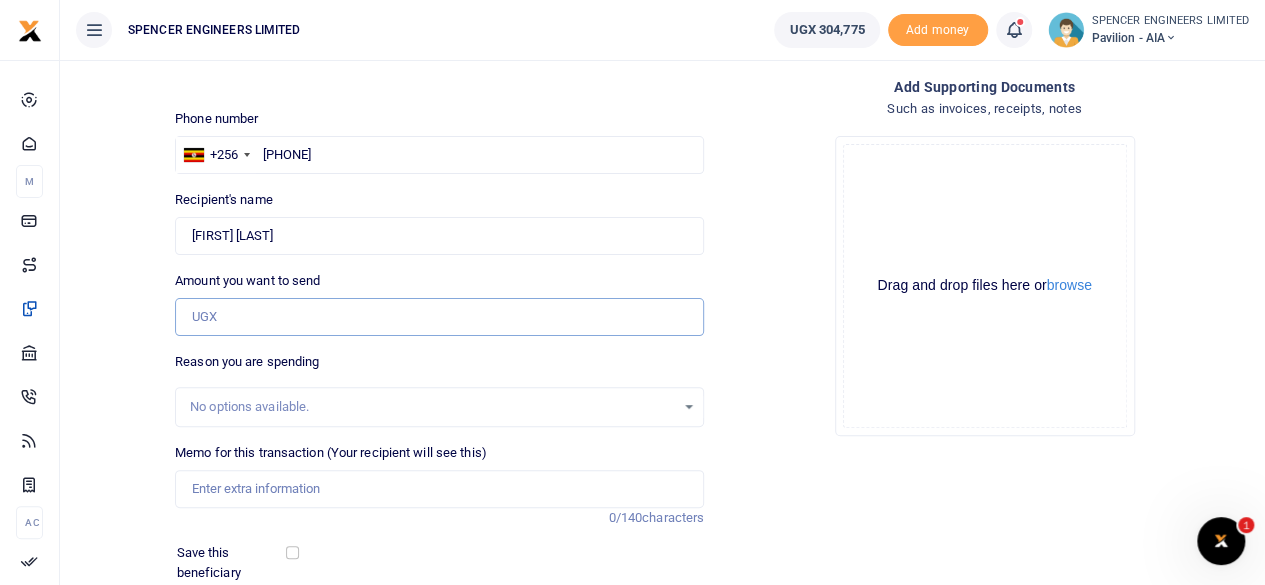 click on "Amount you want to send" at bounding box center [439, 317] 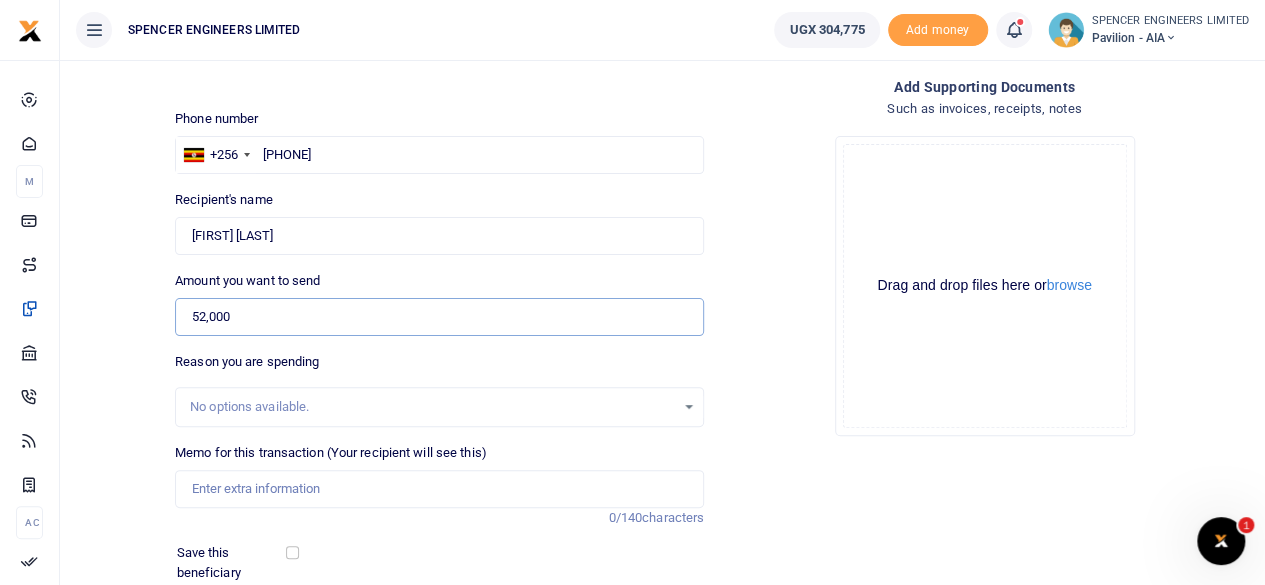 type on "52,000" 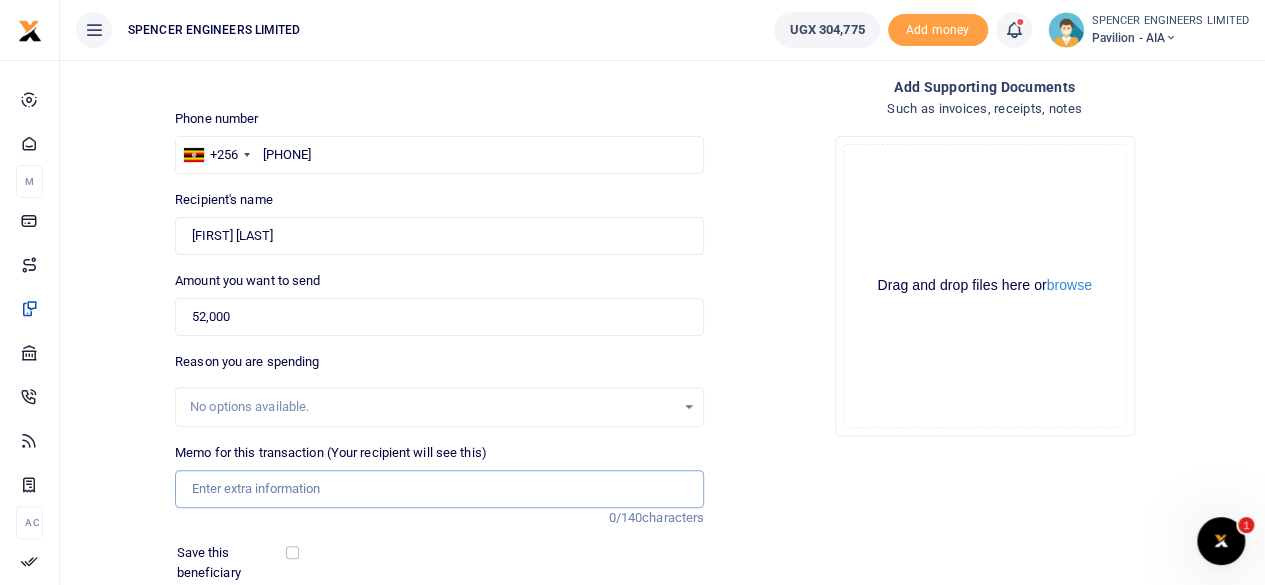 click on "Memo for this transaction (Your recipient will see this)" at bounding box center [439, 489] 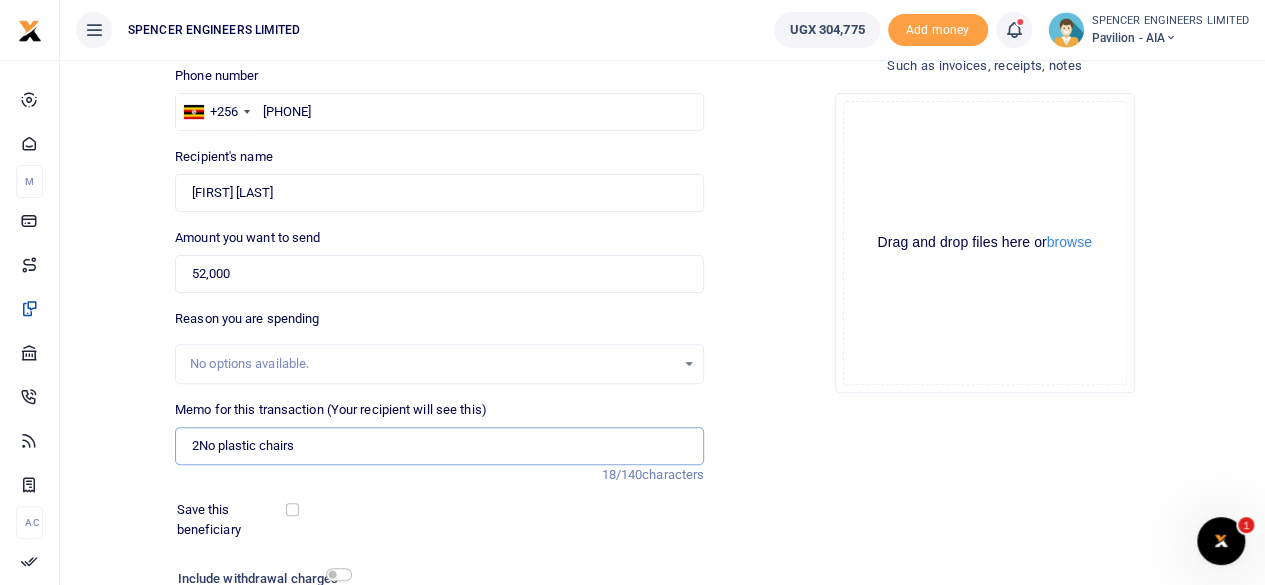 scroll, scrollTop: 197, scrollLeft: 0, axis: vertical 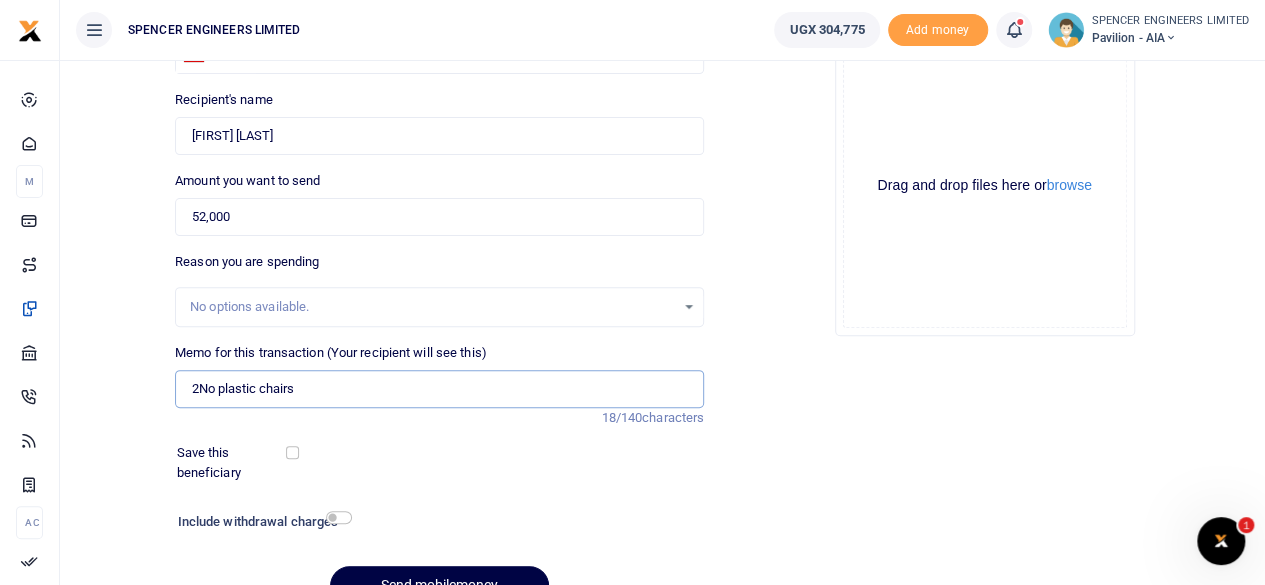 type on "2No plastic chairs" 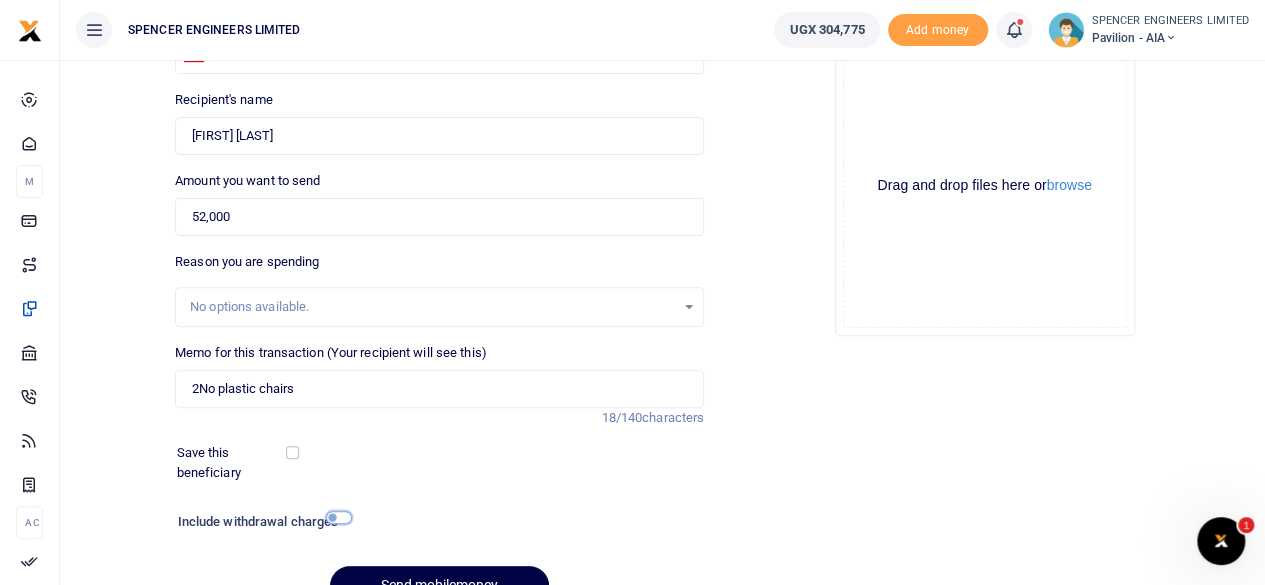 click at bounding box center (339, 517) 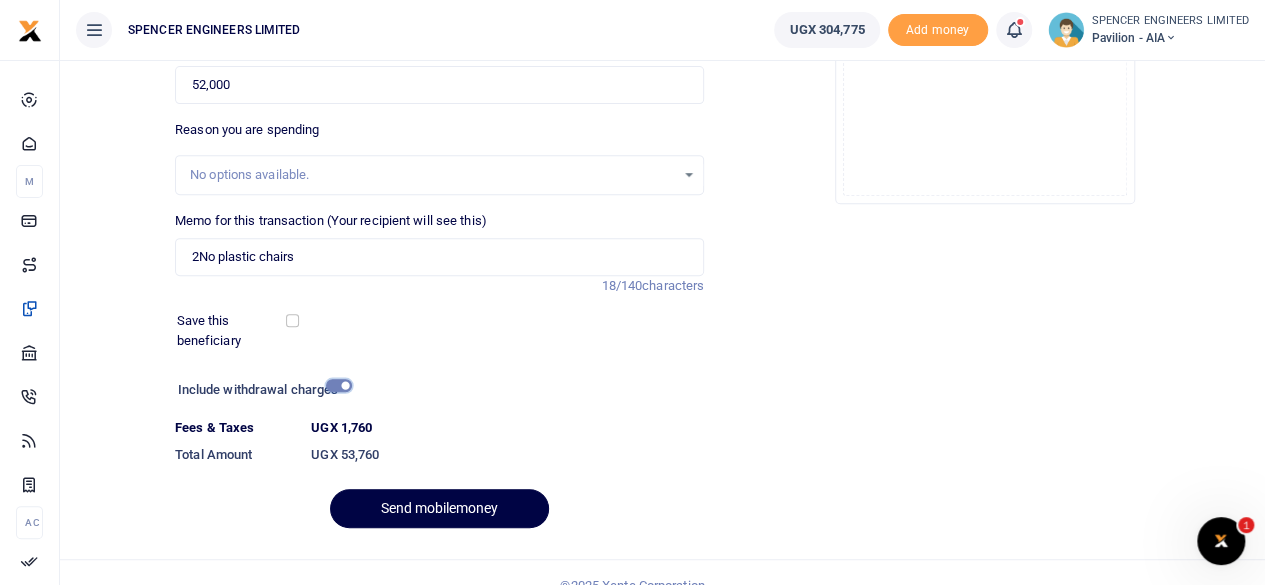 scroll, scrollTop: 354, scrollLeft: 0, axis: vertical 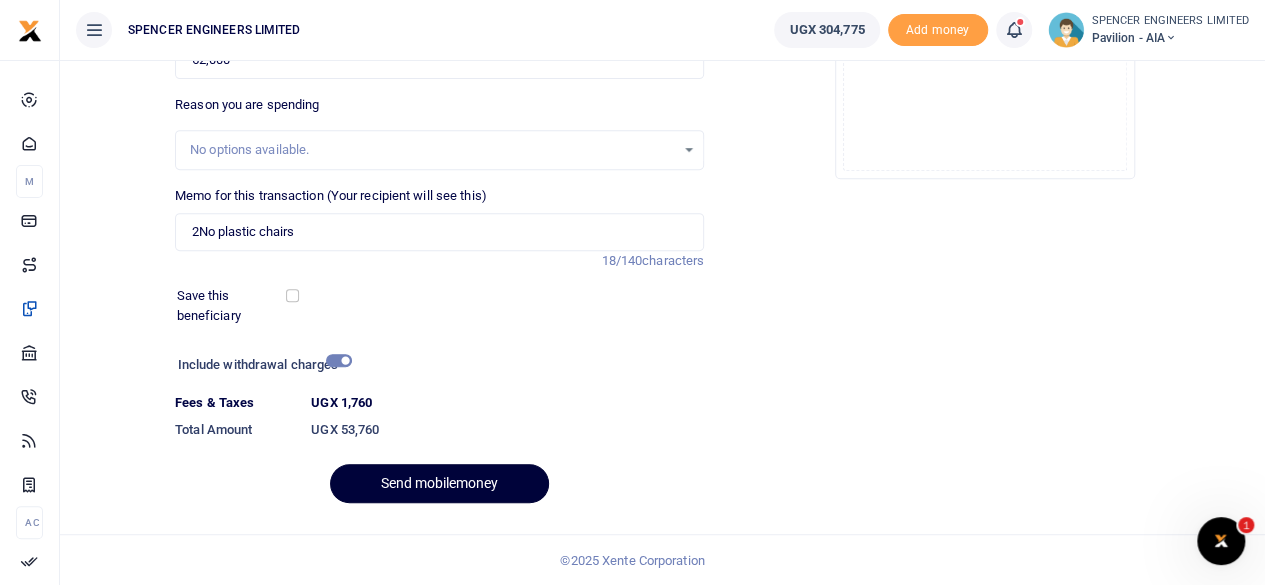 click on "Send mobilemoney" at bounding box center (439, 483) 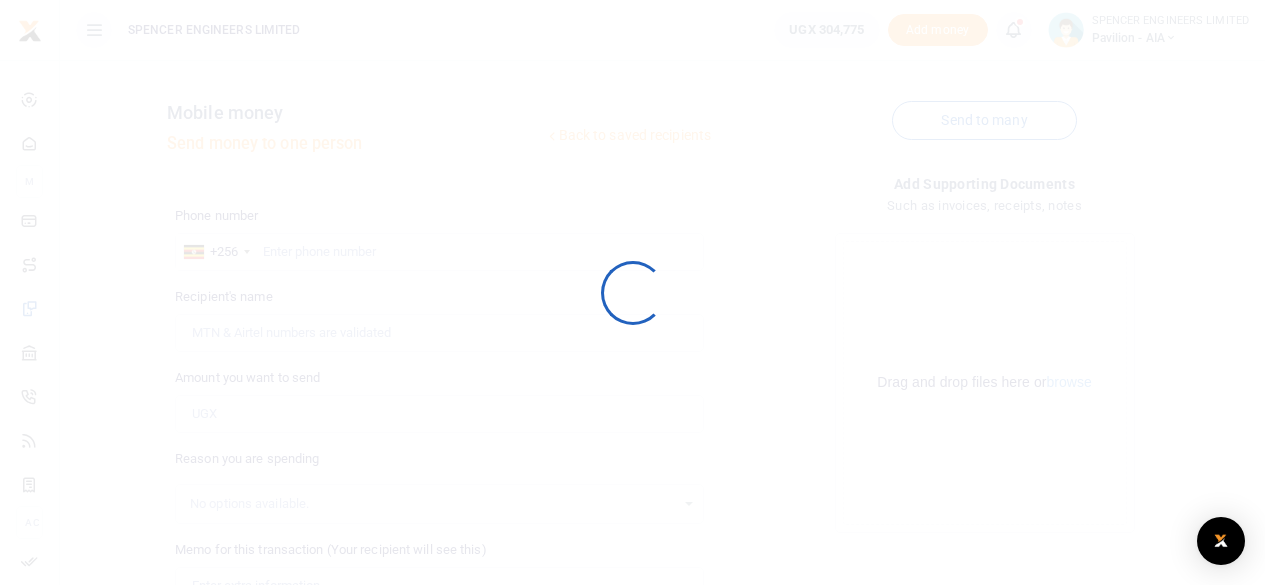 scroll, scrollTop: 298, scrollLeft: 0, axis: vertical 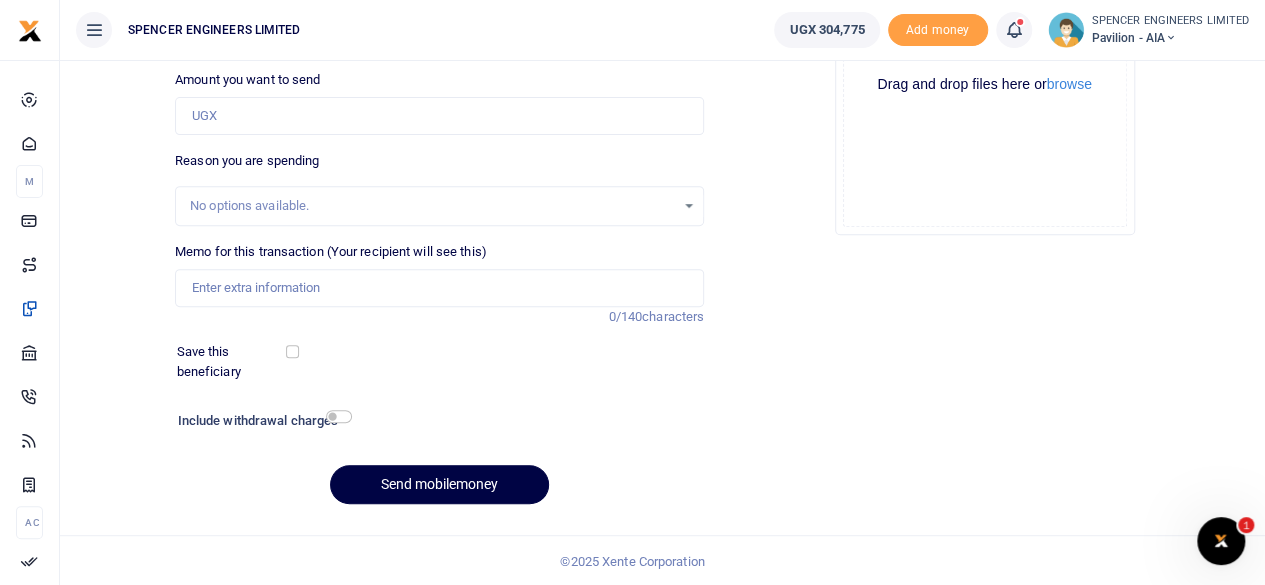 click at bounding box center (1013, 30) 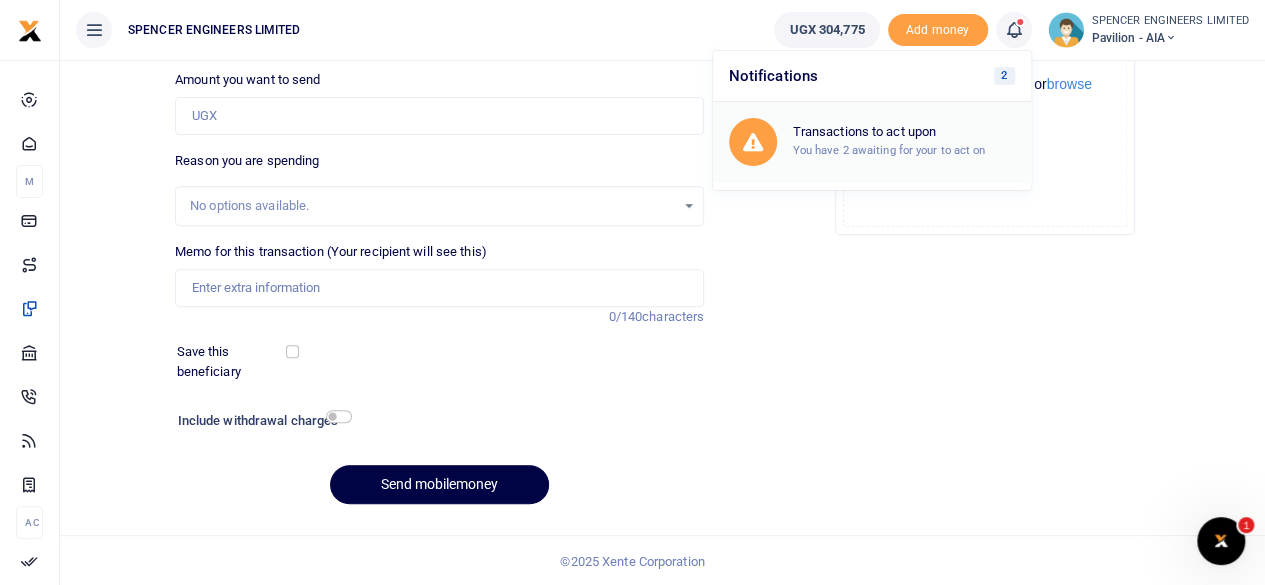 click on "You have 2 awaiting for your to act on" at bounding box center (889, 150) 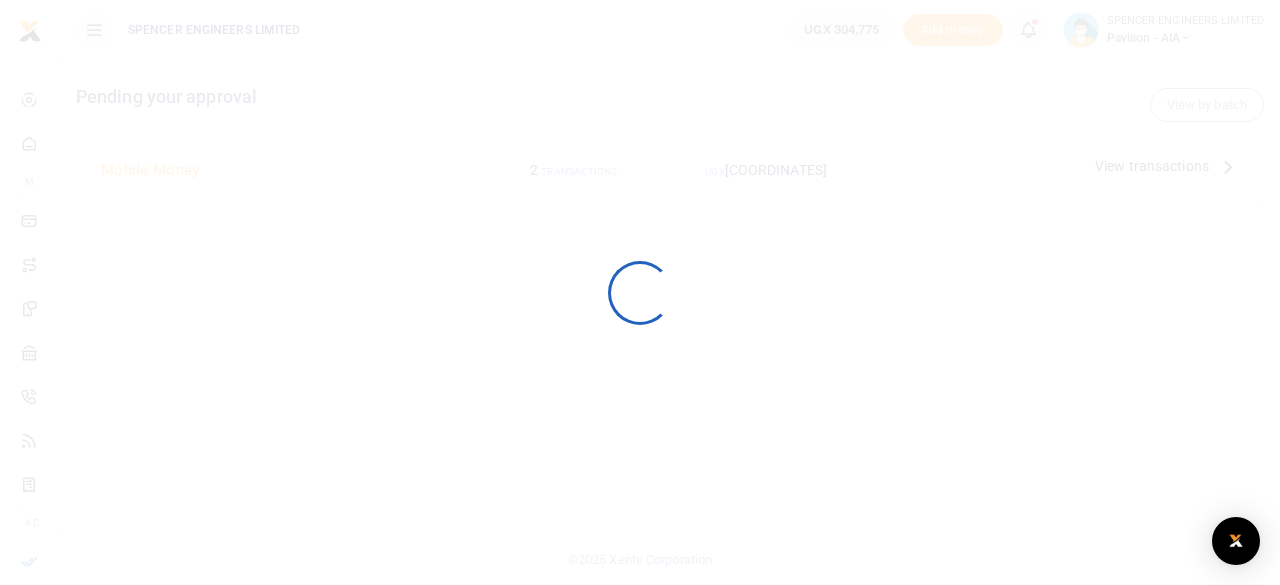 scroll, scrollTop: 0, scrollLeft: 0, axis: both 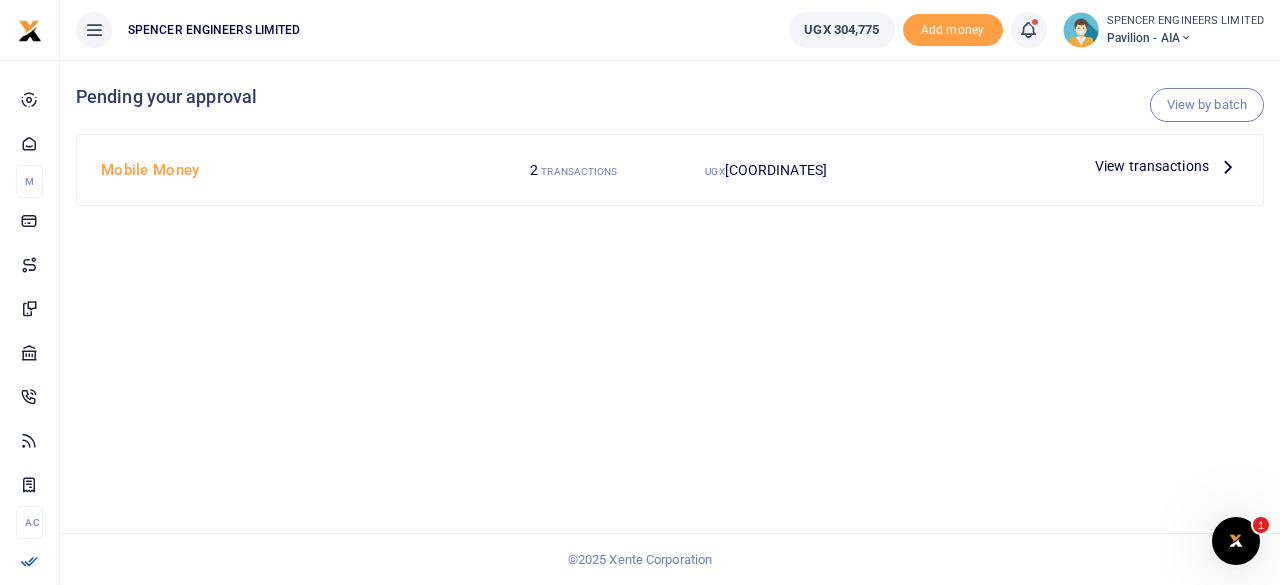 click at bounding box center [1228, 166] 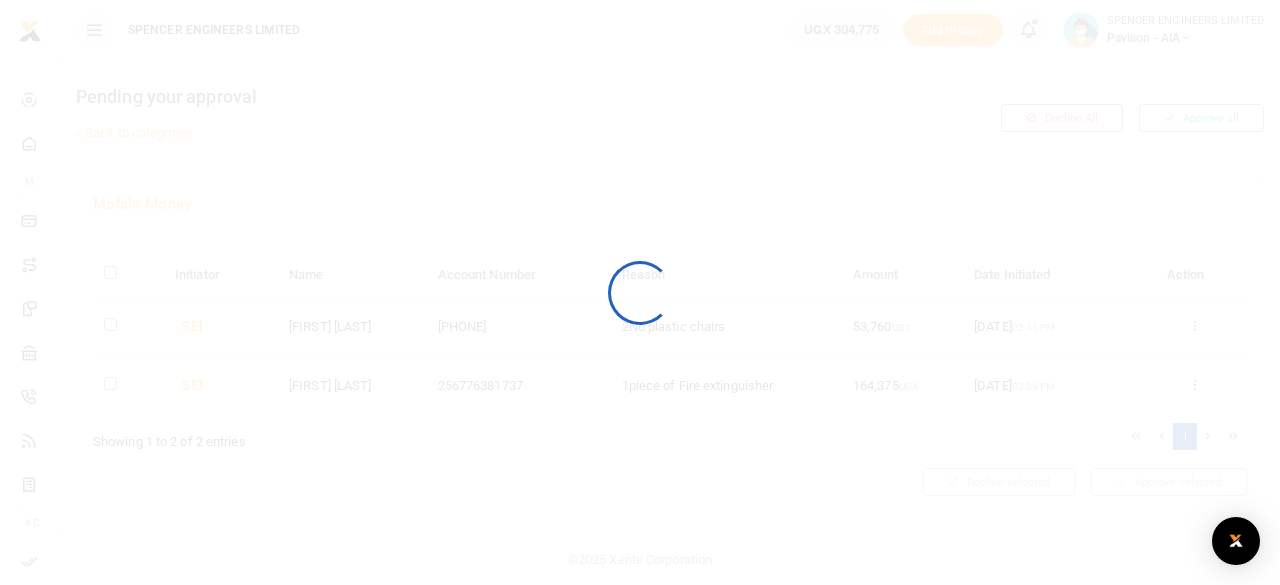scroll, scrollTop: 0, scrollLeft: 0, axis: both 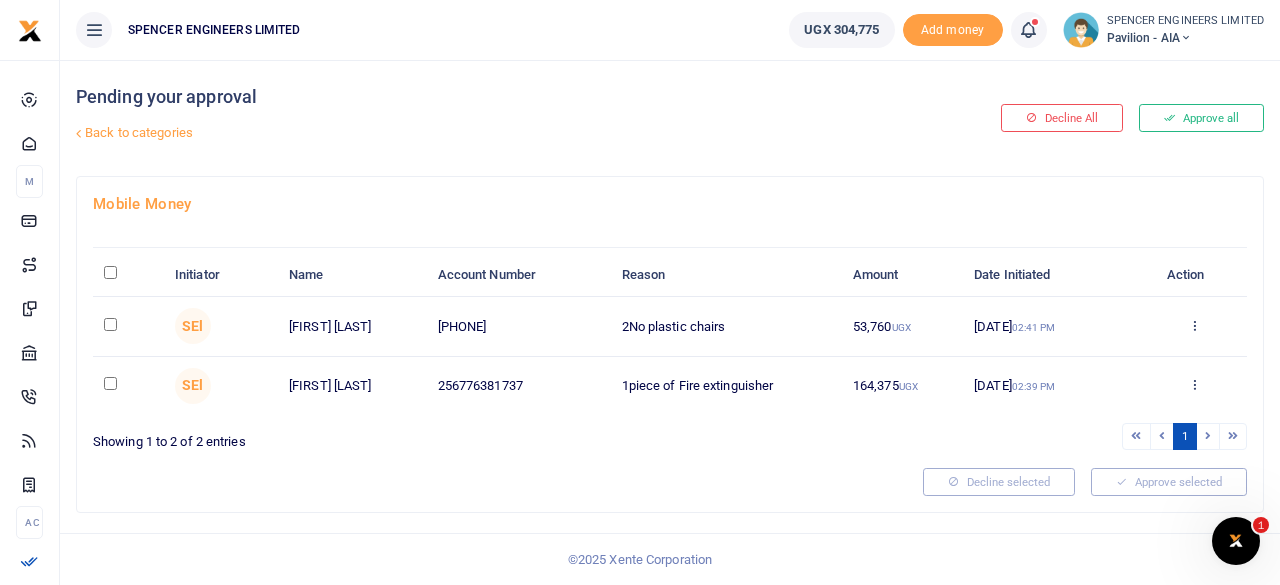click at bounding box center (110, 324) 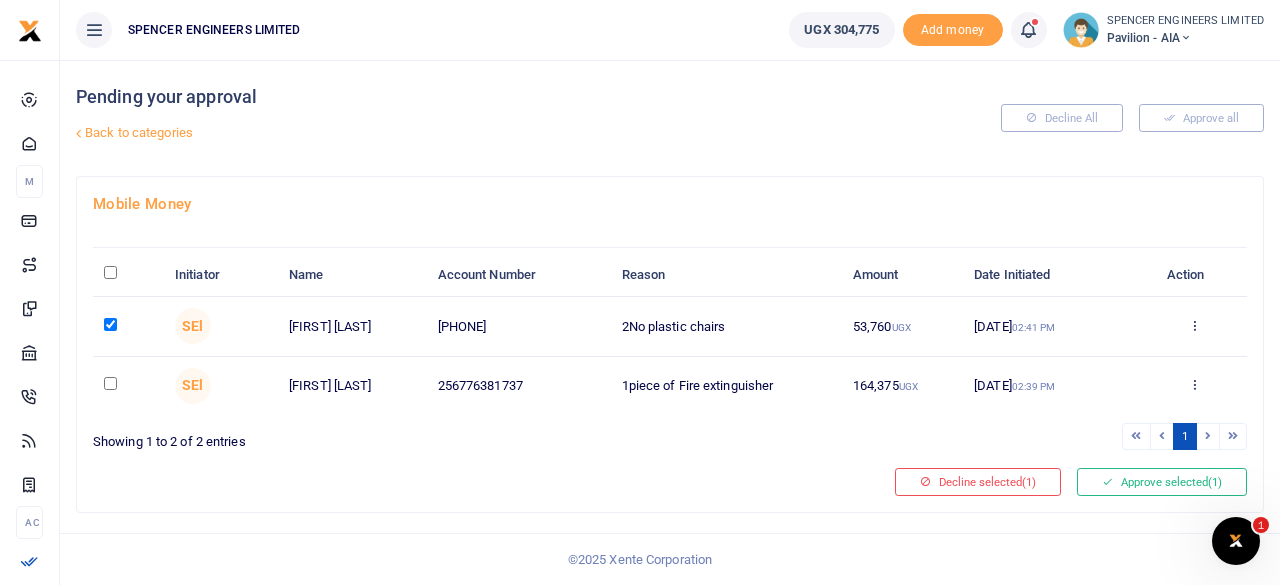 click at bounding box center [110, 383] 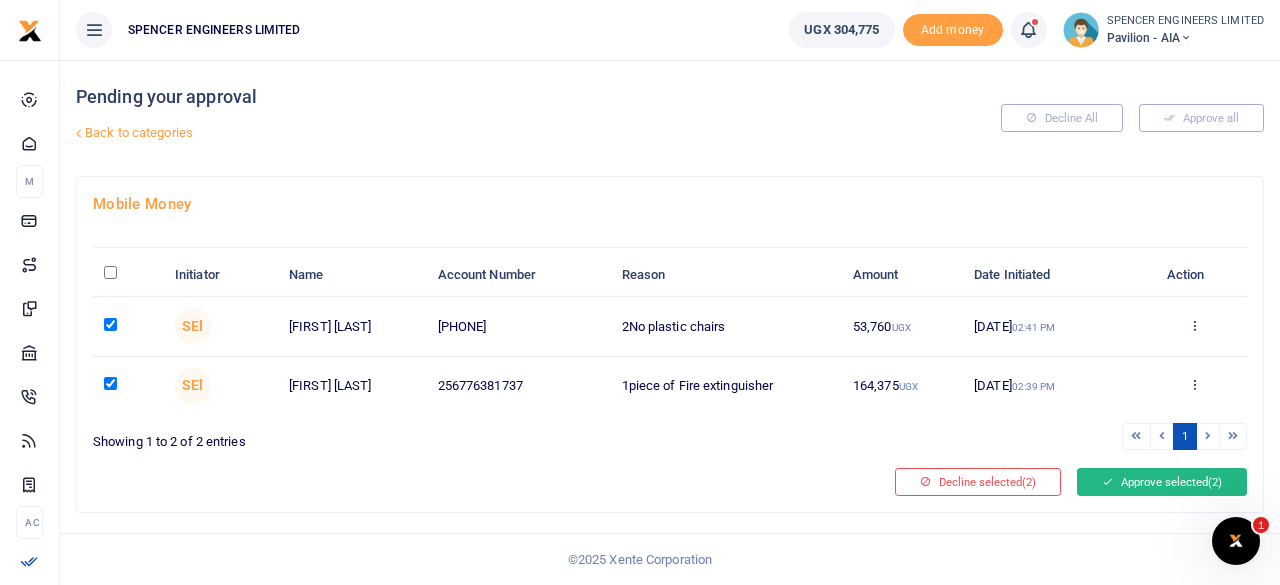 click on "Approve selected  (2)" at bounding box center (1162, 482) 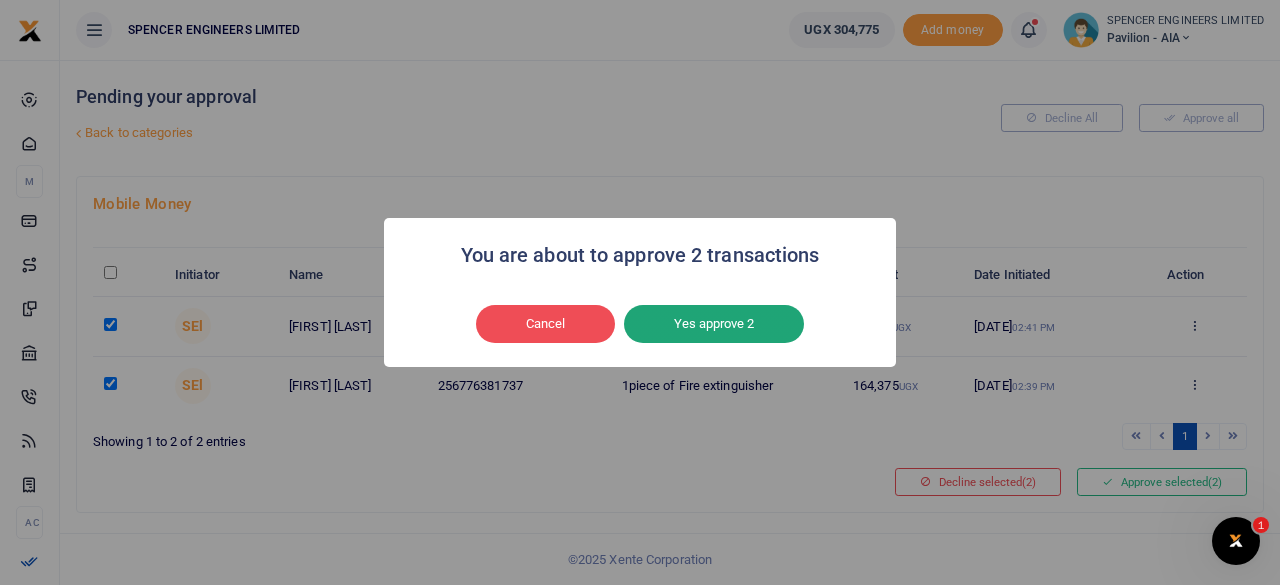 click on "Yes approve 2" at bounding box center [714, 324] 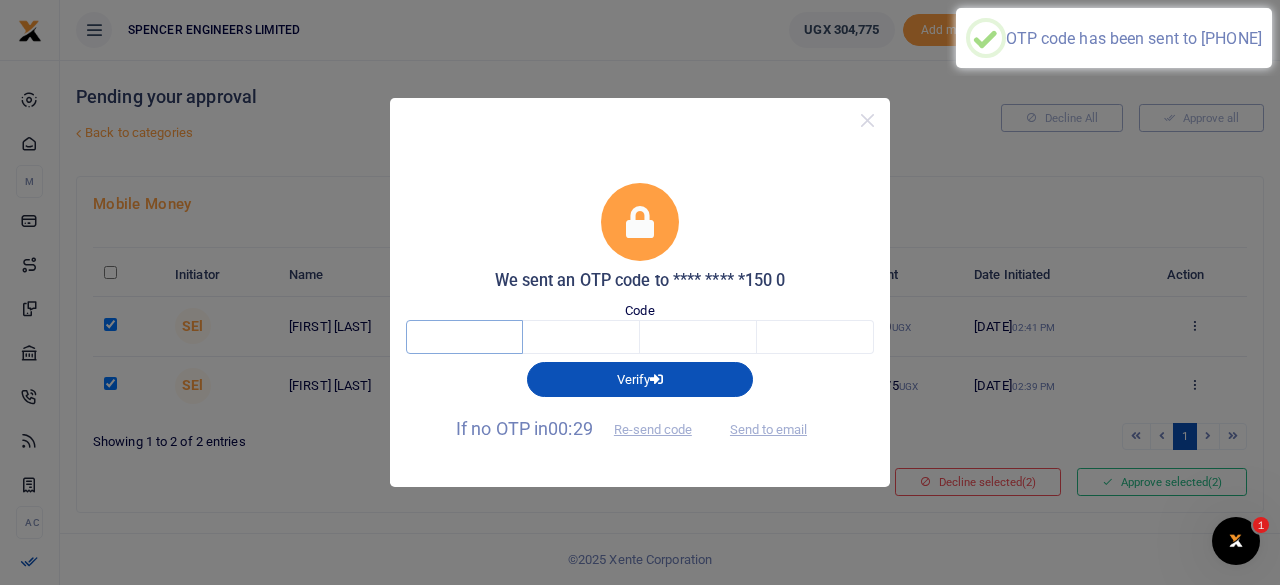 click at bounding box center (464, 337) 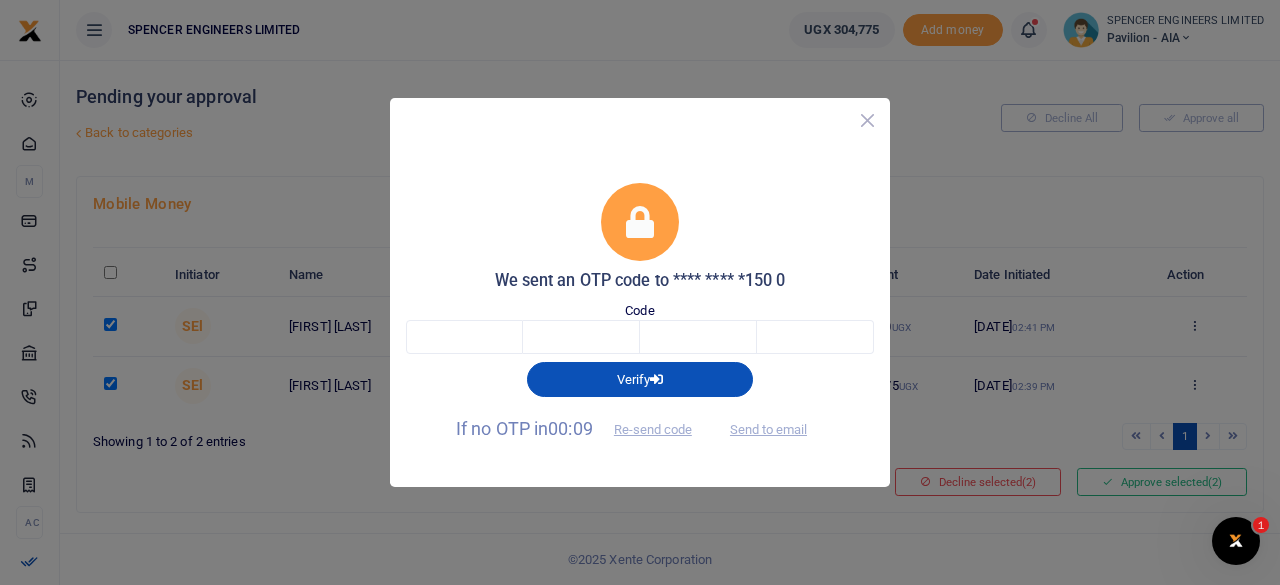 click at bounding box center (867, 120) 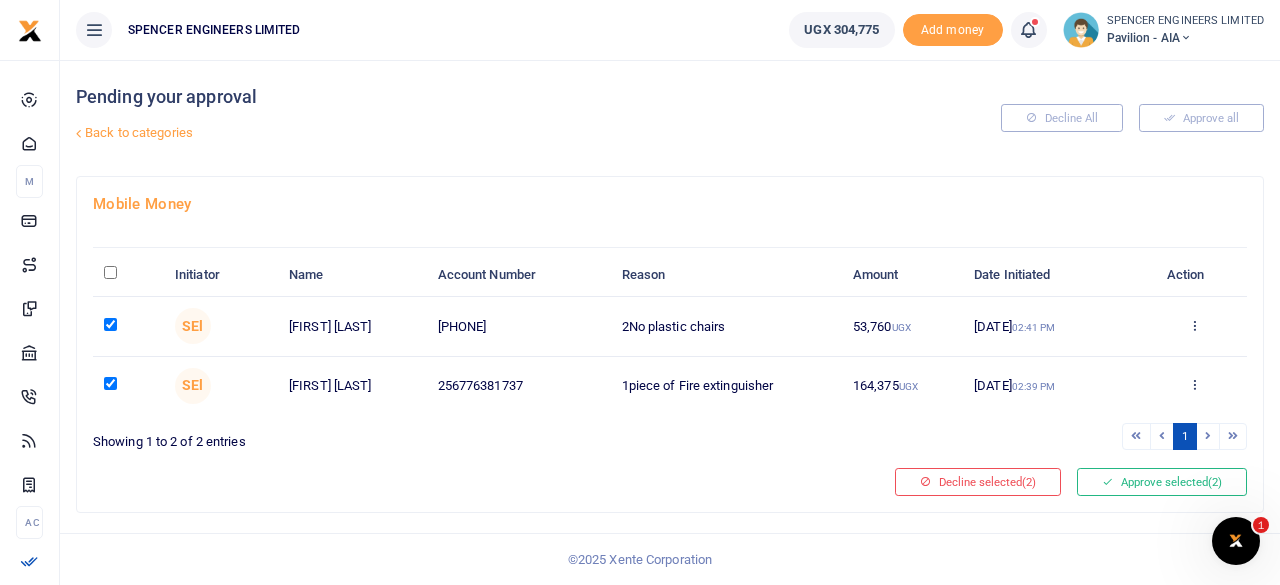 click at bounding box center (110, 383) 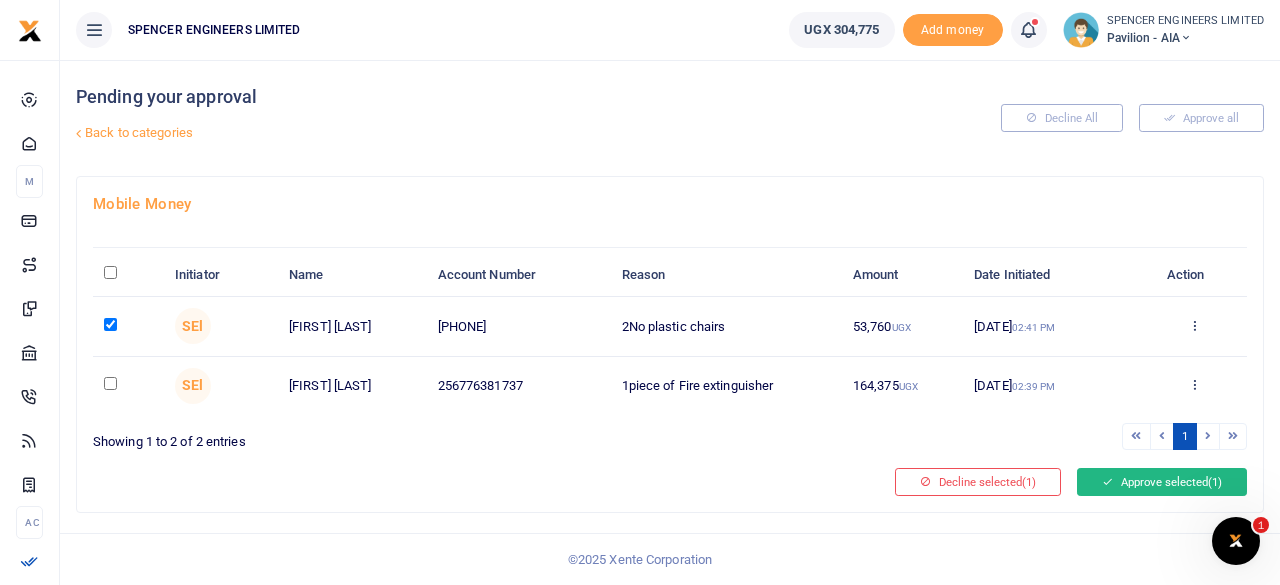 click on "Approve selected  (1)" at bounding box center (1162, 482) 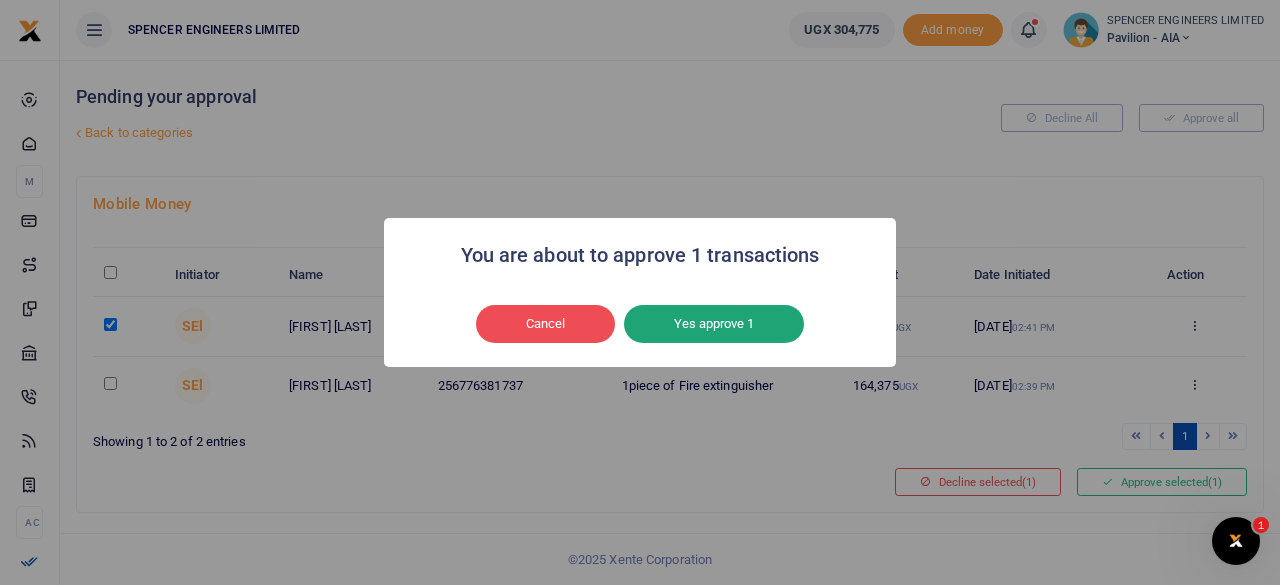 click on "Yes approve 1" at bounding box center [714, 324] 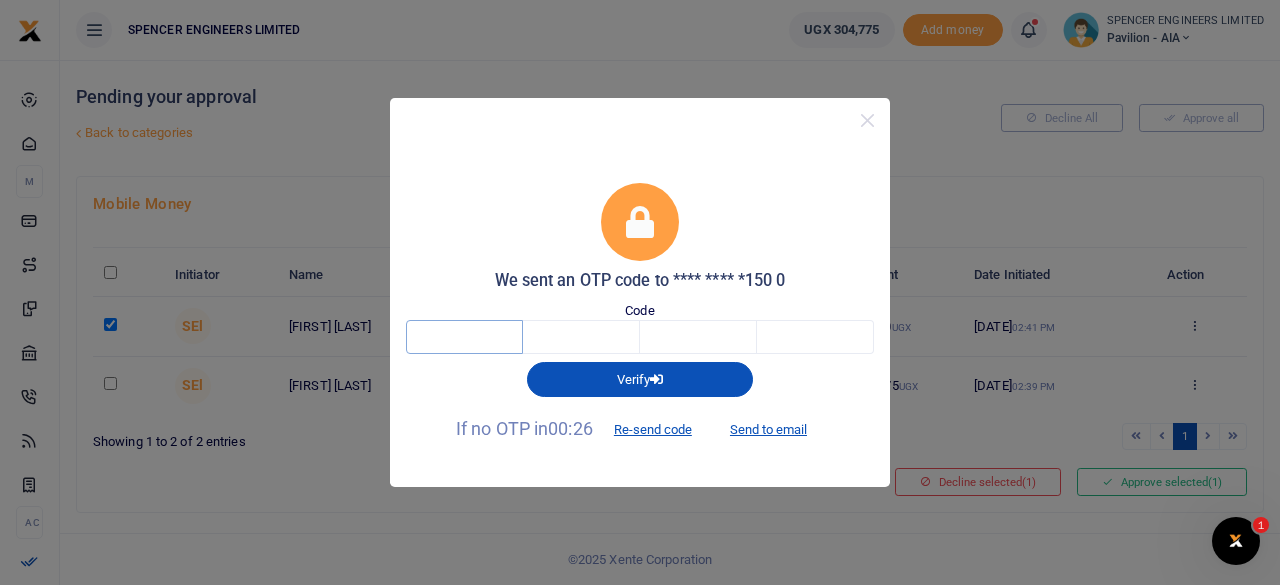 click at bounding box center (464, 337) 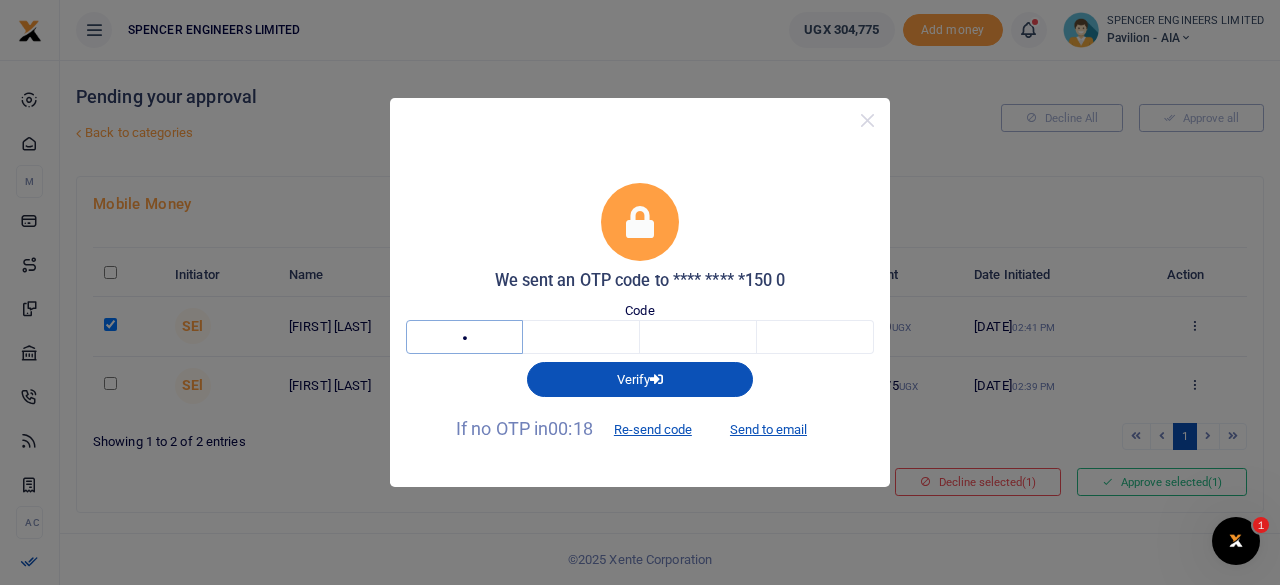type on "5" 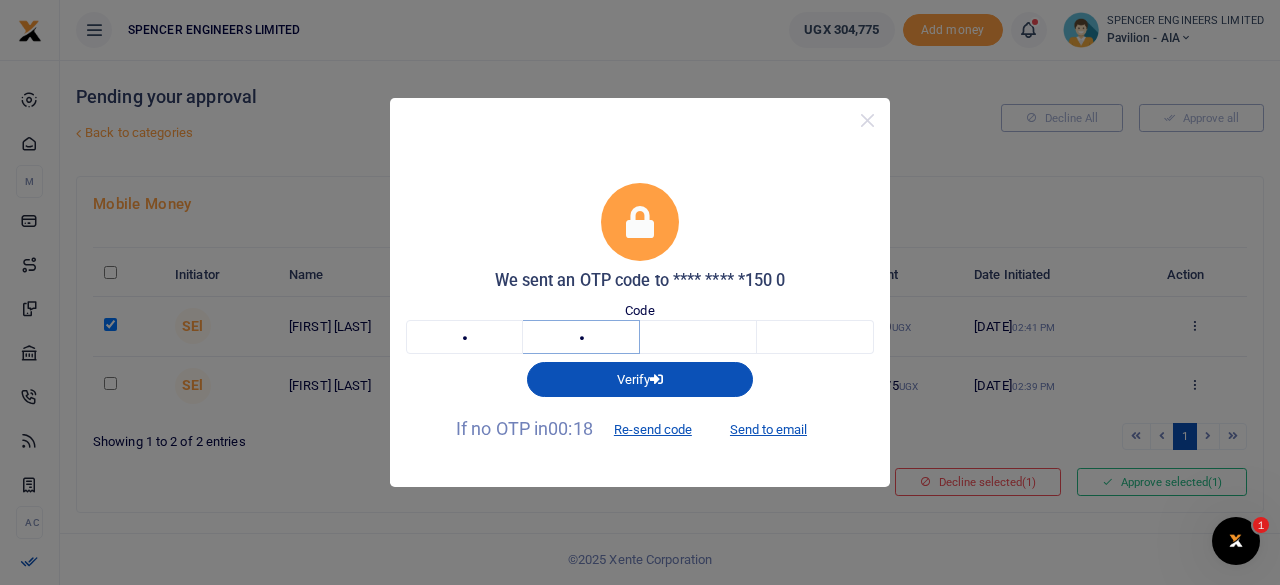 type on "4" 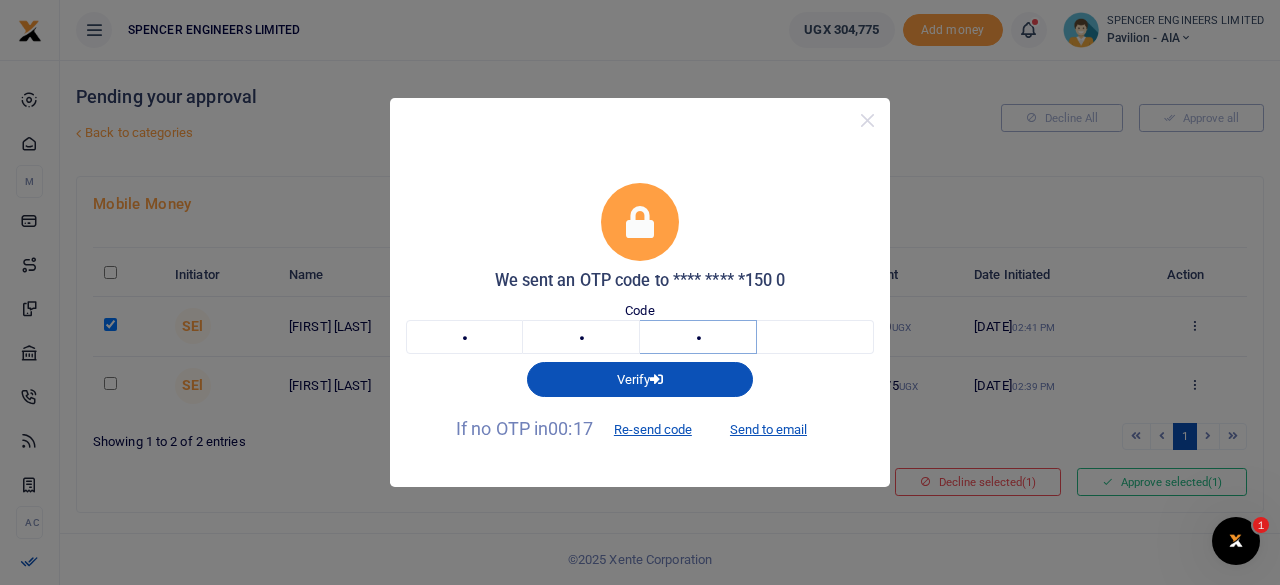 type on "5" 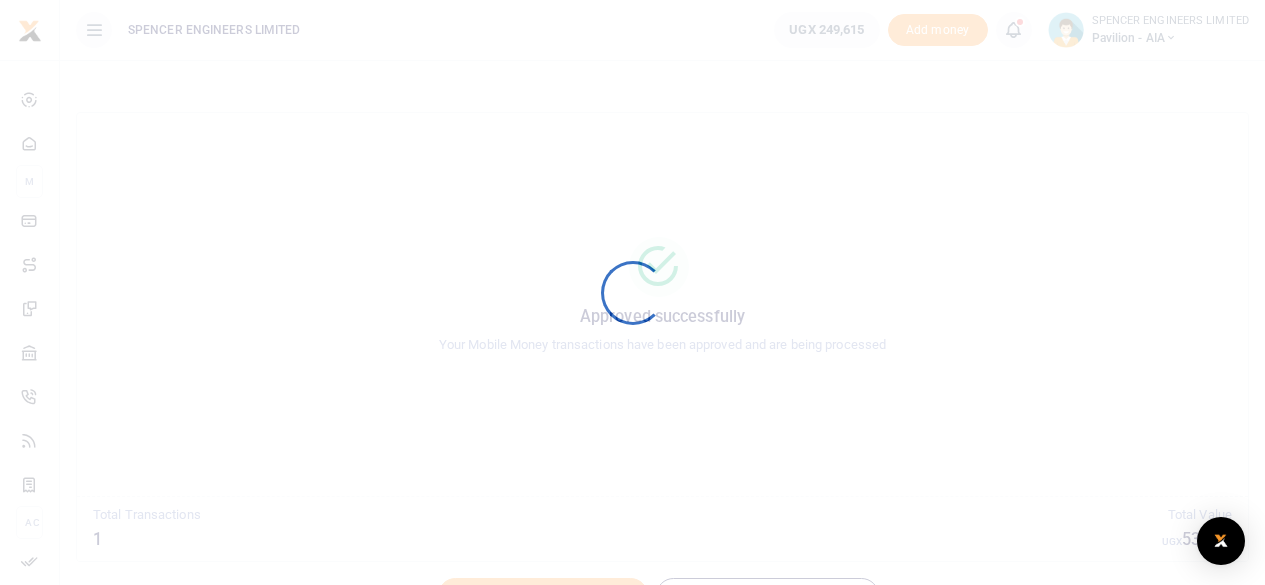 scroll, scrollTop: 0, scrollLeft: 0, axis: both 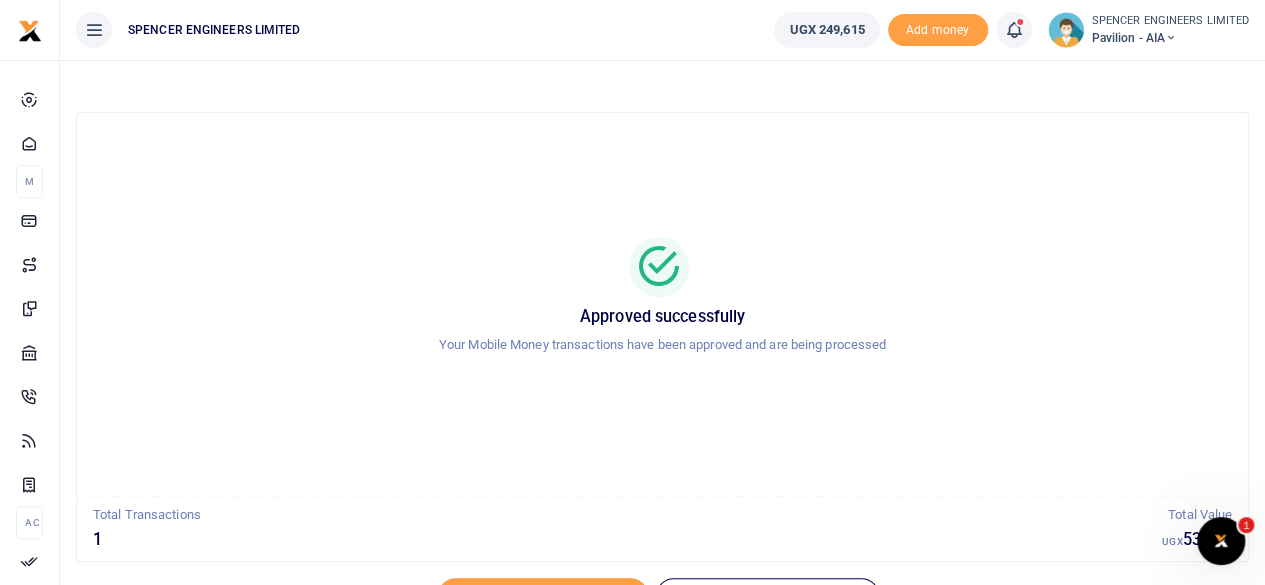 click at bounding box center [1013, 30] 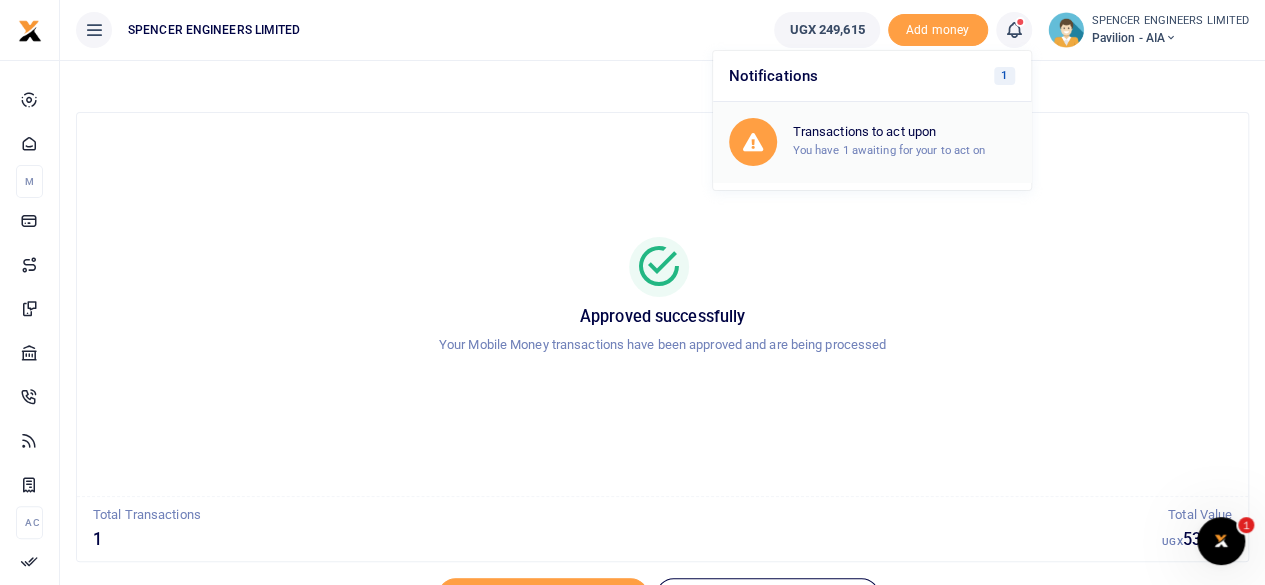 click on "You have 1 awaiting for your to act on" at bounding box center [889, 150] 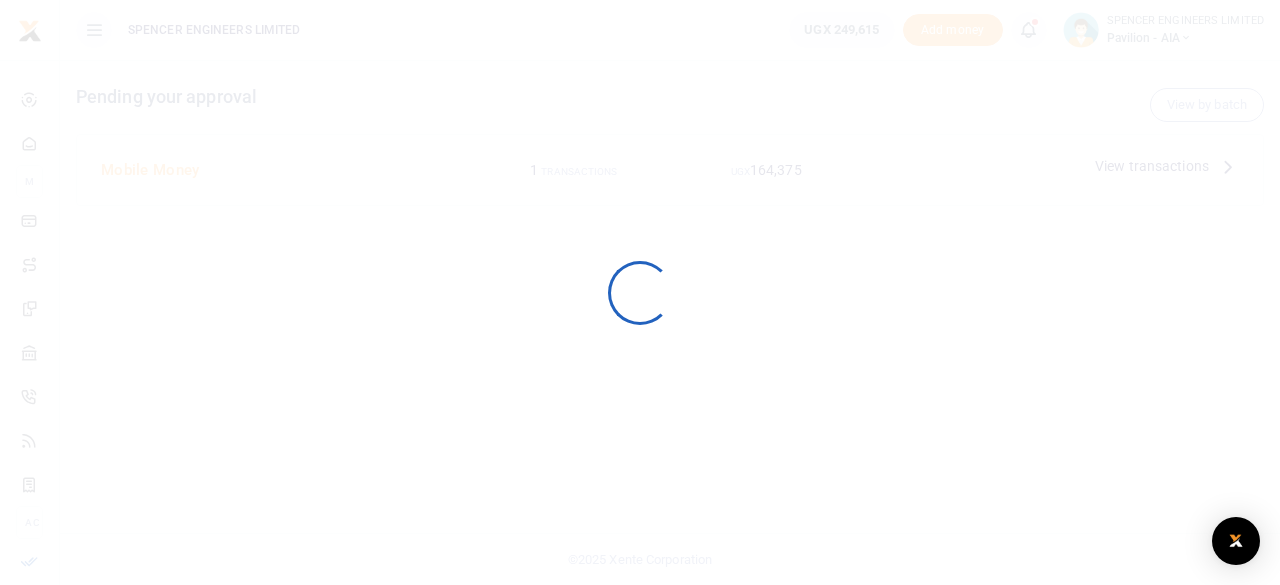scroll, scrollTop: 0, scrollLeft: 0, axis: both 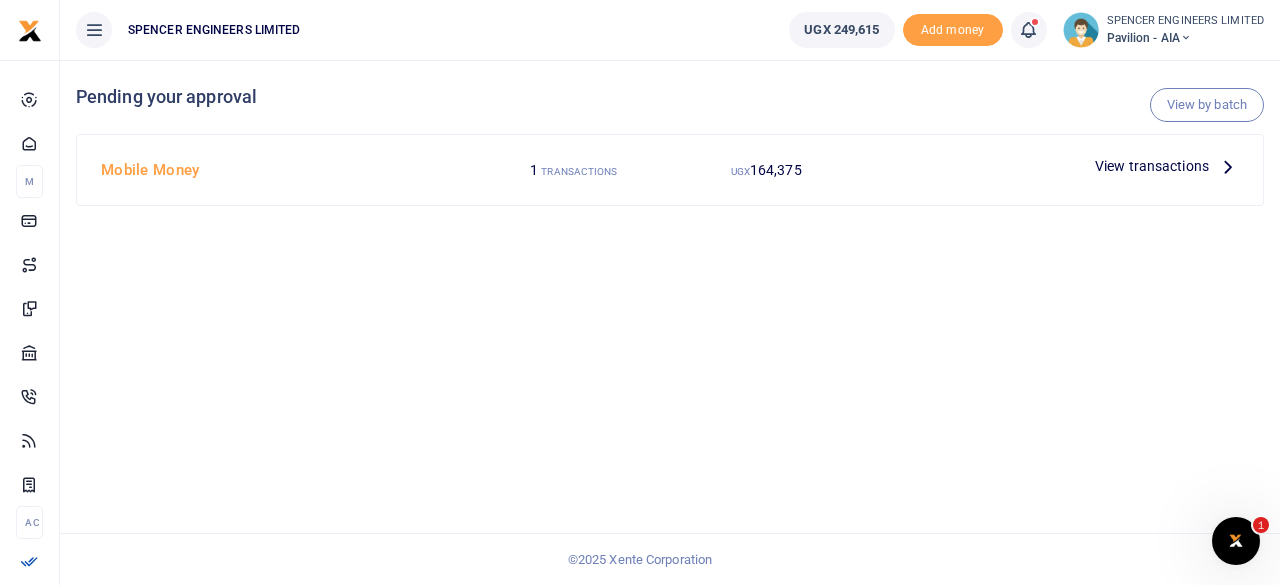 click on "View transactions" at bounding box center [1167, 166] 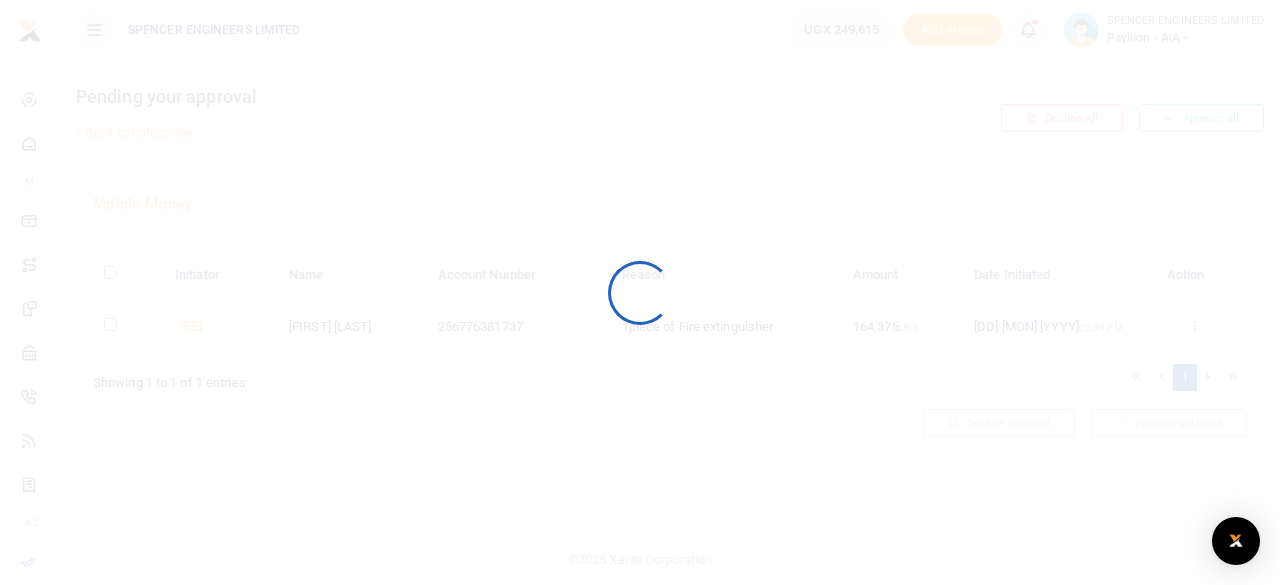 scroll, scrollTop: 0, scrollLeft: 0, axis: both 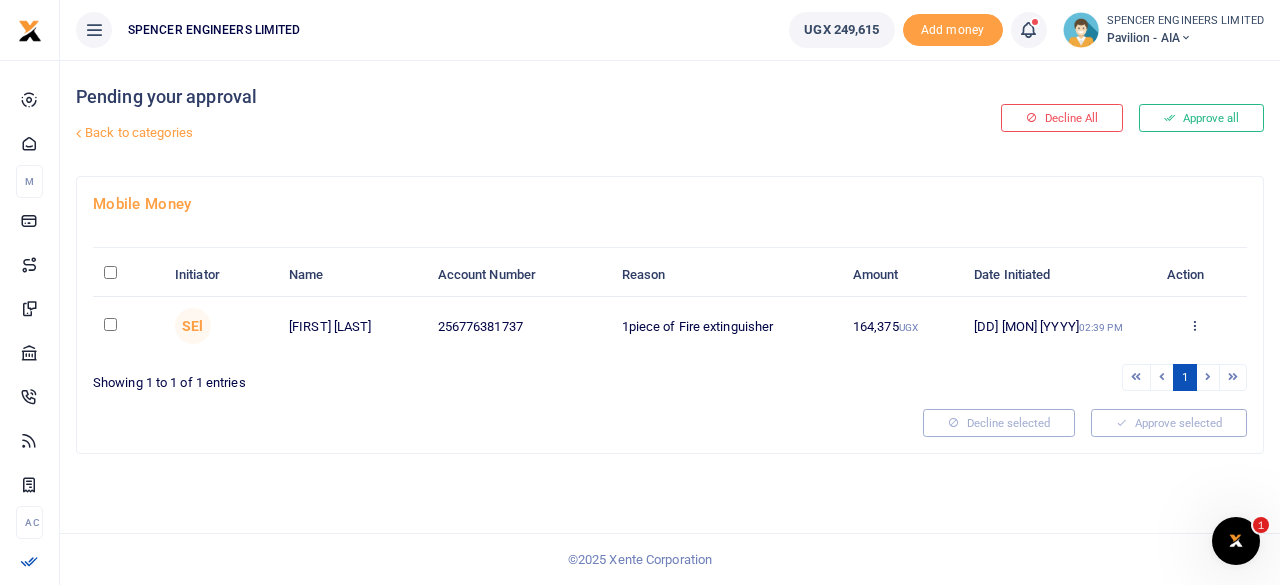 click at bounding box center (110, 324) 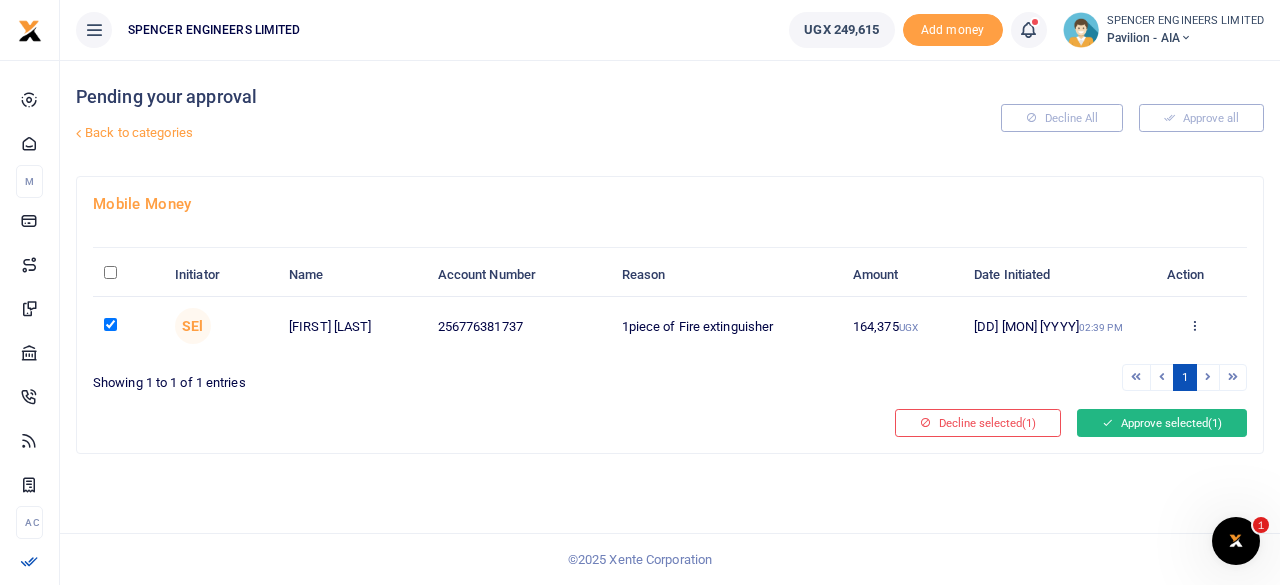 click on "Approve selected  (1)" at bounding box center [1162, 423] 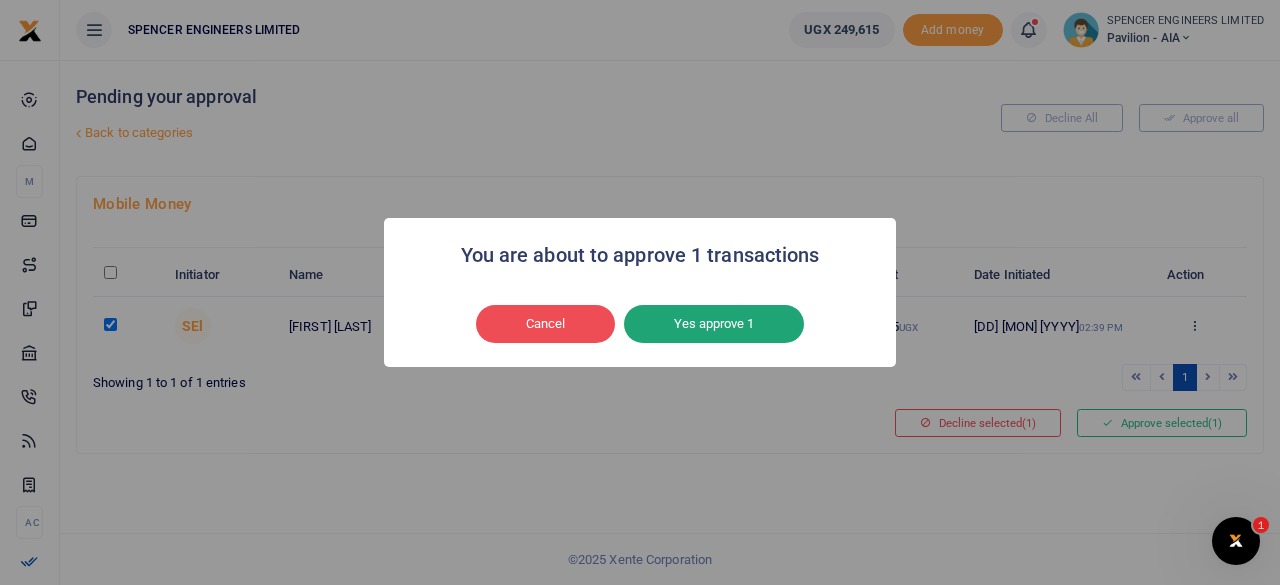 click on "Yes approve 1" at bounding box center (714, 324) 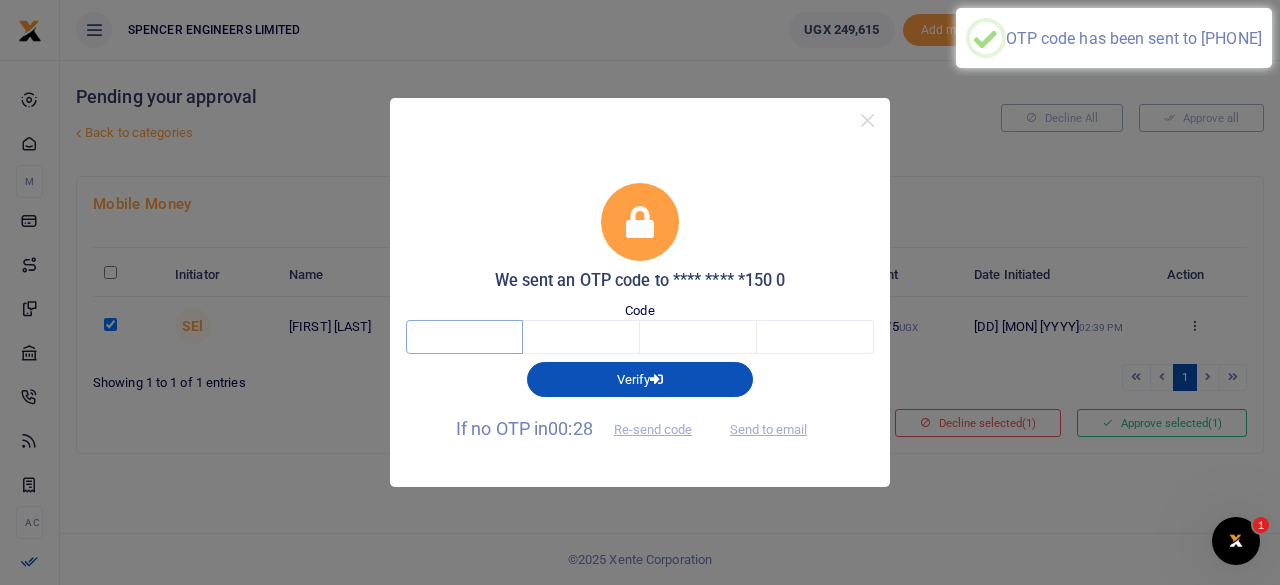 click at bounding box center [464, 337] 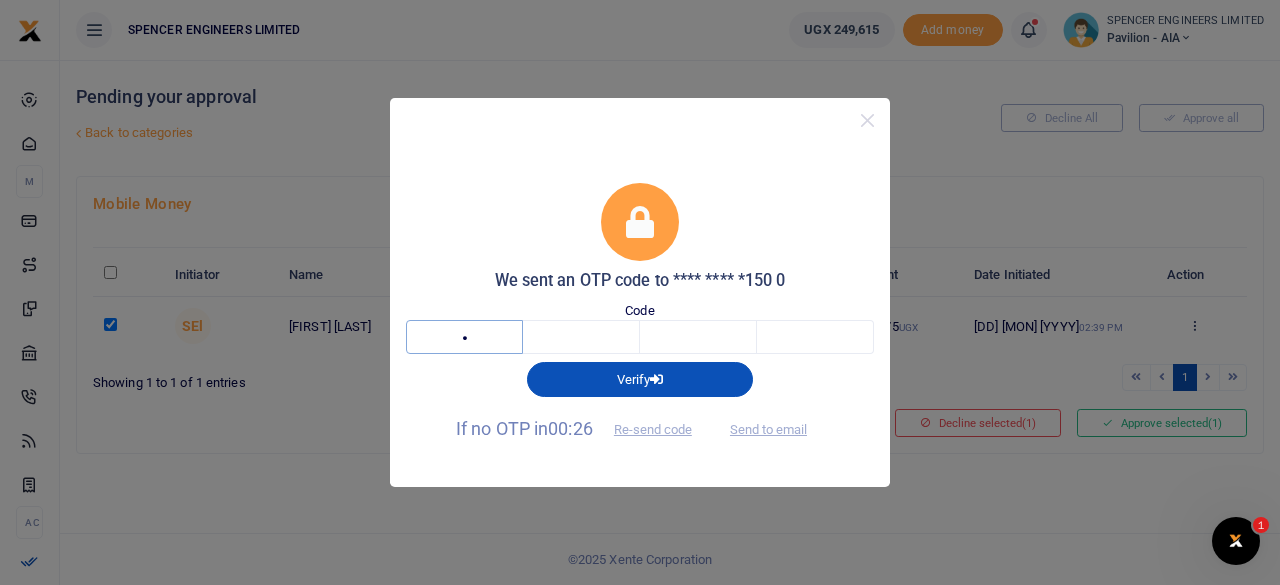 type on "4" 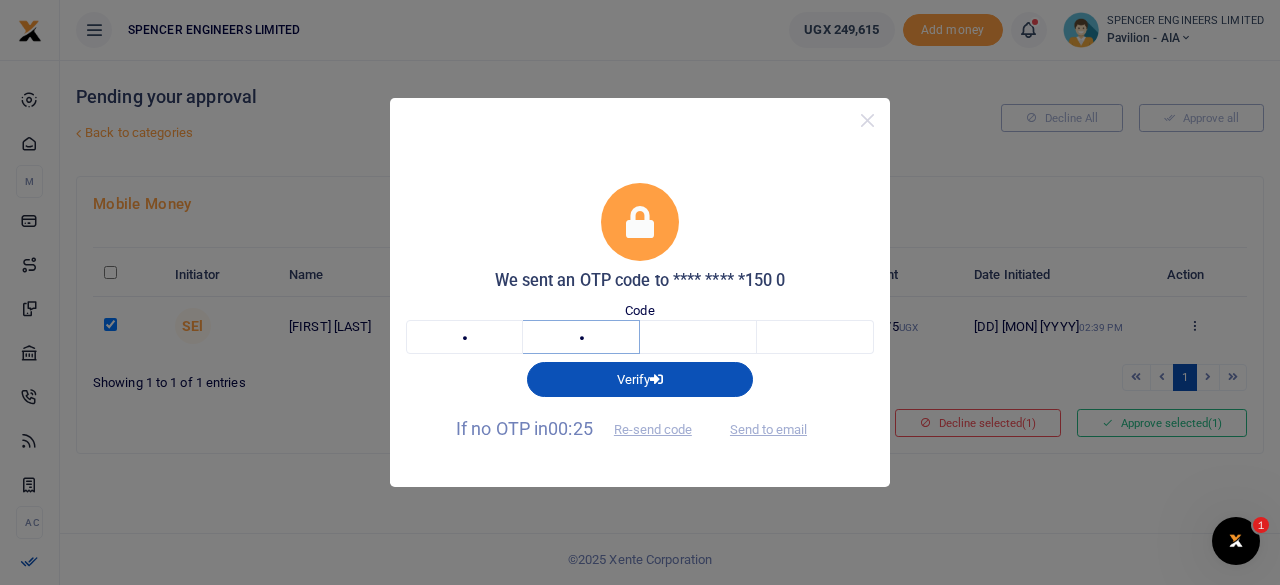 type on "4" 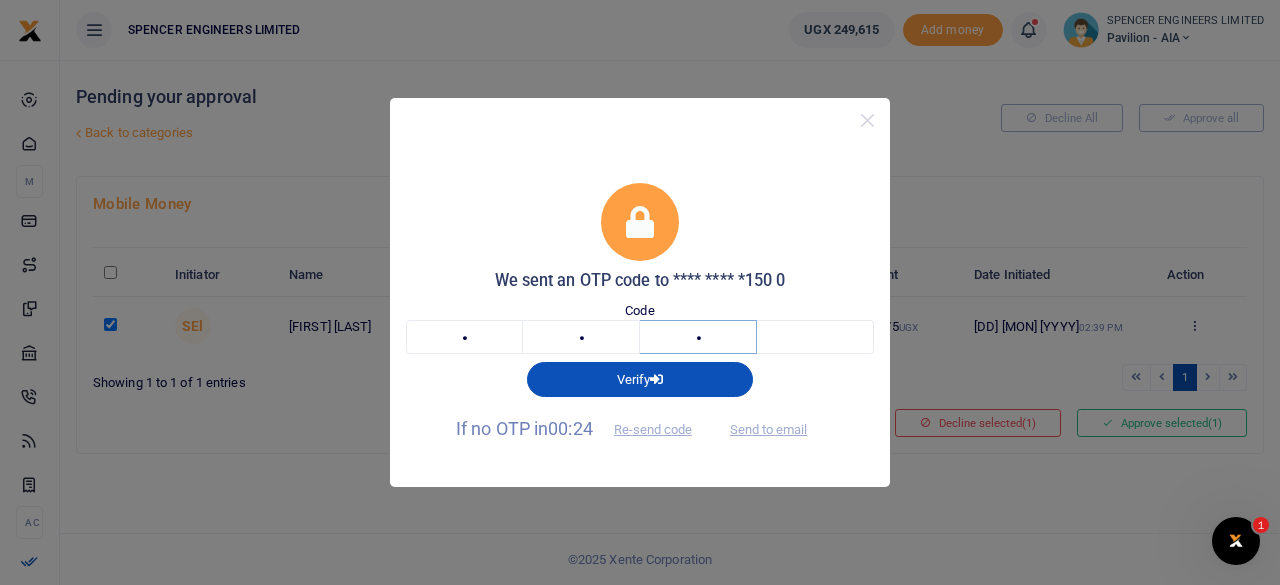 type on "9" 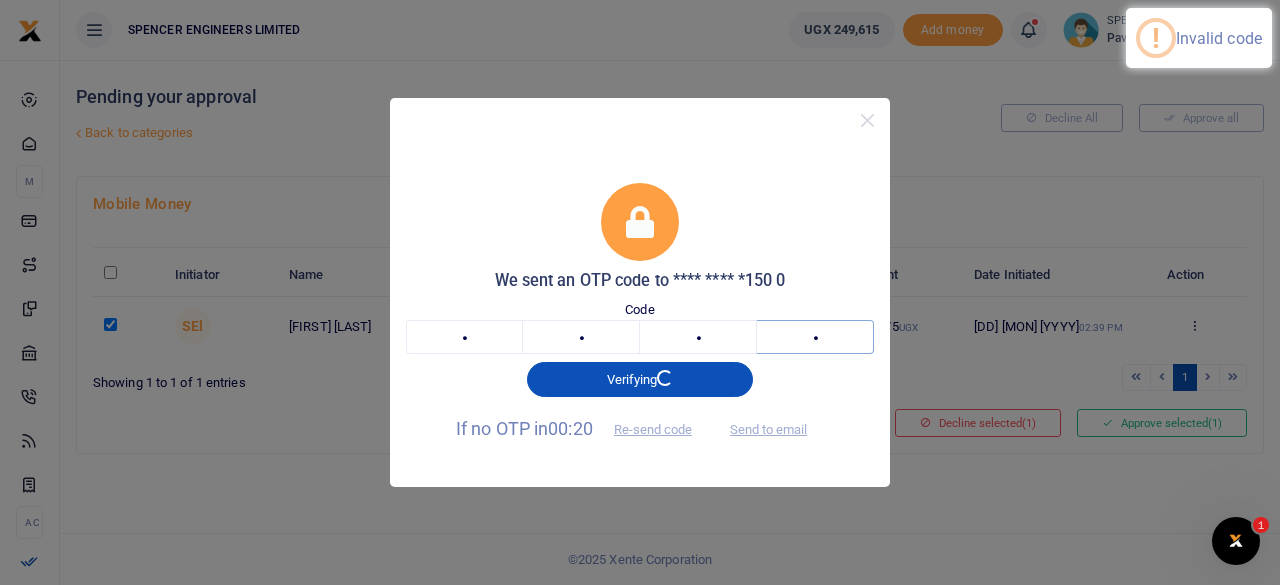 type on "4" 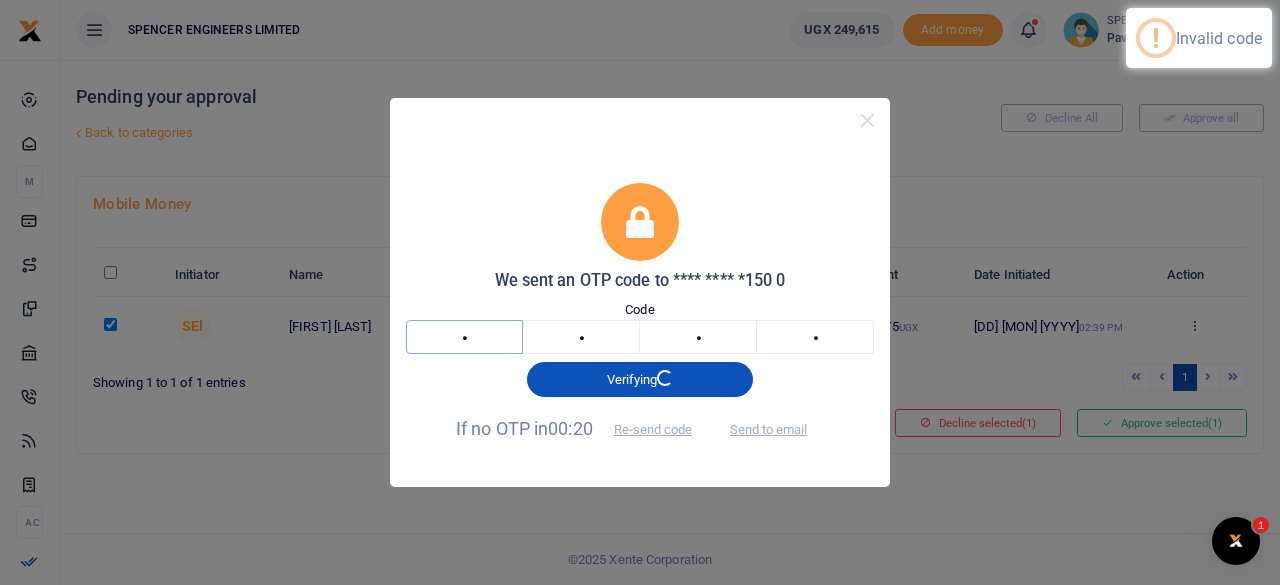 click on "4" at bounding box center [464, 337] 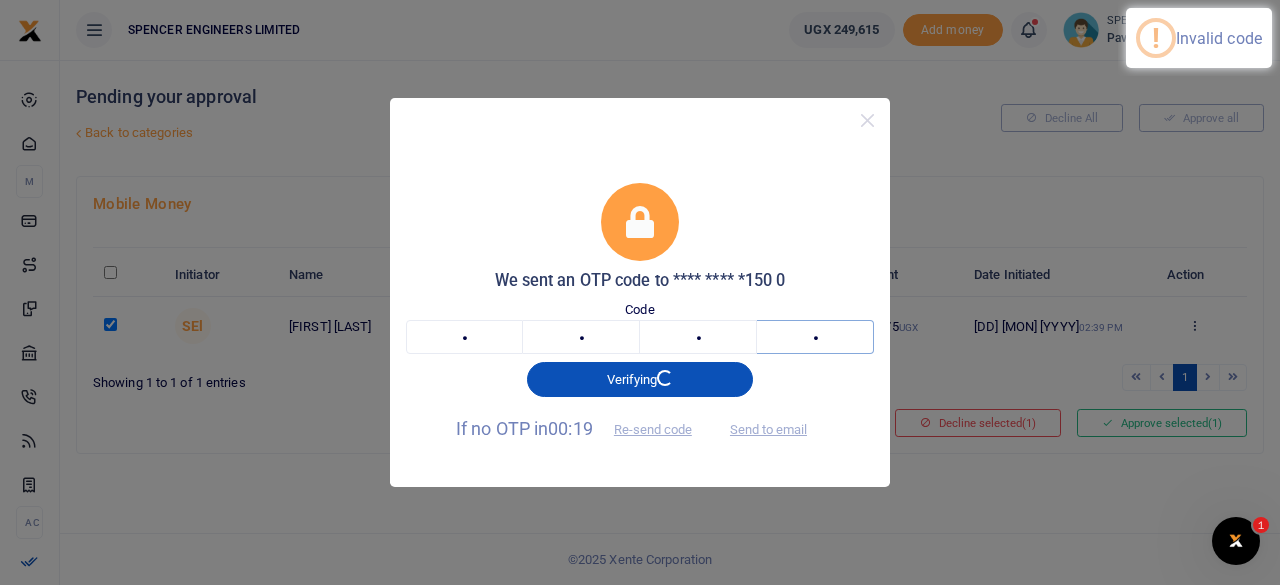 click on "4" at bounding box center [815, 337] 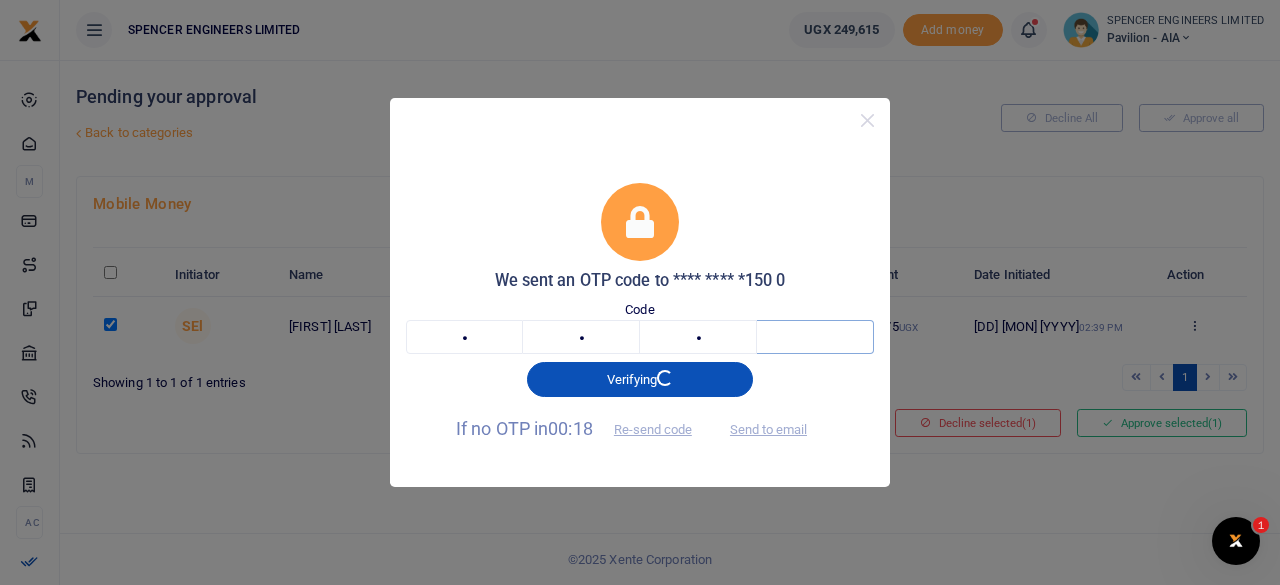 type 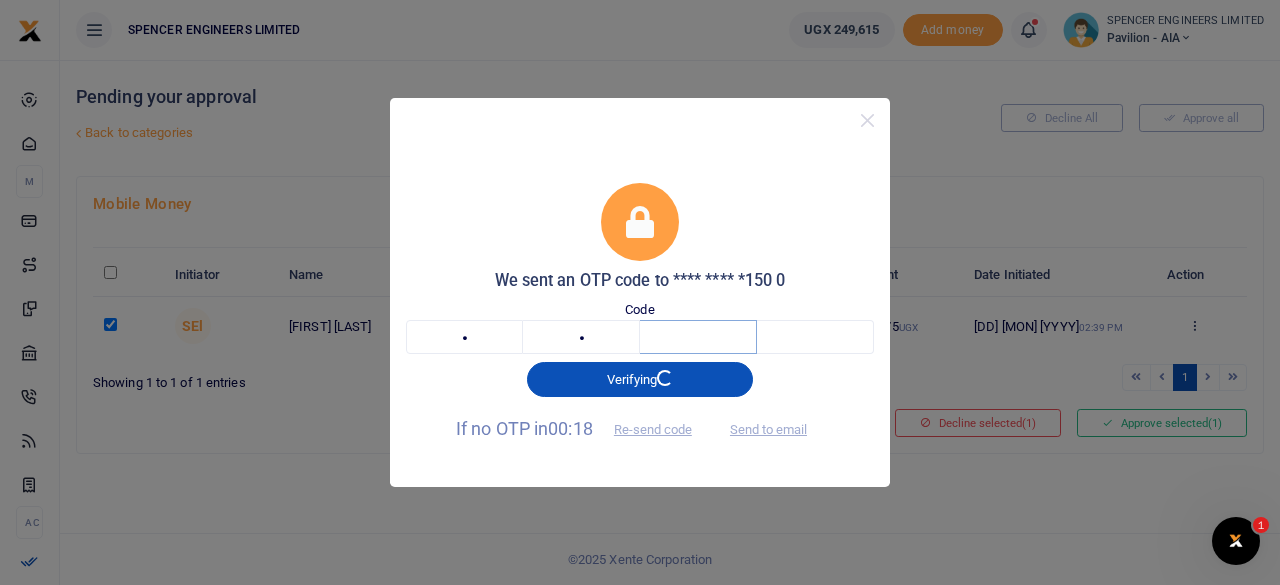 type 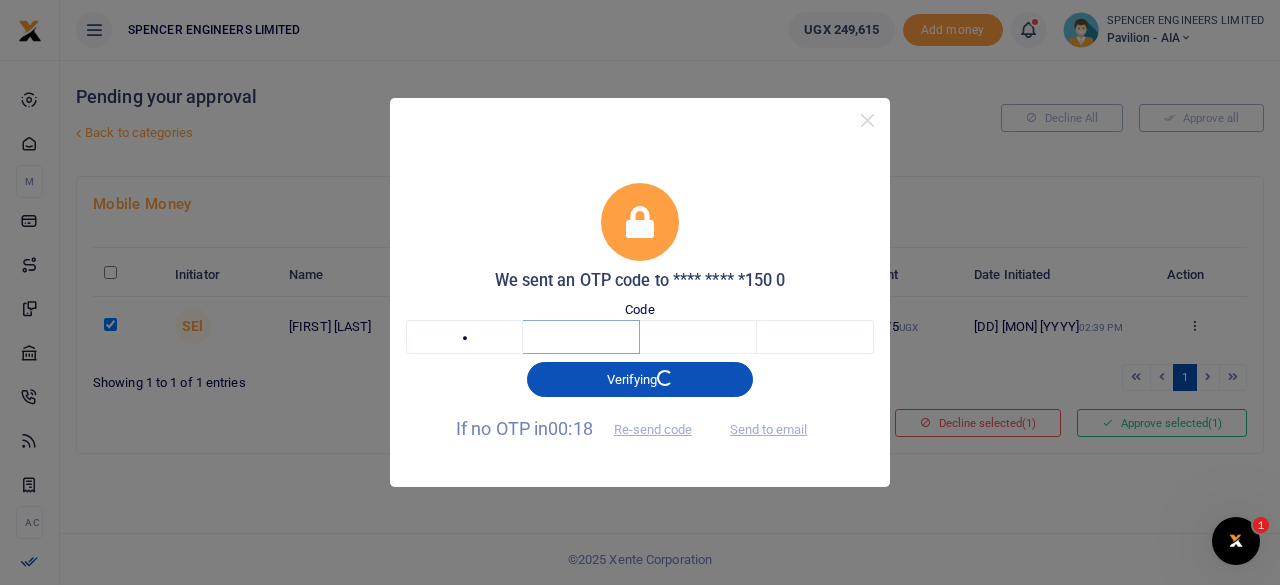 type 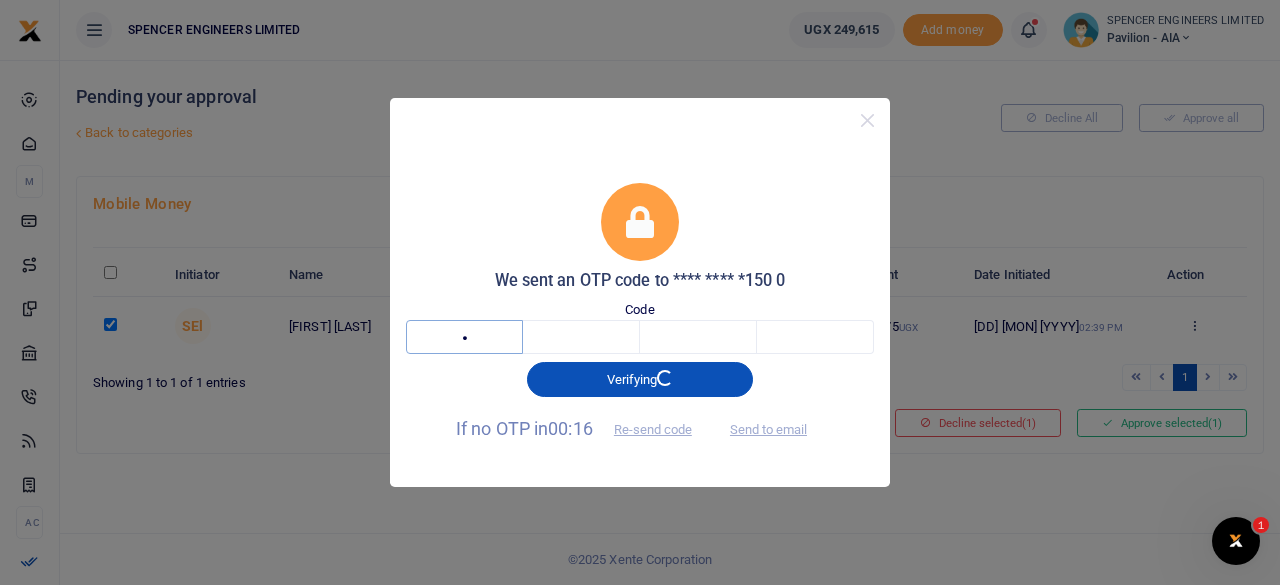 type on "1" 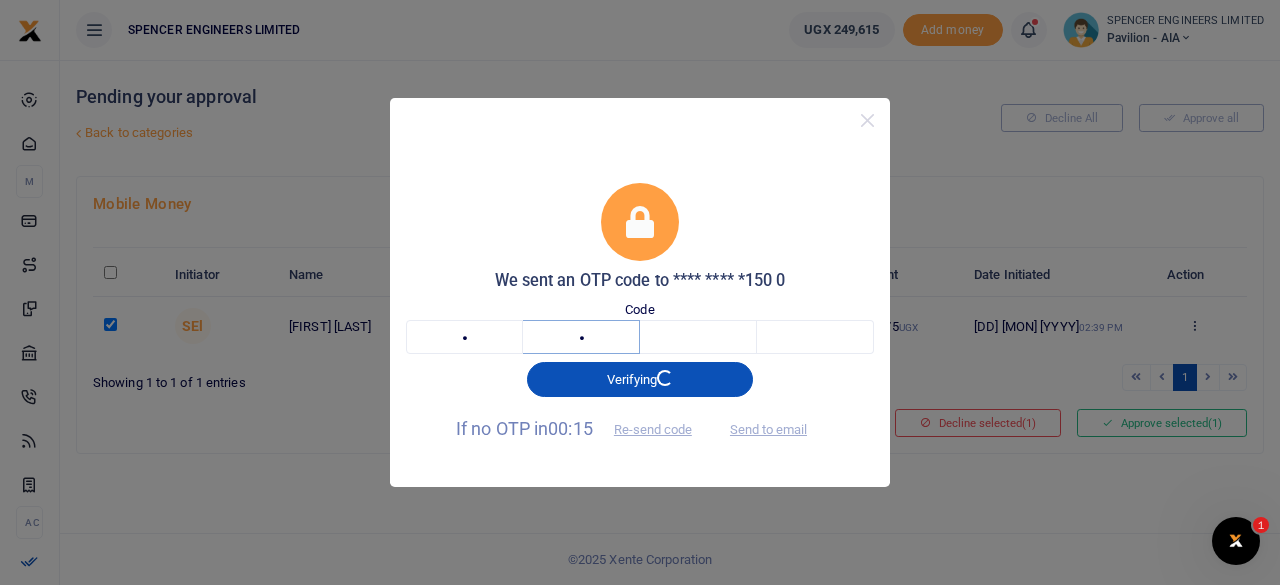 type on "6" 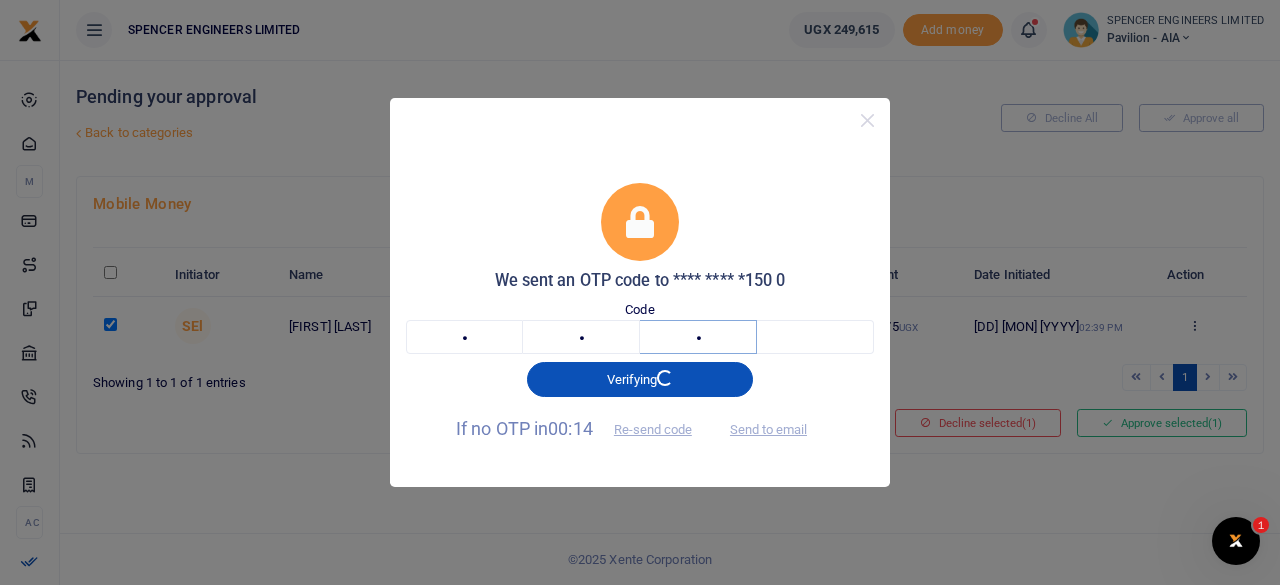 type on "5" 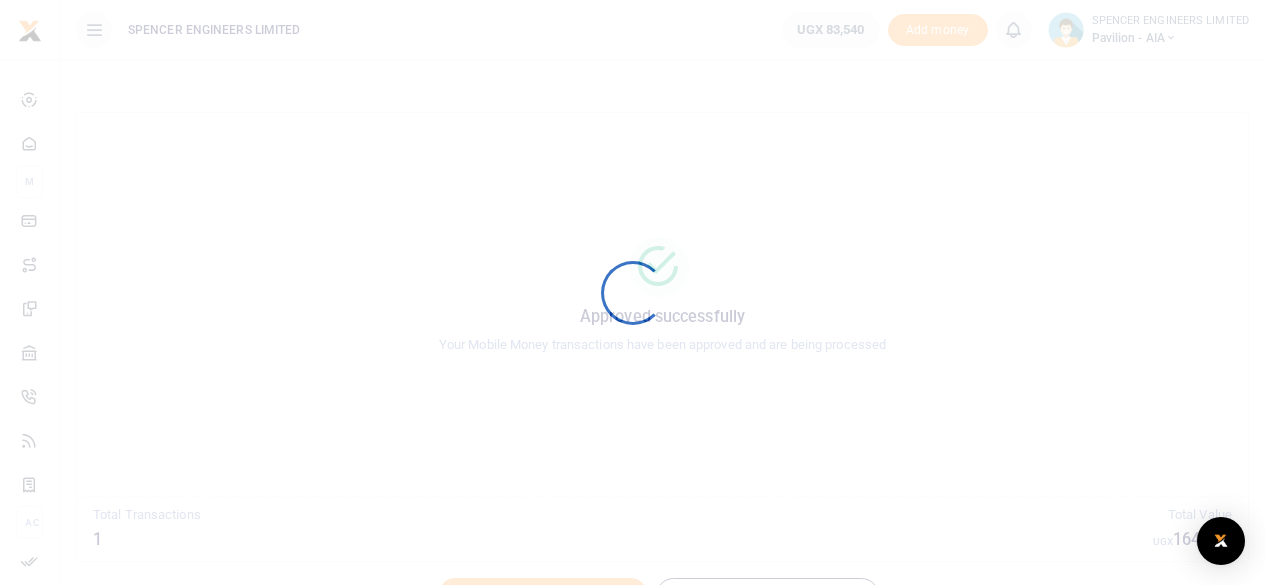 scroll, scrollTop: 0, scrollLeft: 0, axis: both 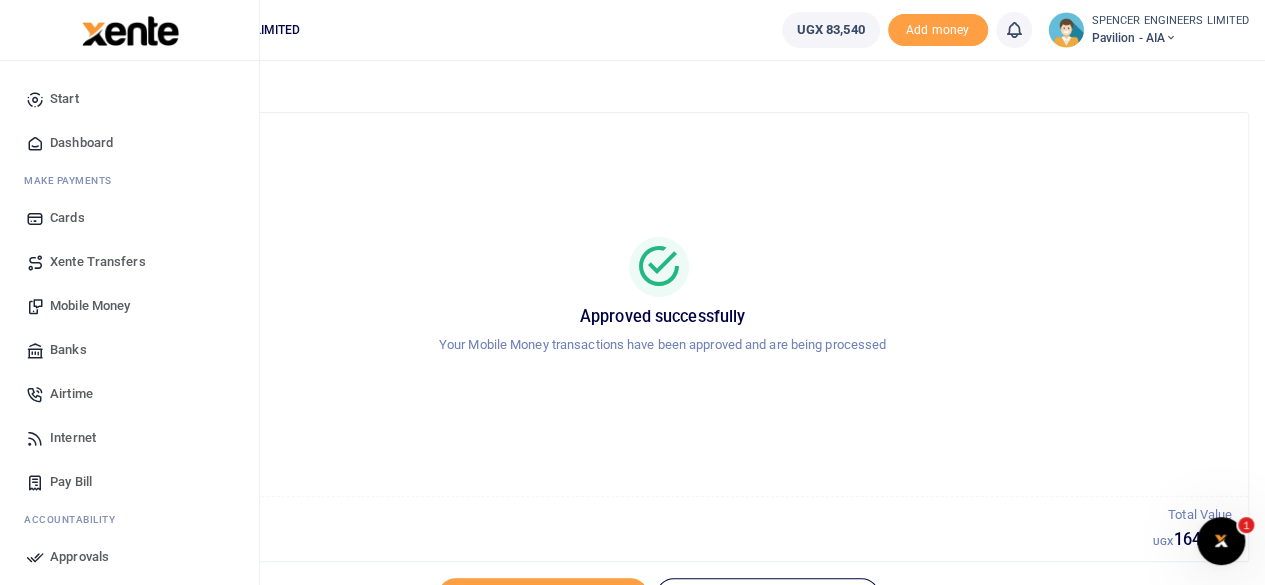 click on "Mobile Money" at bounding box center (90, 306) 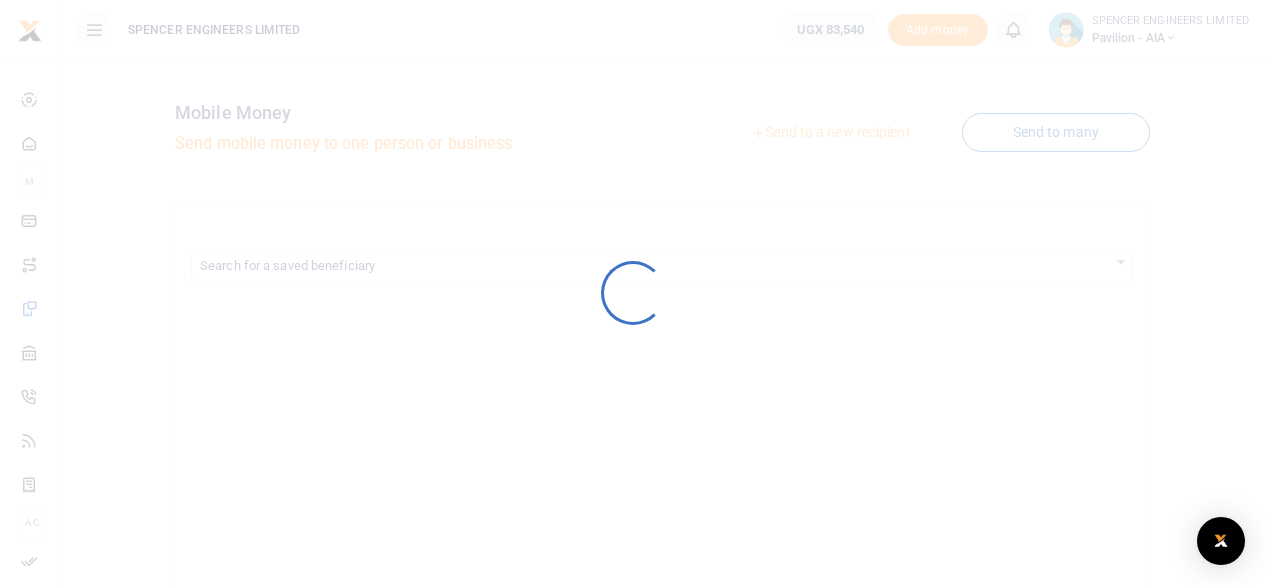 scroll, scrollTop: 0, scrollLeft: 0, axis: both 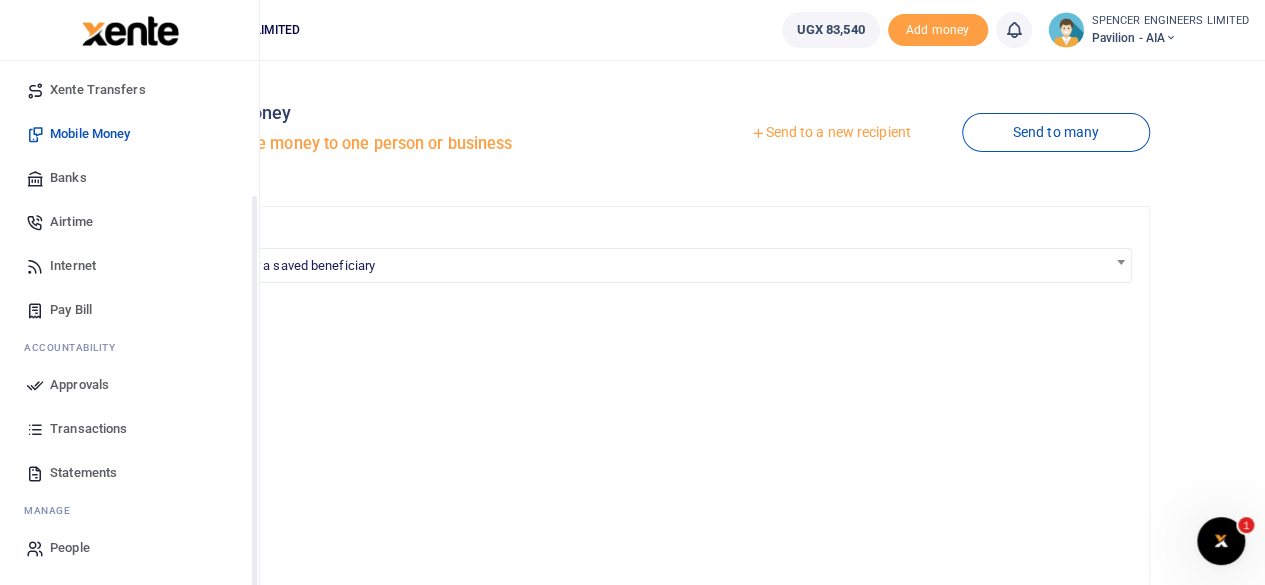 click on "Transactions" at bounding box center [88, 429] 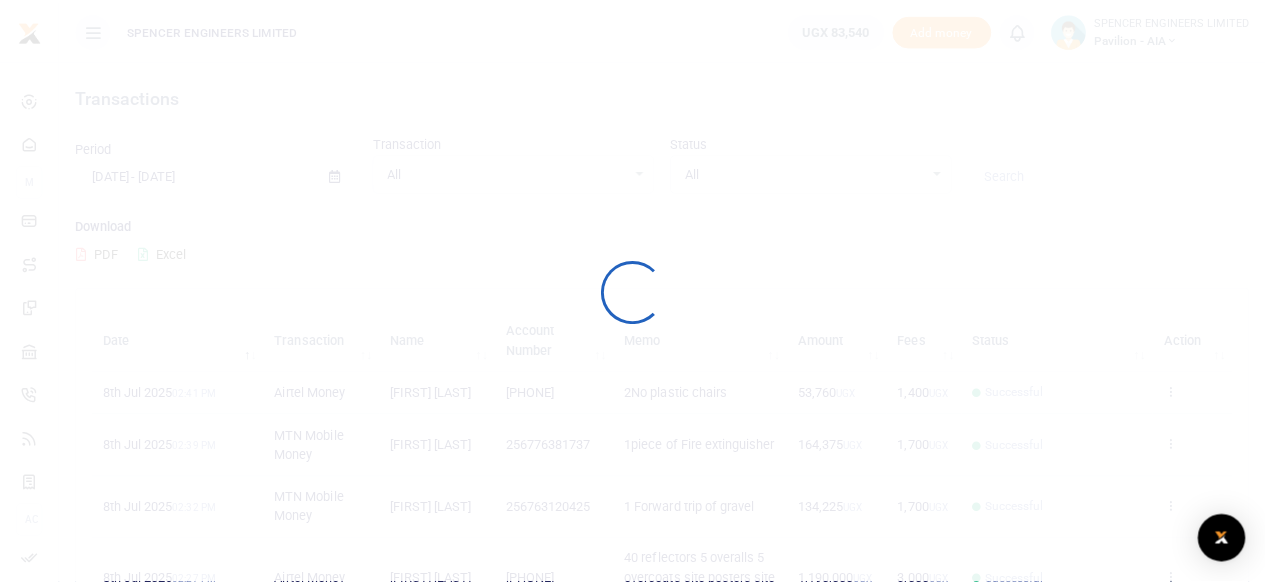 scroll, scrollTop: 0, scrollLeft: 0, axis: both 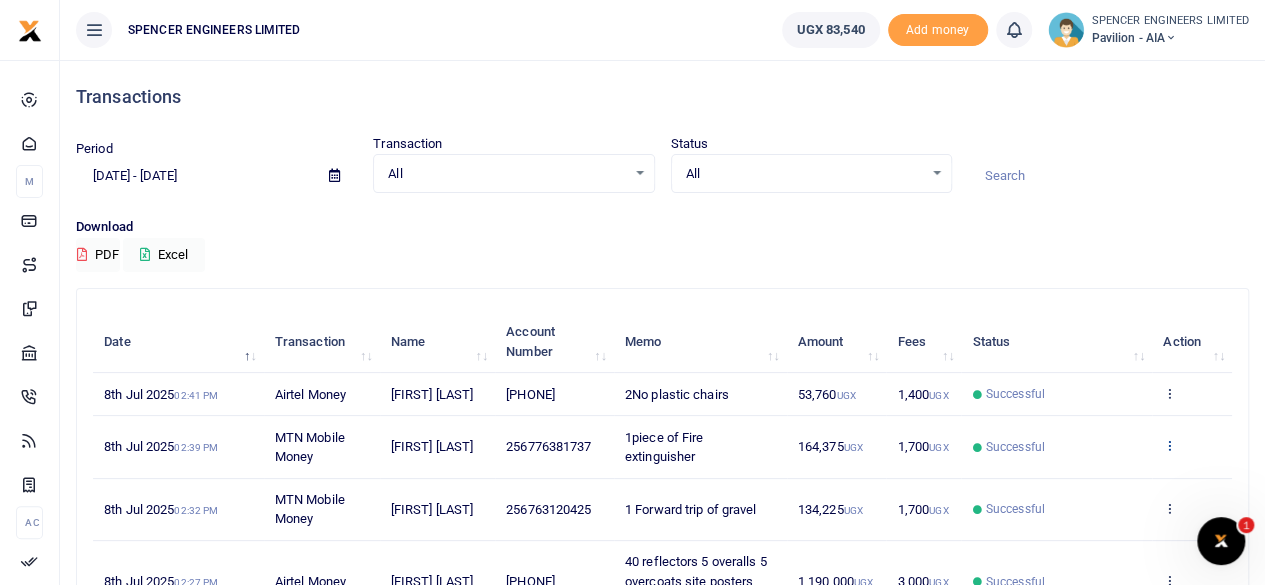 click at bounding box center [1169, 445] 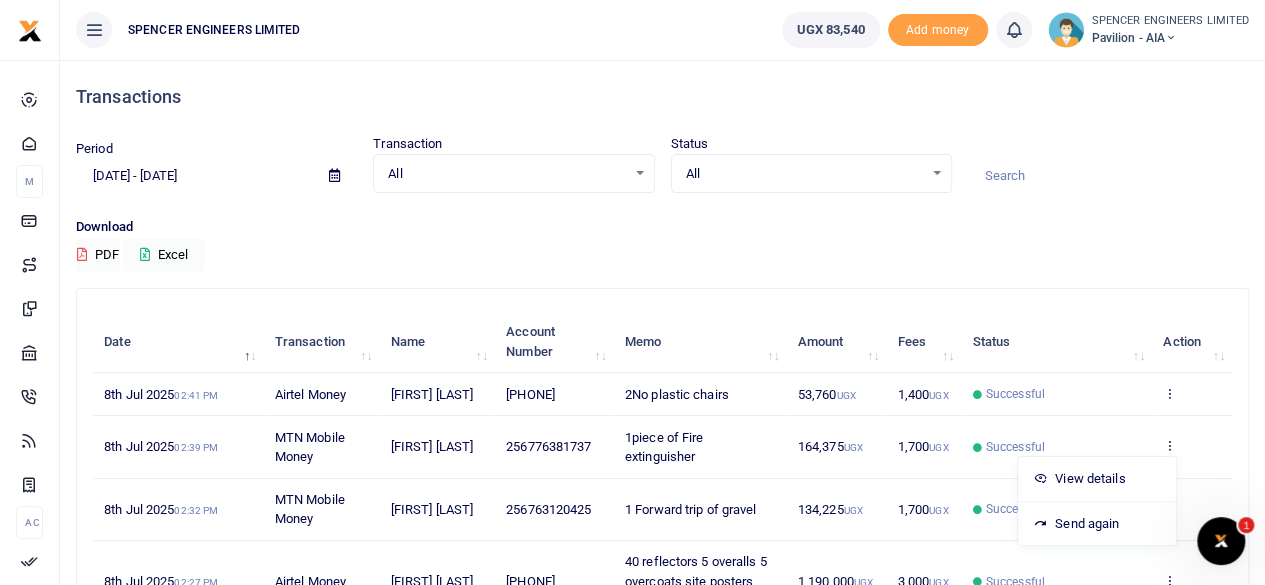 click on "View details
Send again" at bounding box center [1192, 447] 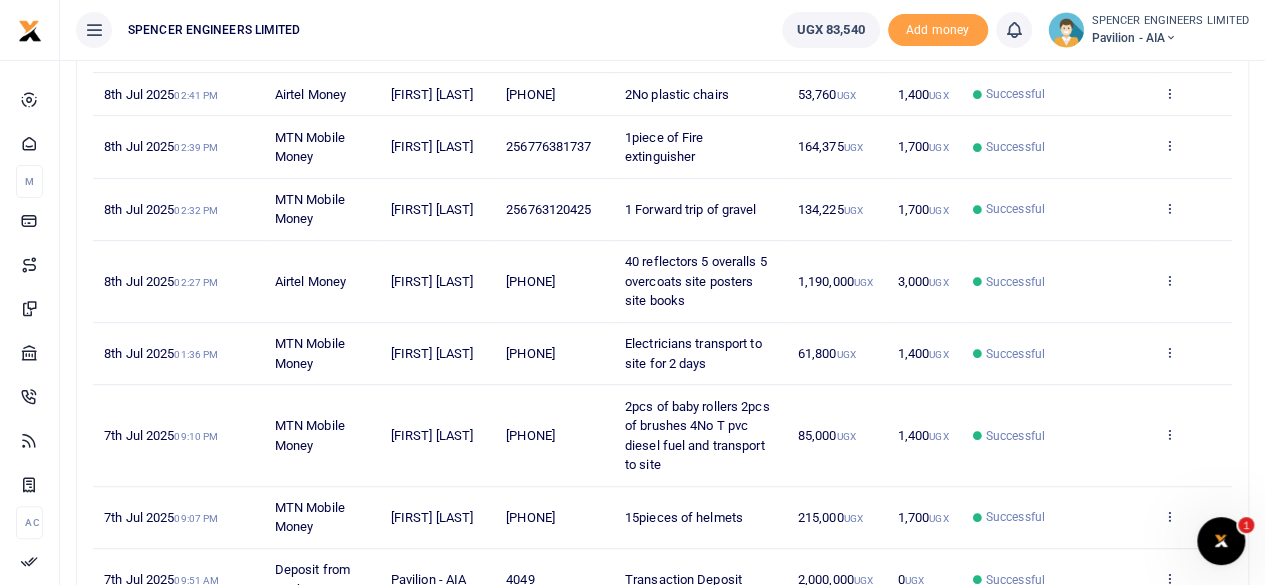 scroll, scrollTop: 200, scrollLeft: 0, axis: vertical 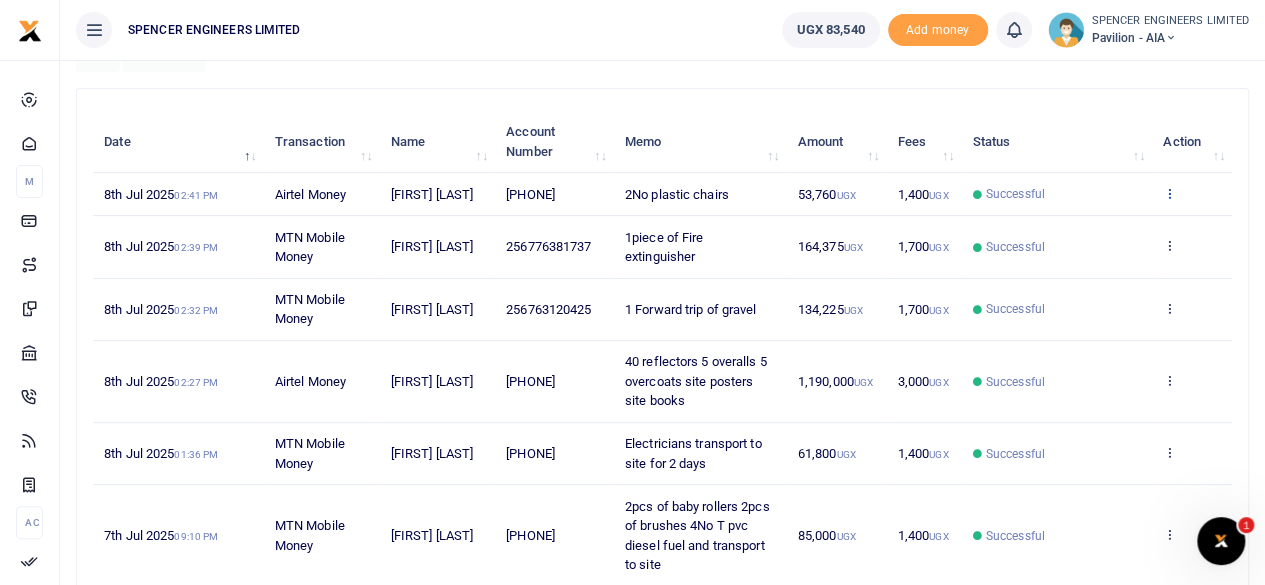 click at bounding box center (1169, 193) 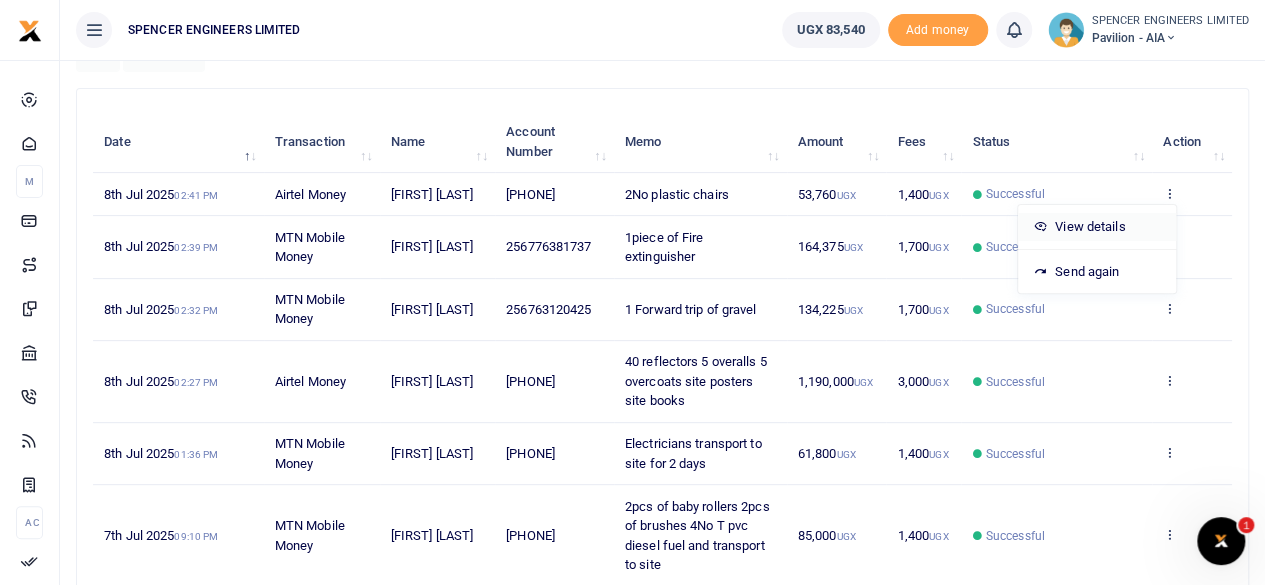 click on "View details" at bounding box center (1097, 227) 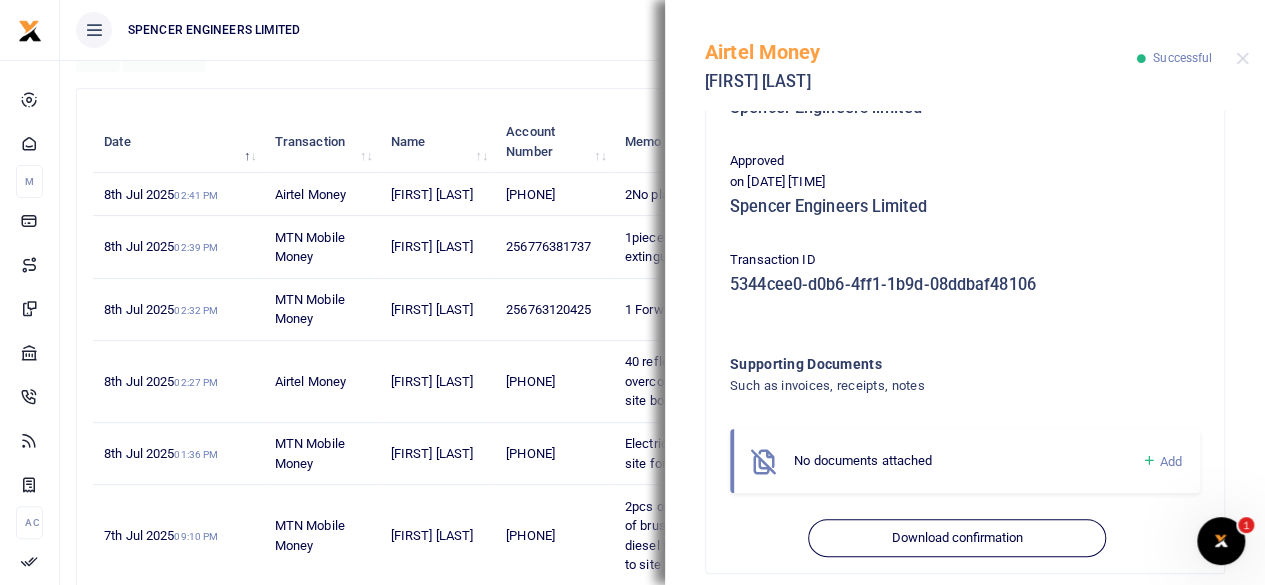scroll, scrollTop: 556, scrollLeft: 0, axis: vertical 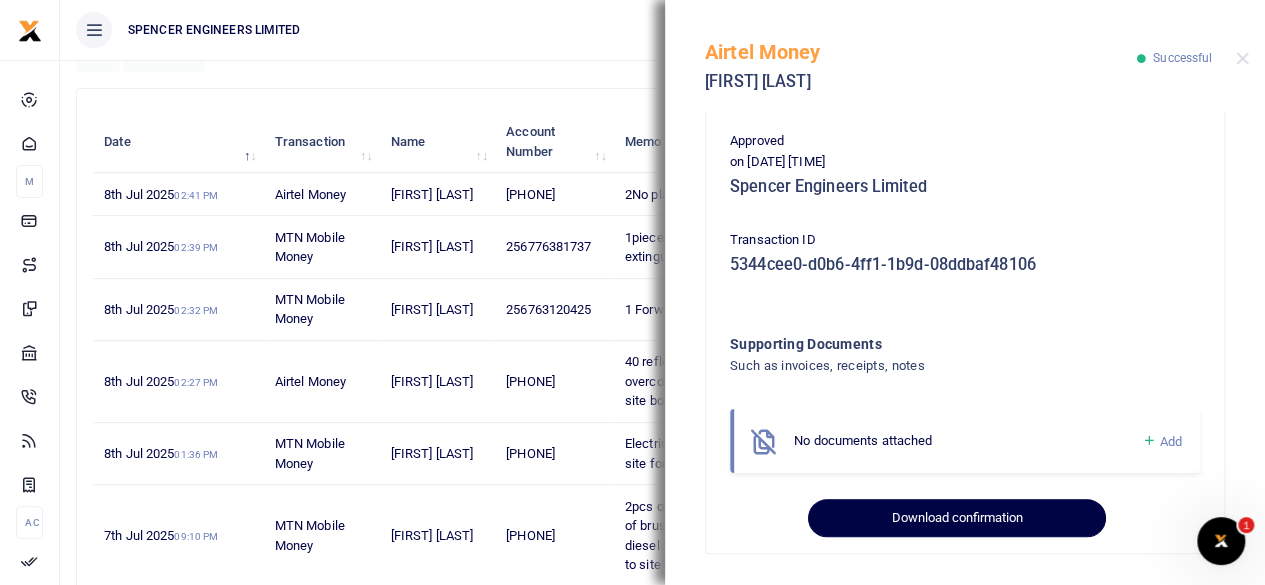 click on "Download confirmation" at bounding box center (956, 518) 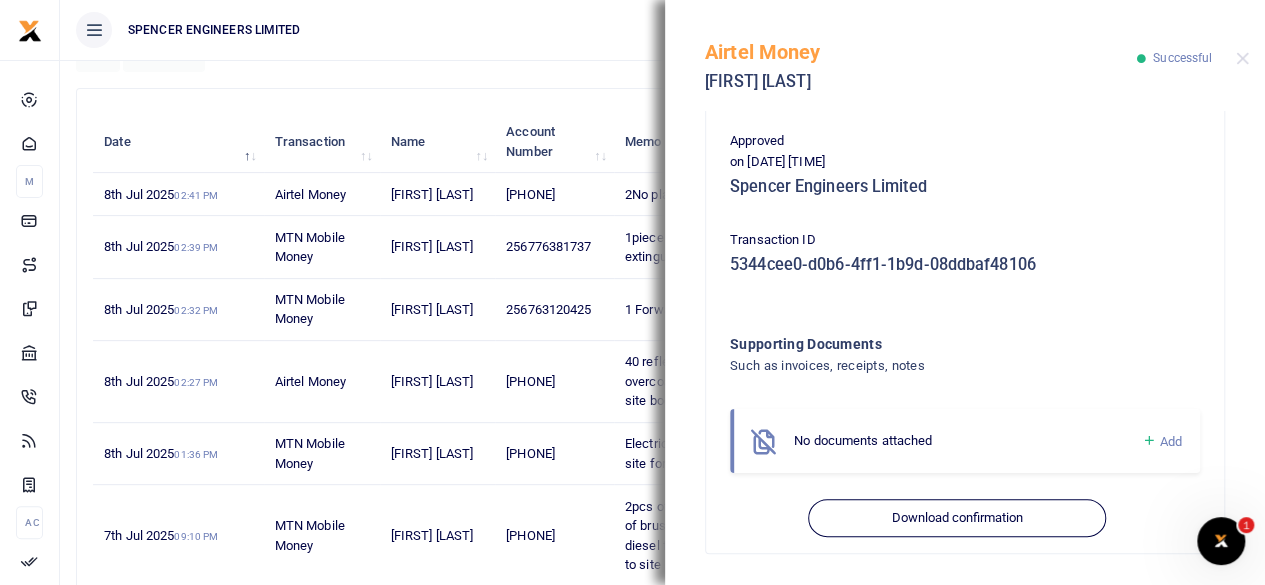 click on "SPENCER ENGINEERS LIMITED" at bounding box center (413, 30) 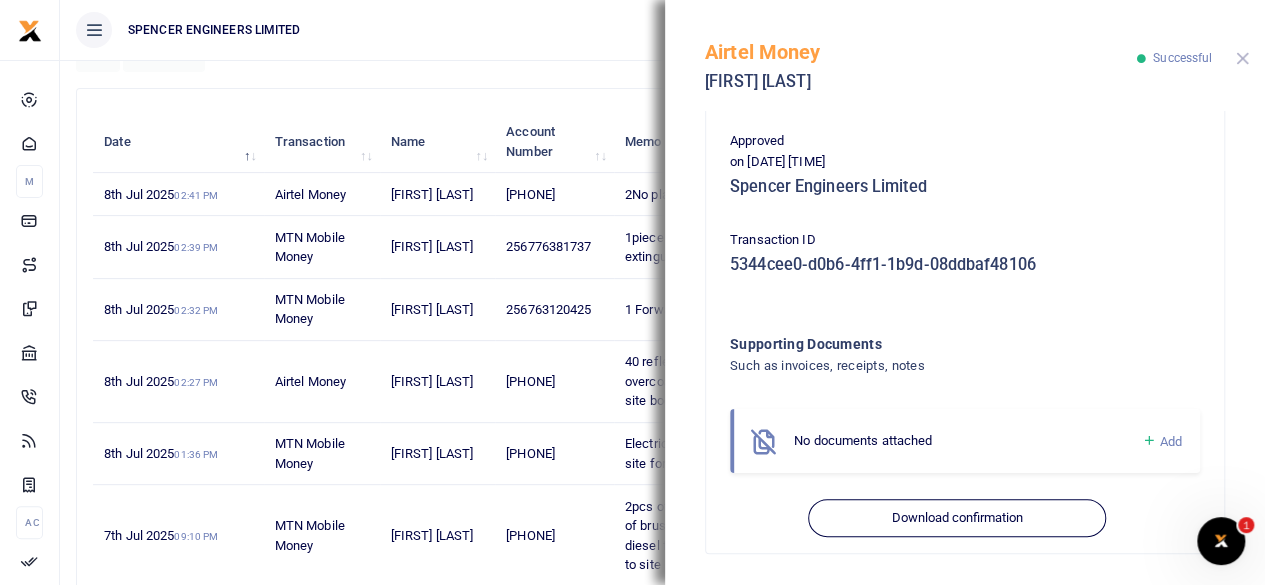 click at bounding box center [1242, 58] 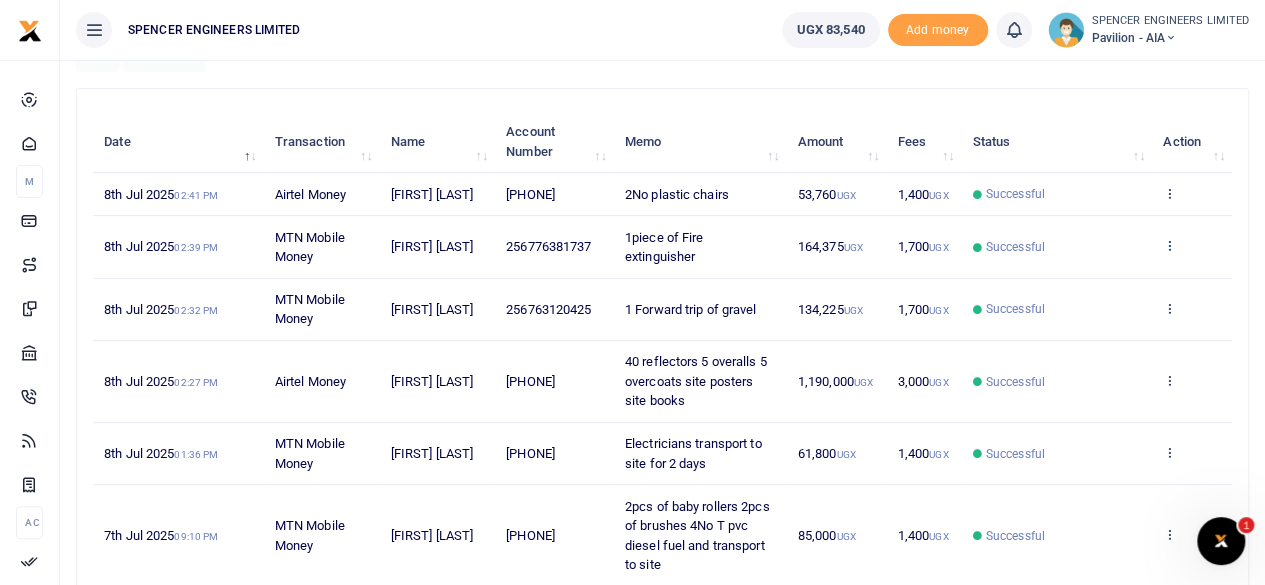 click at bounding box center (1169, 245) 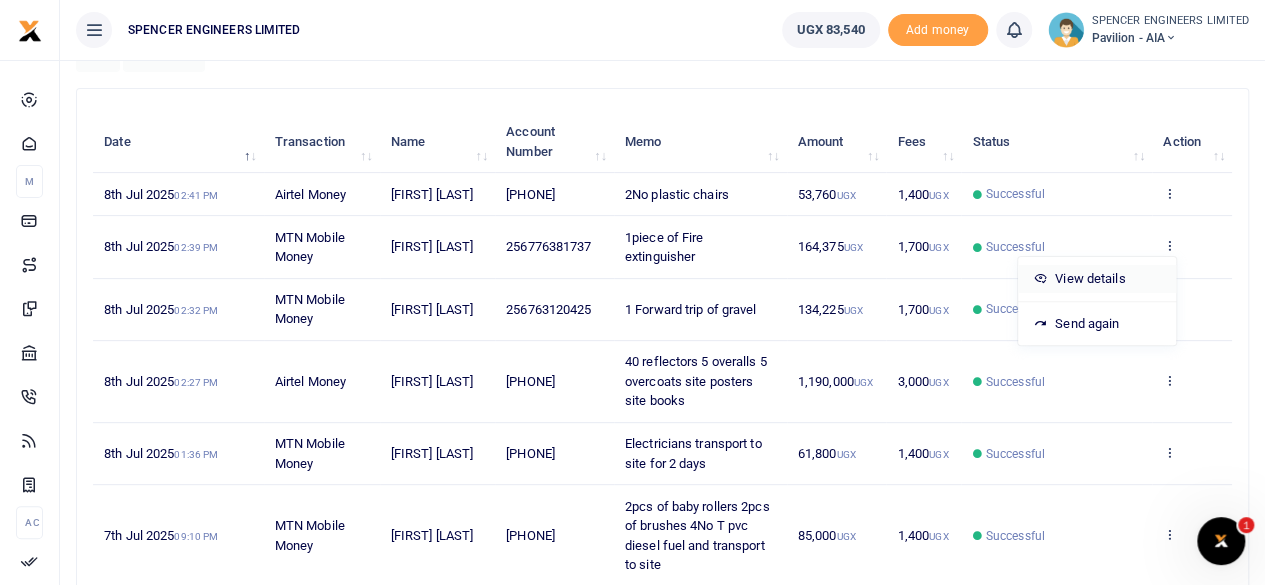 click on "View details" at bounding box center (1097, 279) 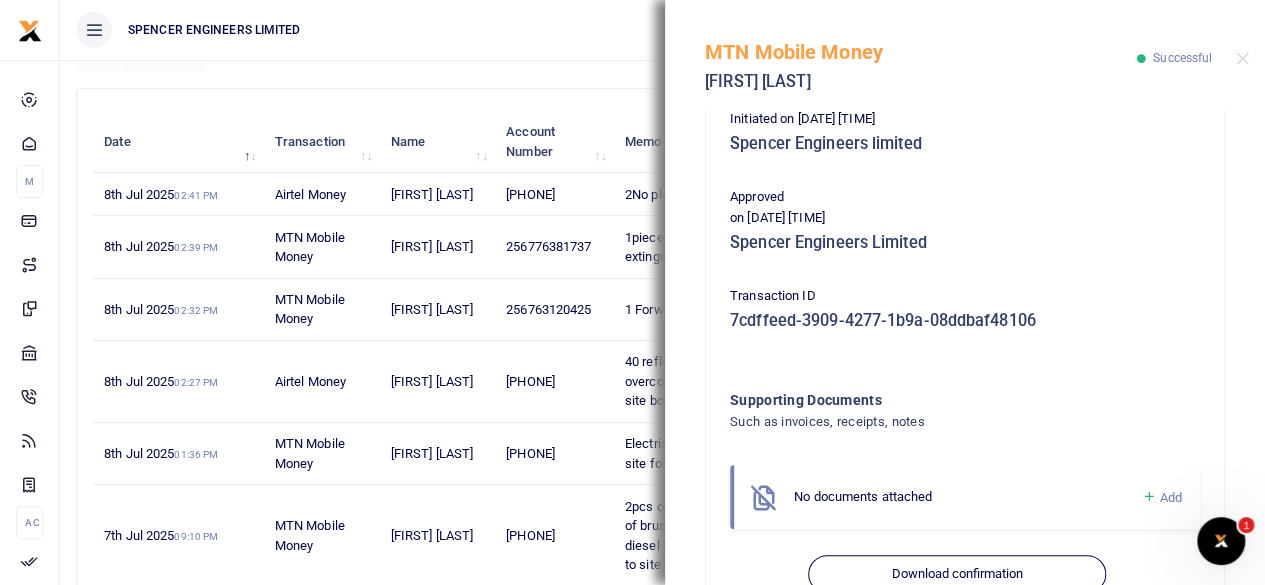 scroll, scrollTop: 556, scrollLeft: 0, axis: vertical 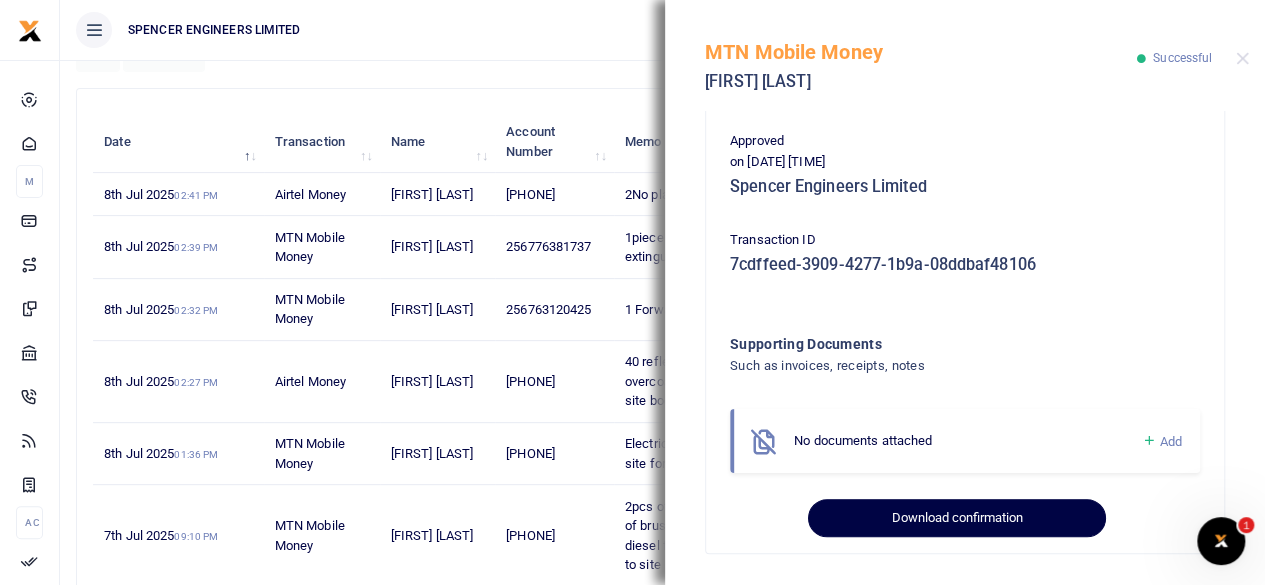click on "Download confirmation" at bounding box center (956, 518) 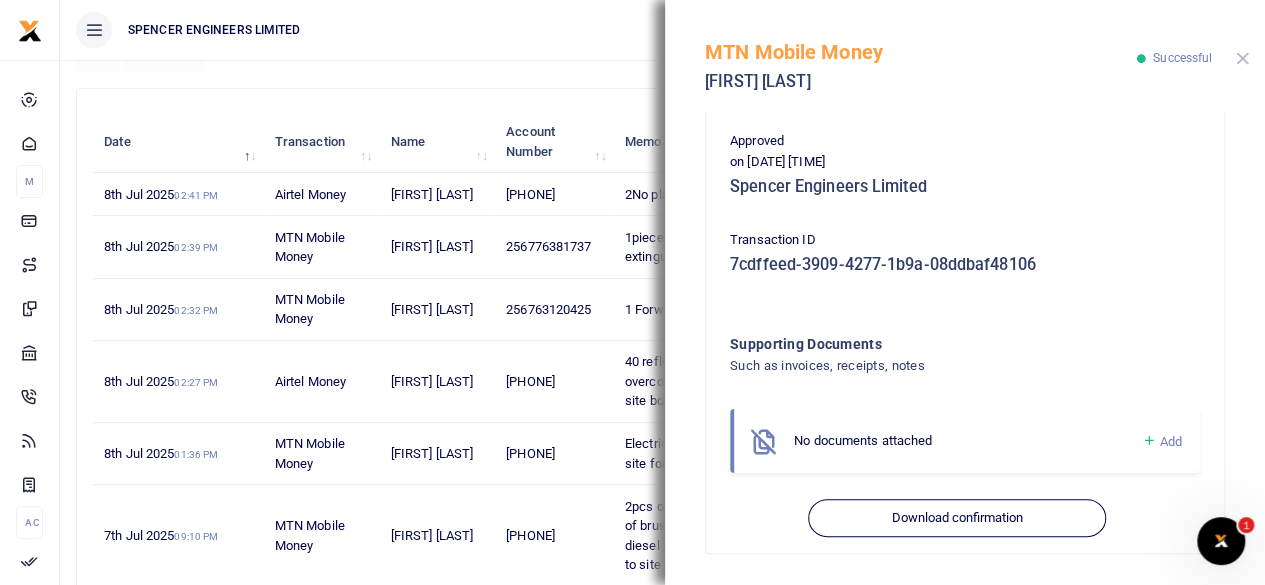 click at bounding box center (1242, 58) 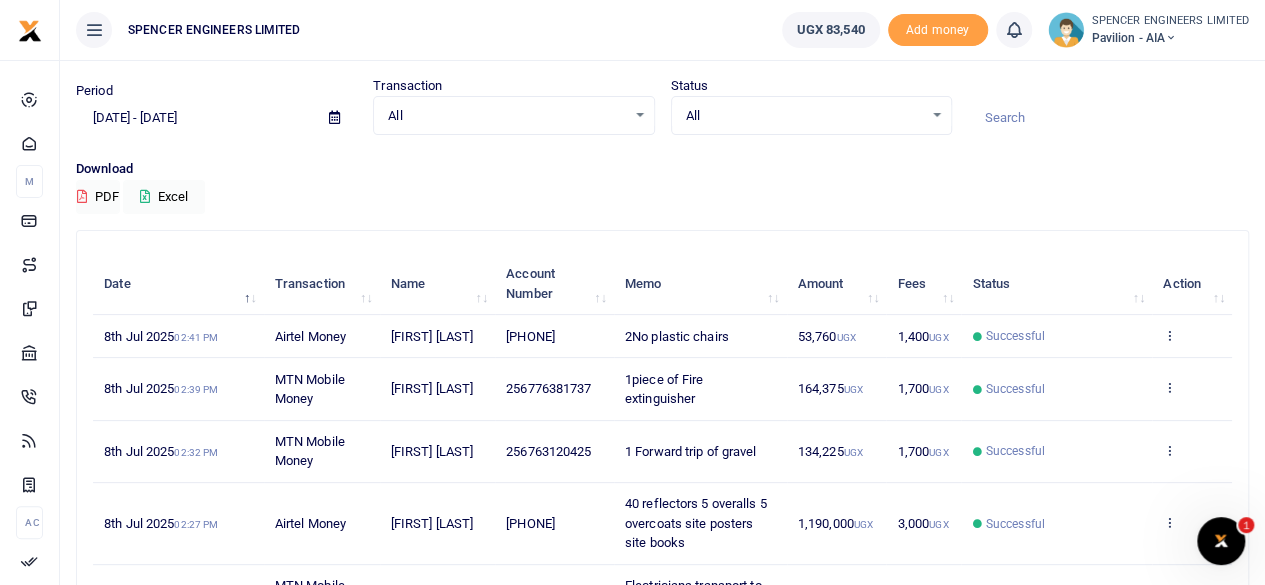 scroll, scrollTop: 0, scrollLeft: 0, axis: both 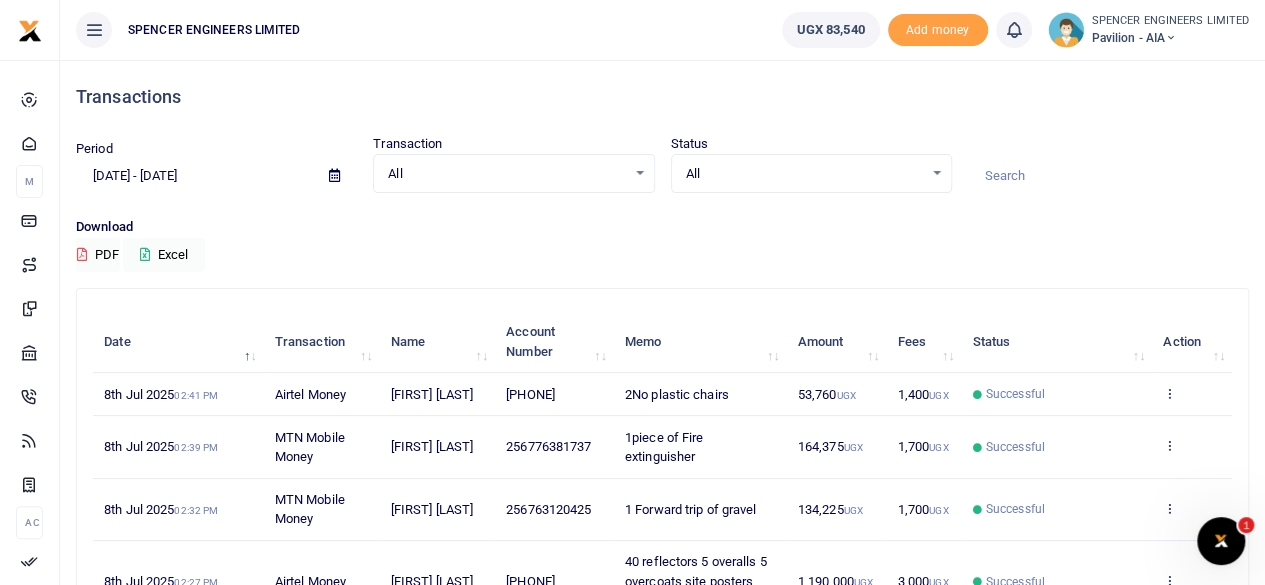 click at bounding box center [1171, 38] 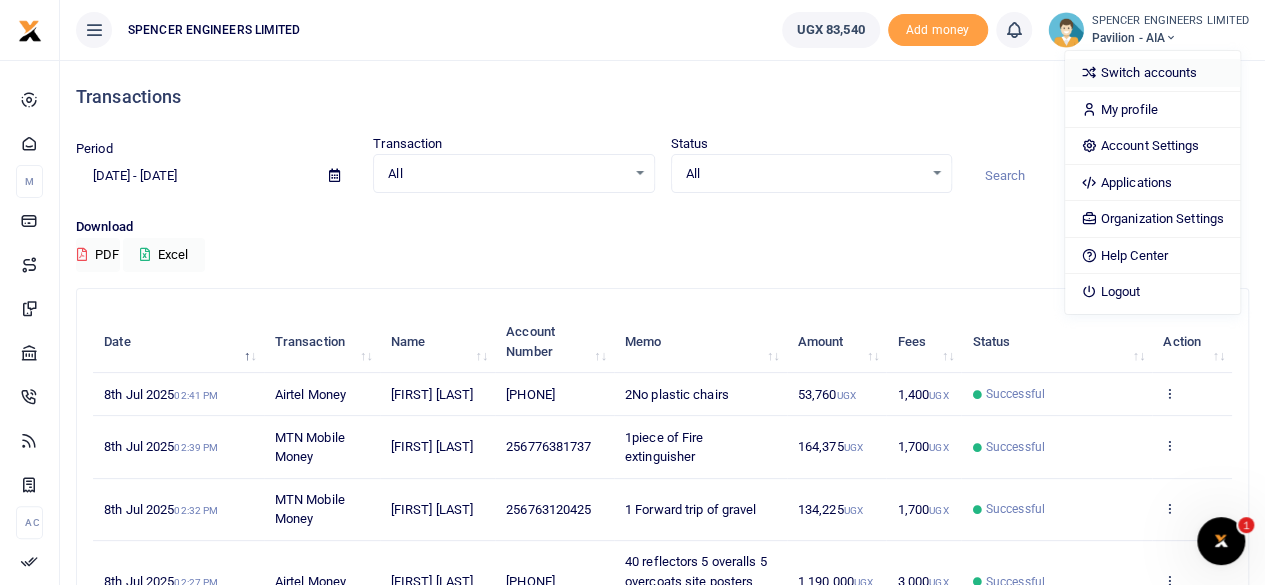 click on "Switch accounts" at bounding box center [1152, 73] 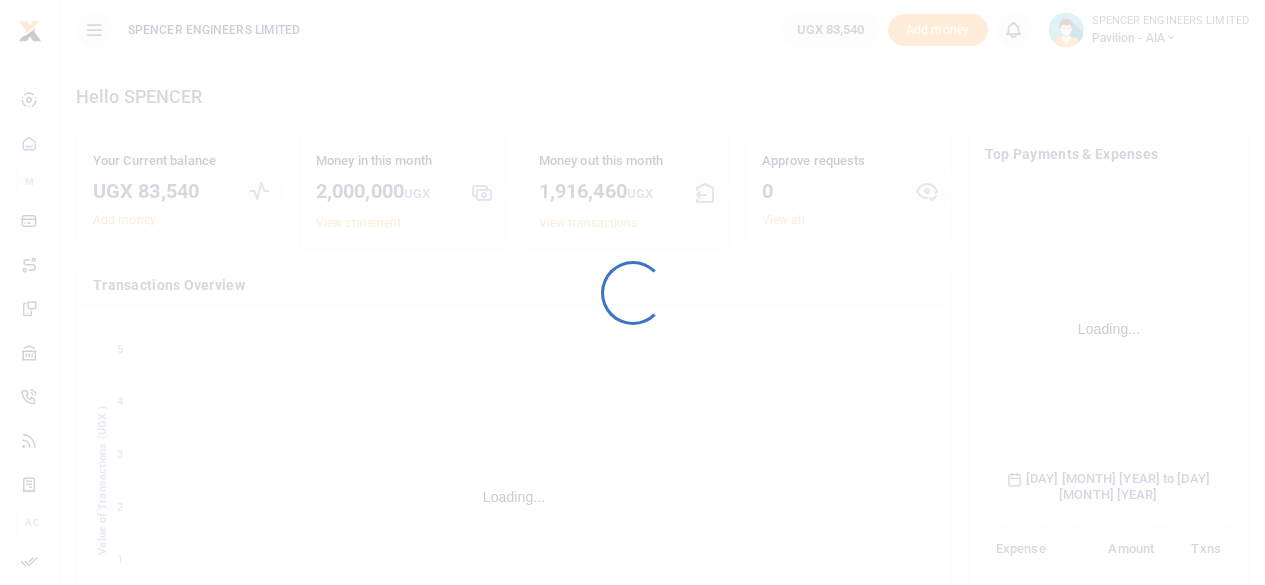 scroll, scrollTop: 0, scrollLeft: 0, axis: both 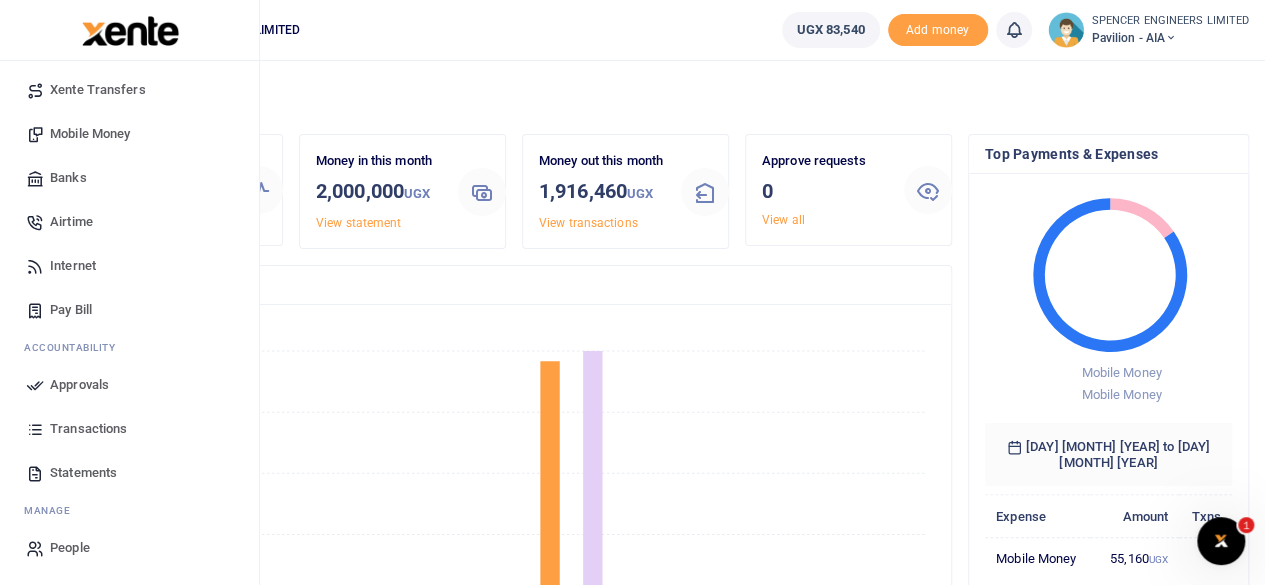click on "Statements" at bounding box center (83, 473) 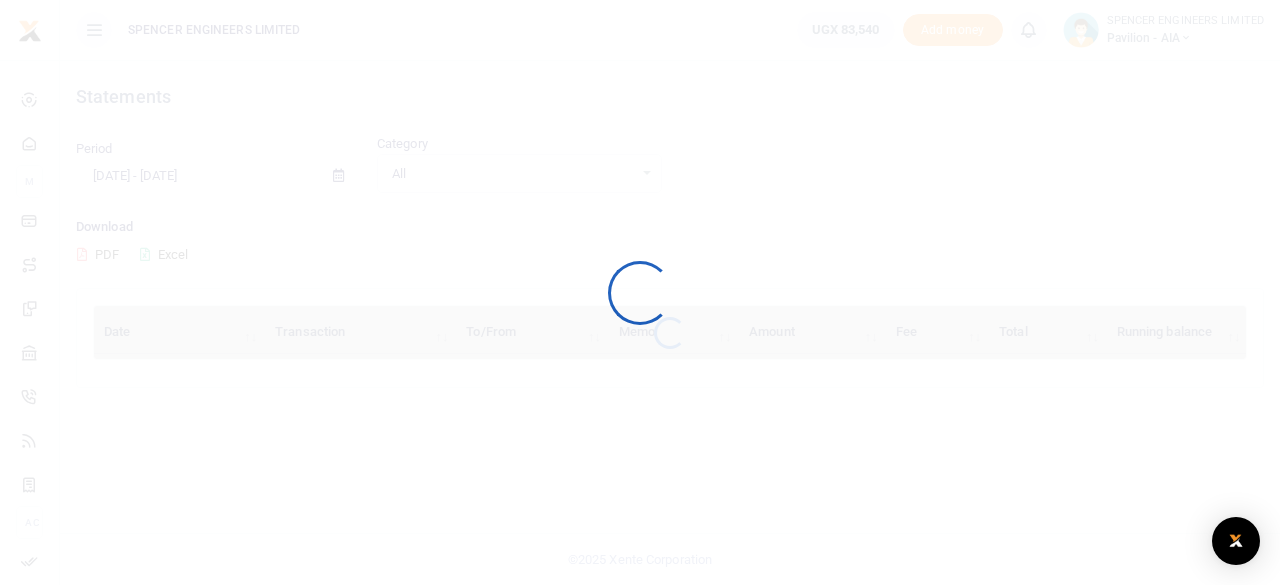 scroll, scrollTop: 0, scrollLeft: 0, axis: both 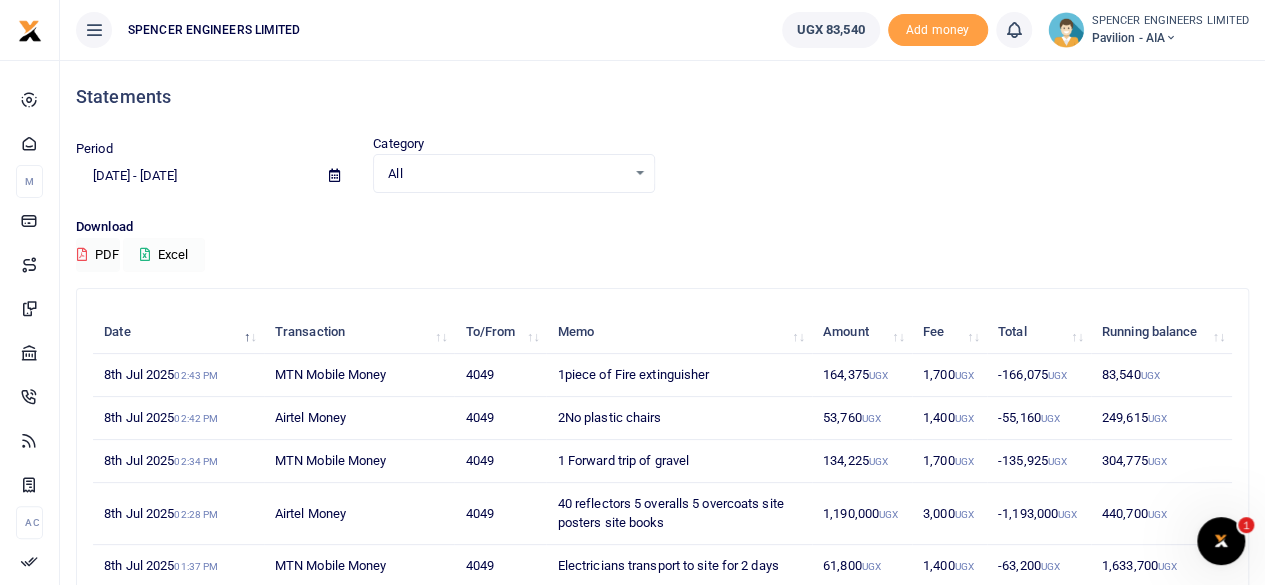 click on "Excel" at bounding box center [164, 255] 